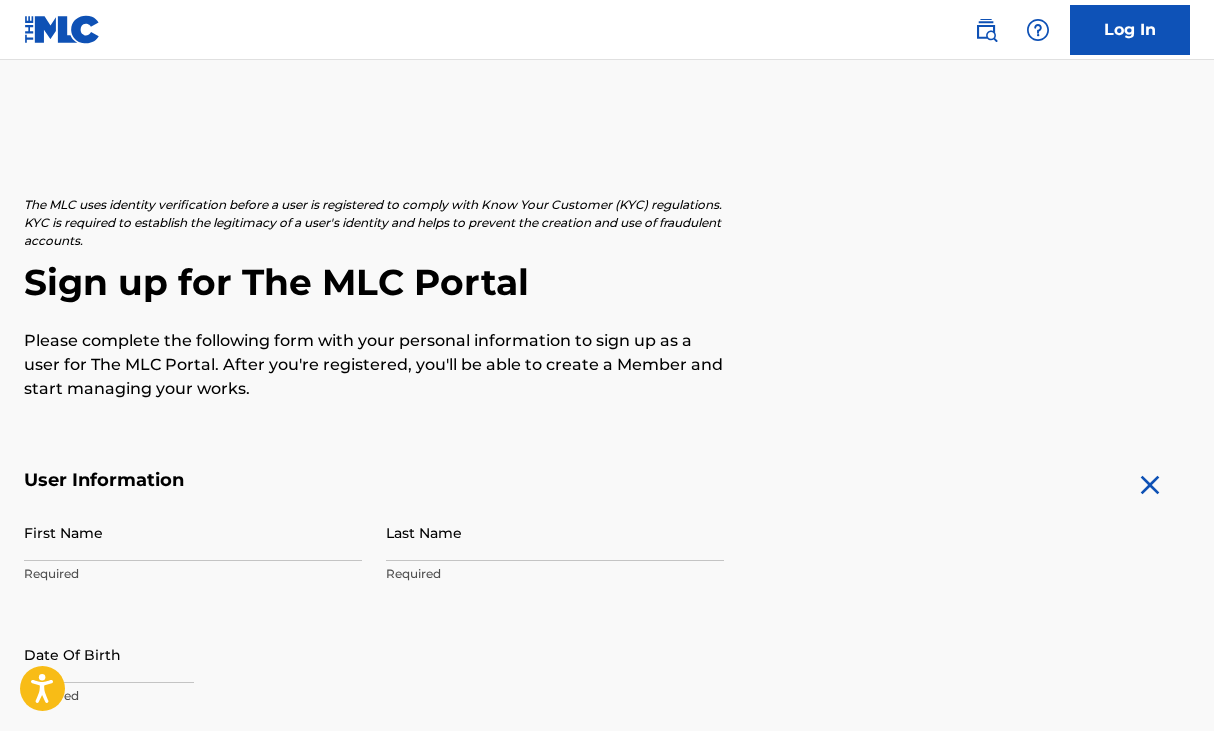 scroll, scrollTop: 0, scrollLeft: 0, axis: both 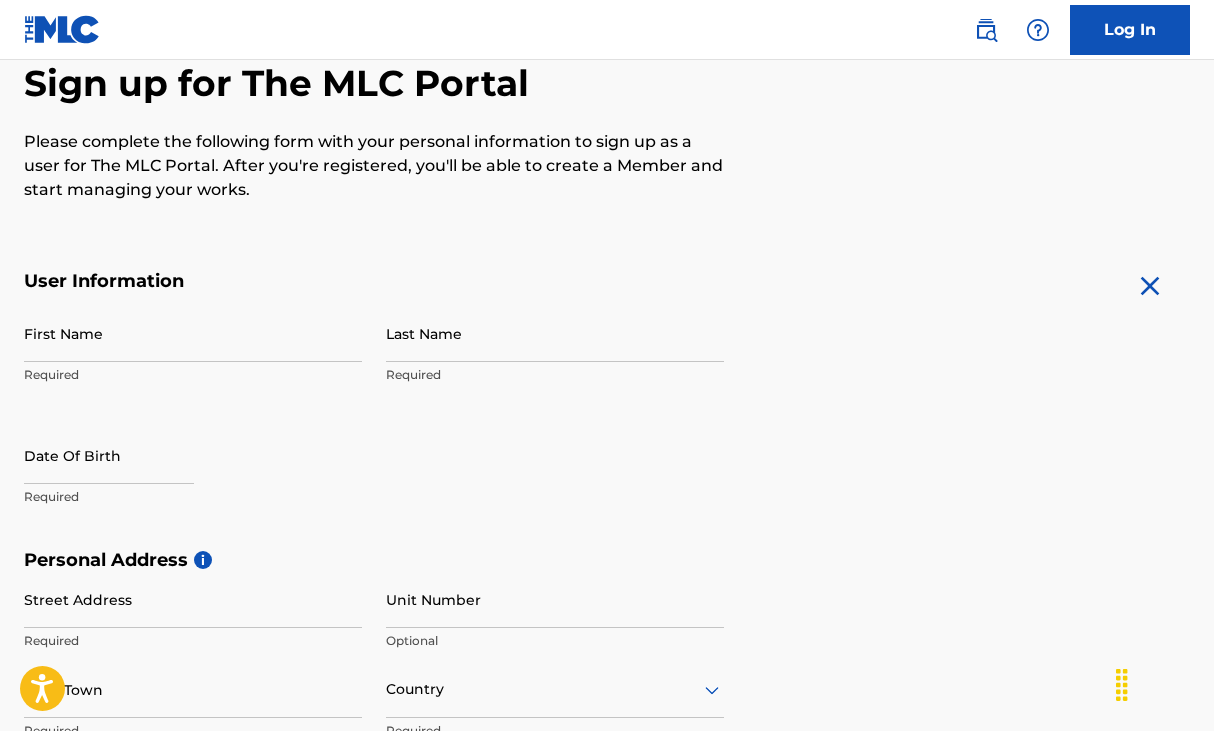 click on "First Name" at bounding box center (193, 333) 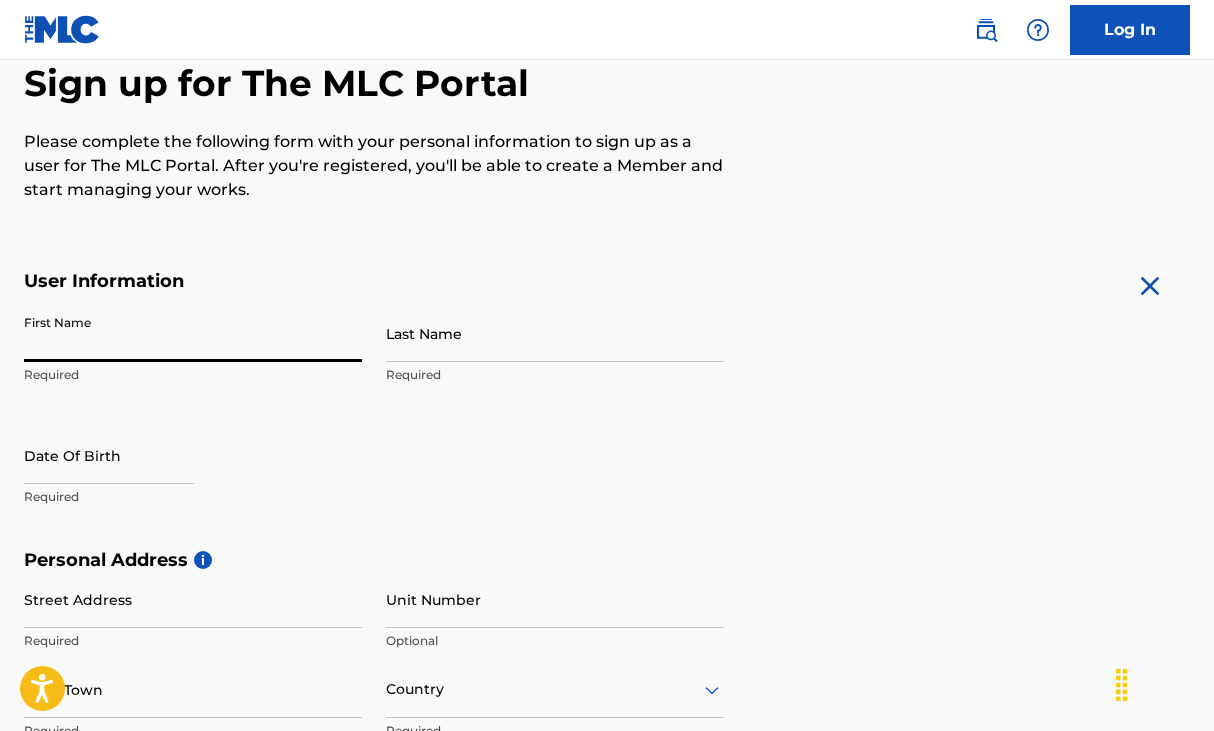 click on "First Name" at bounding box center (193, 333) 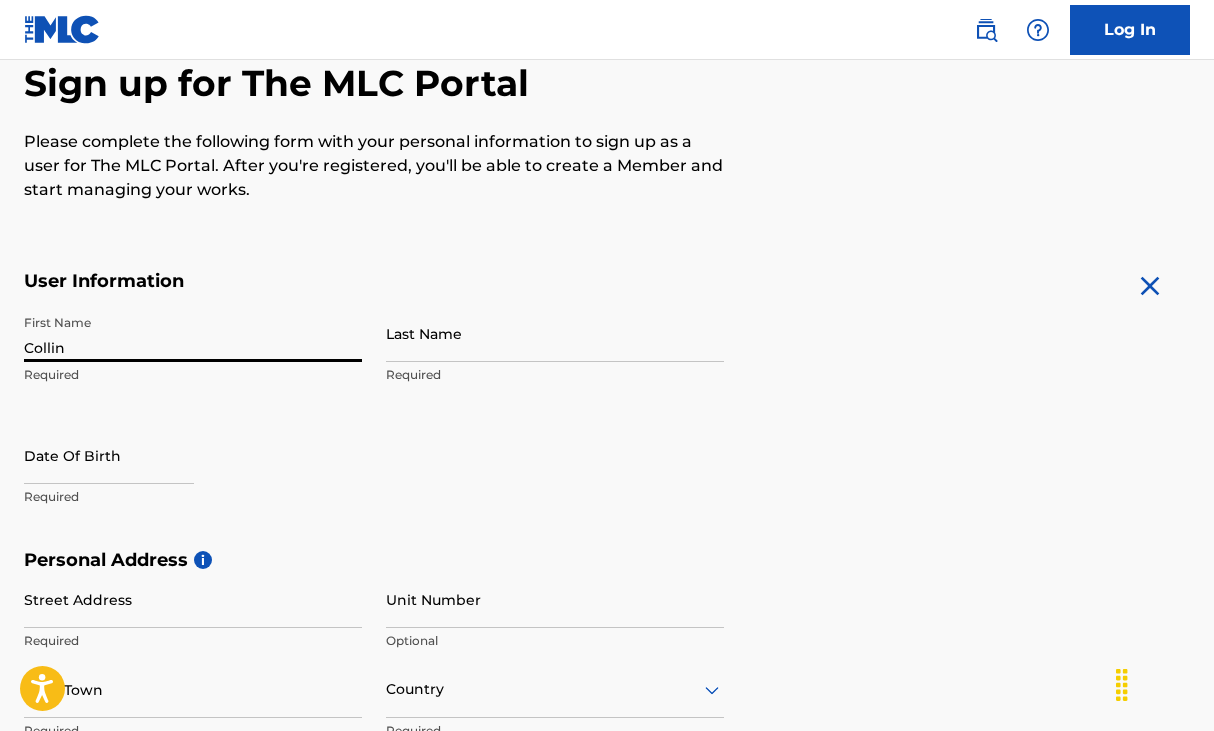 type on "Collin" 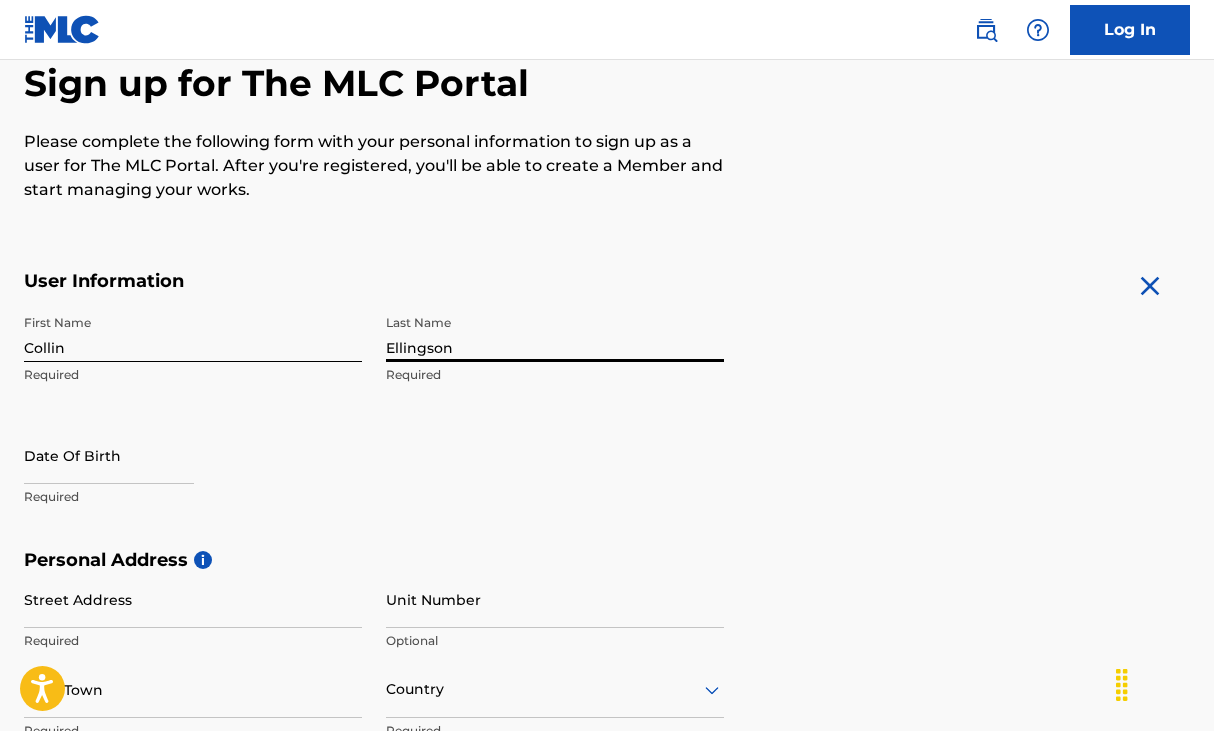type on "Ellingson" 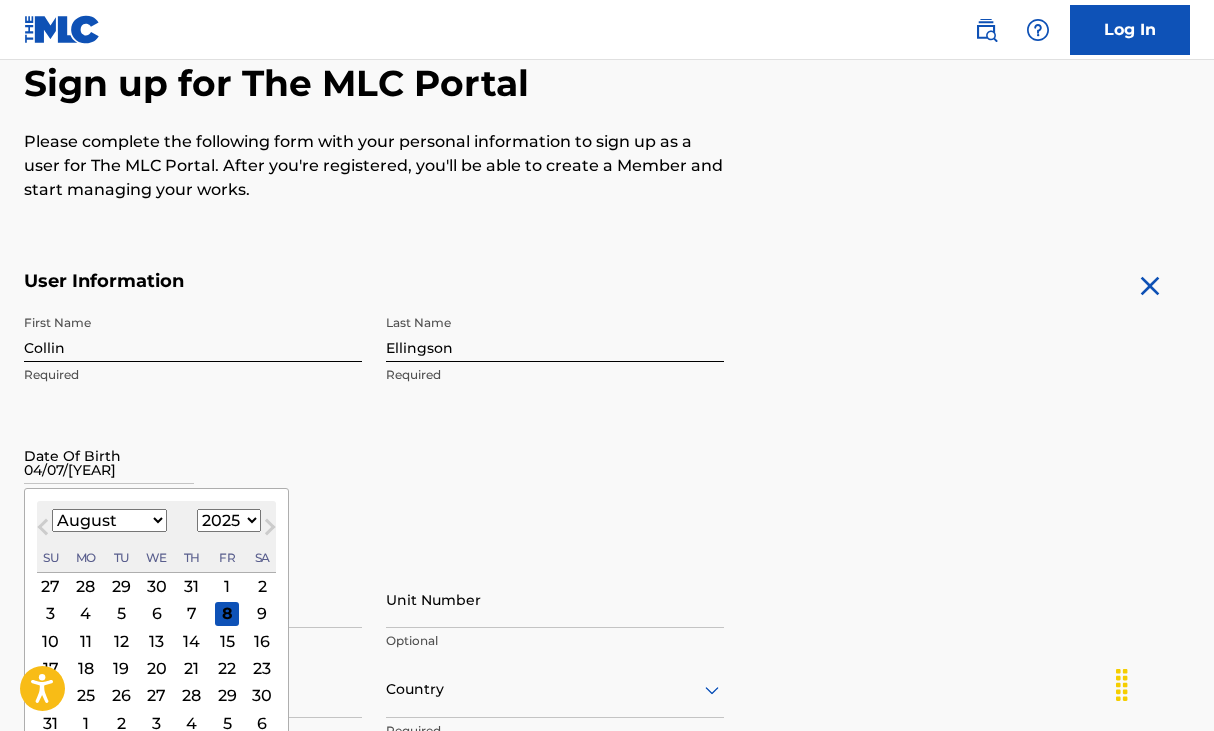 type on "04/07/[YEAR]" 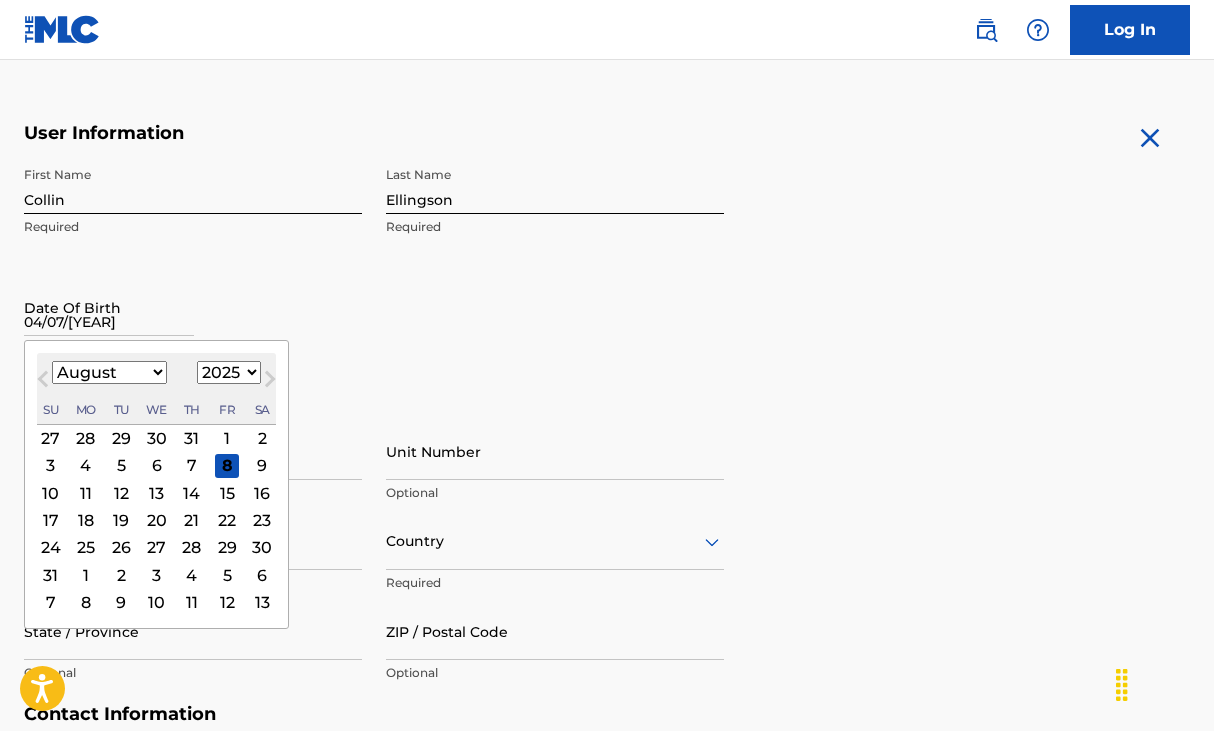 scroll, scrollTop: 348, scrollLeft: 0, axis: vertical 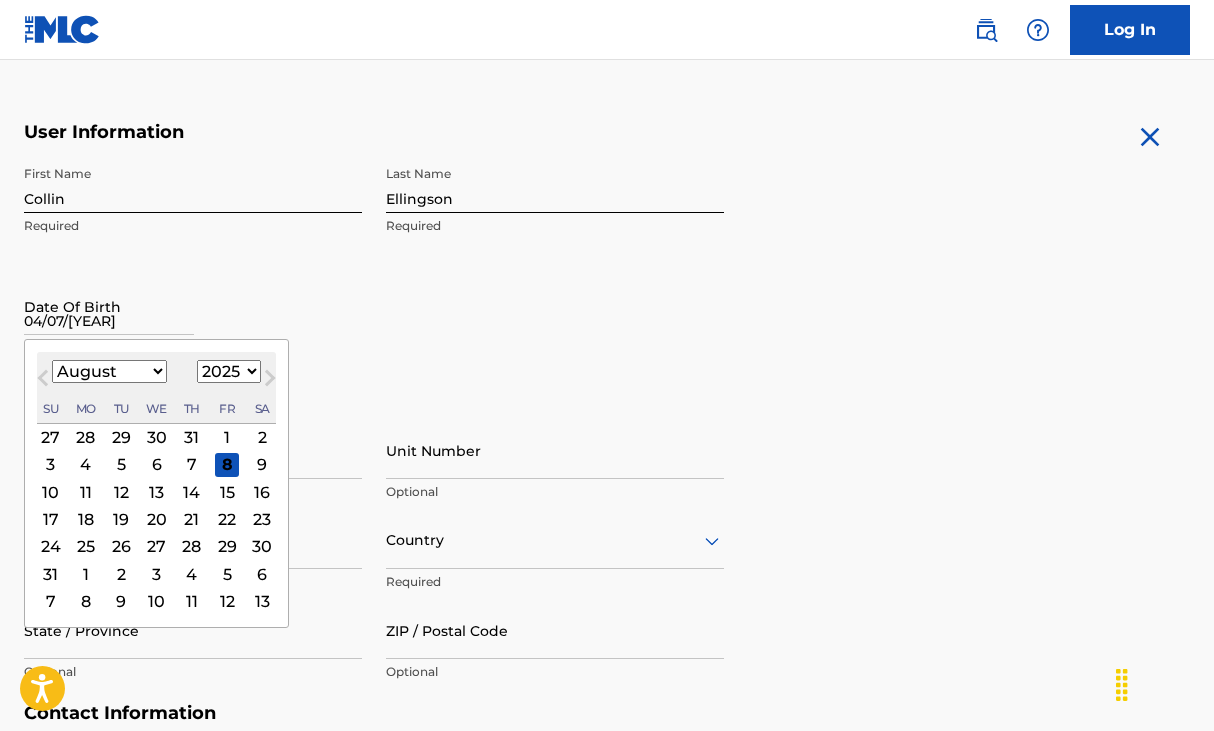 click on "First Name Collin Required Last Name Ellingson Required Date Of Birth 04/07/[YEAR] Previous Month Next Month August 2025 January February March April May June July August September October November December 1899 1900 1901 1902 1903 1904 1905 1906 1907 1908 1909 1910 1911 1912 1913 1914 1915 1916 1917 1918 1919 1920 1921 1922 1923 1924 1925 1926 1927 1928 1929 1930 1931 1932 1933 1934 1935 1936 1937 1938 1939 1940 1941 1942 1943 1944 1945 1946 1947 1948 1949 1950 1951 1952 1953 1954 1955 1956 1957 1958 1959 1960 1961 1962 1963 1964 1965 1966 1967 1968 1969 1970 1971 1972 1973 1974 1975 1976 1977 1978 1979 1980 1981 1982 1983 1984 1985 1986 1987 1988 1989 1990 1991 1992 1993 1994 1995 1996 1997 1998 1999 2000 2001 2002 2003 2004 2005 2006 2007 2008 2009 2010 2011 2012 2013 2014 2015 2016 2017 2018 2019 2020 2021 2022 2023 2024 2025 2026 2027 2028 2029 2030 2031 2032 2033 2034 2035 2036 2037 2038 2039 2040 2041 2042 2043 2044 2045 2046 2047 2048 2049 2050 2051 2052 2053 2054 2055 2056 2057 2058 2059 2060 2061 2062" at bounding box center (374, 278) 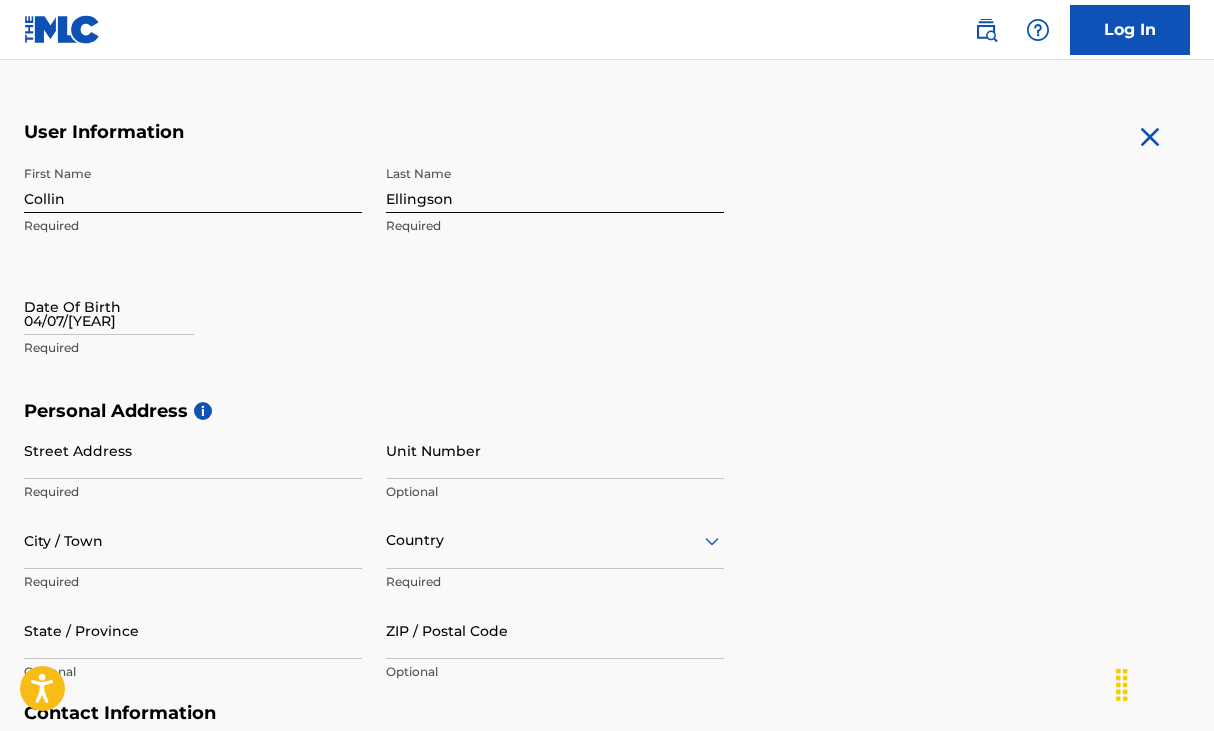 click on "04/07/[YEAR]" at bounding box center [109, 306] 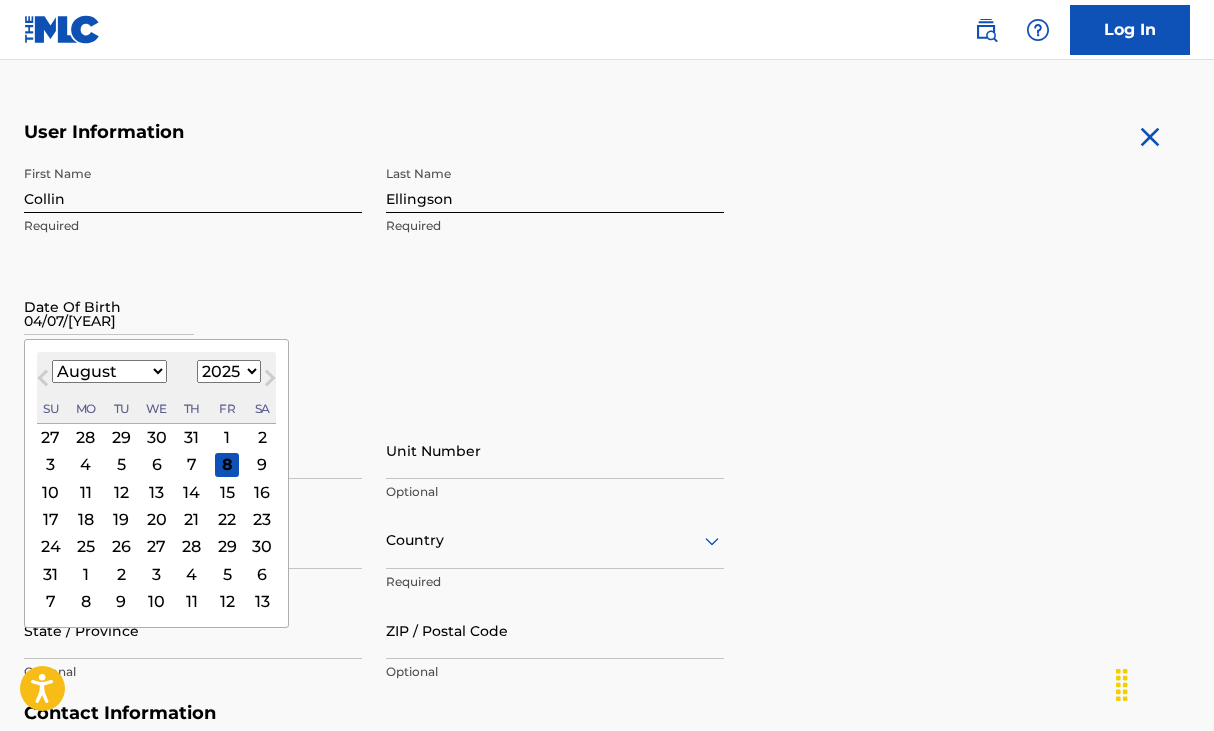 click on "1899 1900 1901 1902 1903 1904 1905 1906 1907 1908 1909 1910 1911 1912 1913 1914 1915 1916 1917 1918 1919 1920 1921 1922 1923 1924 1925 1926 1927 1928 1929 1930 1931 1932 1933 1934 1935 1936 1937 1938 1939 1940 1941 1942 1943 1944 1945 1946 1947 1948 1949 1950 1951 1952 1953 1954 1955 1956 1957 1958 1959 1960 1961 1962 1963 1964 1965 1966 1967 1968 1969 1970 1971 1972 1973 1974 1975 1976 1977 1978 1979 1980 1981 1982 1983 1984 1985 1986 1987 1988 1989 1990 1991 1992 1993 1994 1995 1996 1997 1998 1999 2000 2001 2002 2003 2004 2005 2006 2007 2008 2009 2010 2011 2012 2013 2014 2015 2016 2017 2018 2019 2020 2021 2022 2023 2024 2025 2026 2027 2028 2029 2030 2031 2032 2033 2034 2035 2036 2037 2038 2039 2040 2041 2042 2043 2044 2045 2046 2047 2048 2049 2050 2051 2052 2053 2054 2055 2056 2057 2058 2059 2060 2061 2062 2063 2064 2065 2066 2067 2068 2069 2070 2071 2072 2073 2074 2075 2076 2077 2078 2079 2080 2081 2082 2083 2084 2085 2086 2087 2088 2089 2090 2091 2092 2093 2094 2095 2096 2097 2098 2099 2100" at bounding box center (229, 371) 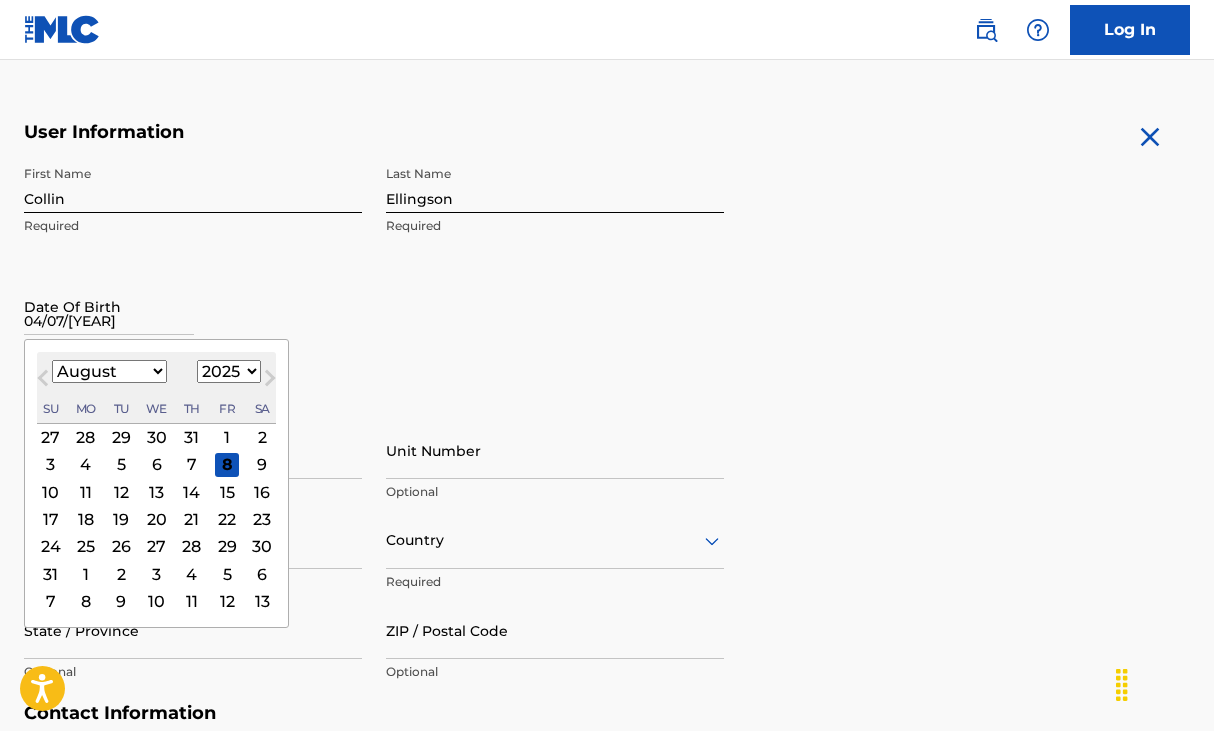 select on "1975" 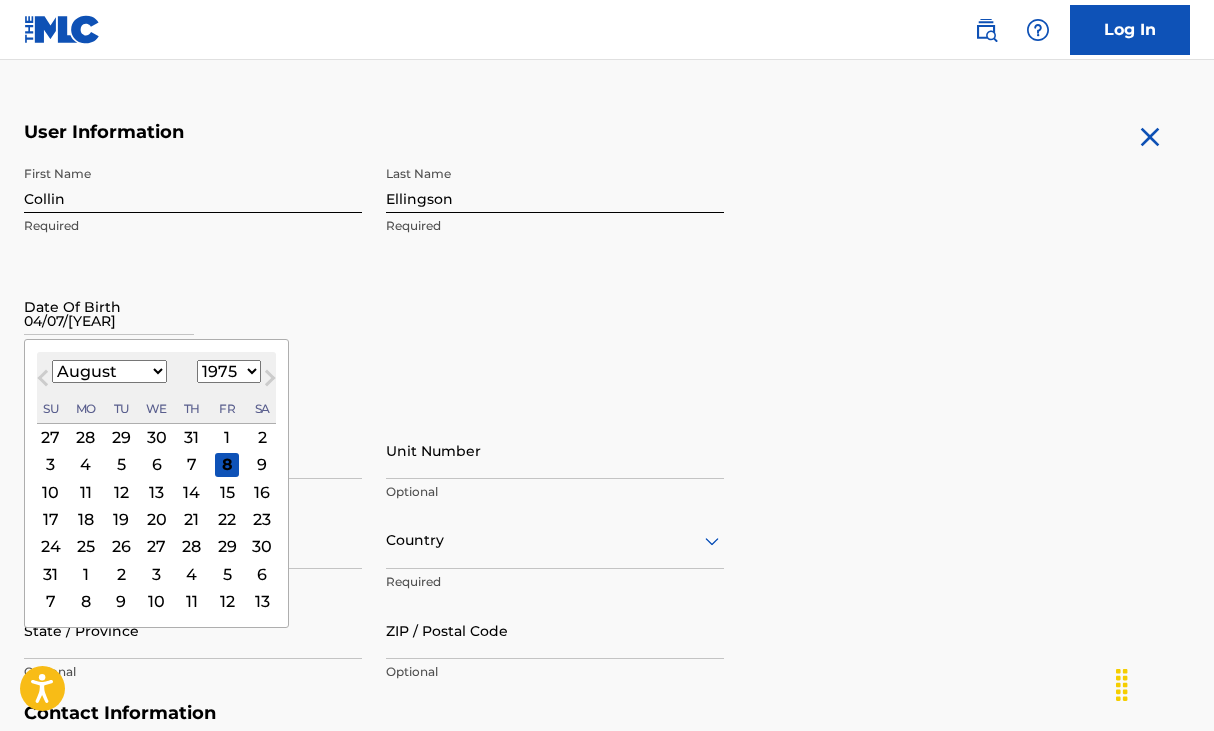 click on "1899 1900 1901 1902 1903 1904 1905 1906 1907 1908 1909 1910 1911 1912 1913 1914 1915 1916 1917 1918 1919 1920 1921 1922 1923 1924 1925 1926 1927 1928 1929 1930 1931 1932 1933 1934 1935 1936 1937 1938 1939 1940 1941 1942 1943 1944 1945 1946 1947 1948 1949 1950 1951 1952 1953 1954 1955 1956 1957 1958 1959 1960 1961 1962 1963 1964 1965 1966 1967 1968 1969 1970 1971 1972 1973 1974 1975 1976 1977 1978 1979 1980 1981 1982 1983 1984 1985 1986 1987 1988 1989 1990 1991 1992 1993 1994 1995 1996 1997 1998 1999 2000 2001 2002 2003 2004 2005 2006 2007 2008 2009 2010 2011 2012 2013 2014 2015 2016 2017 2018 2019 2020 2021 2022 2023 2024 2025 2026 2027 2028 2029 2030 2031 2032 2033 2034 2035 2036 2037 2038 2039 2040 2041 2042 2043 2044 2045 2046 2047 2048 2049 2050 2051 2052 2053 2054 2055 2056 2057 2058 2059 2060 2061 2062 2063 2064 2065 2066 2067 2068 2069 2070 2071 2072 2073 2074 2075 2076 2077 2078 2079 2080 2081 2082 2083 2084 2085 2086 2087 2088 2089 2090 2091 2092 2093 2094 2095 2096 2097 2098 2099 2100" at bounding box center (229, 371) 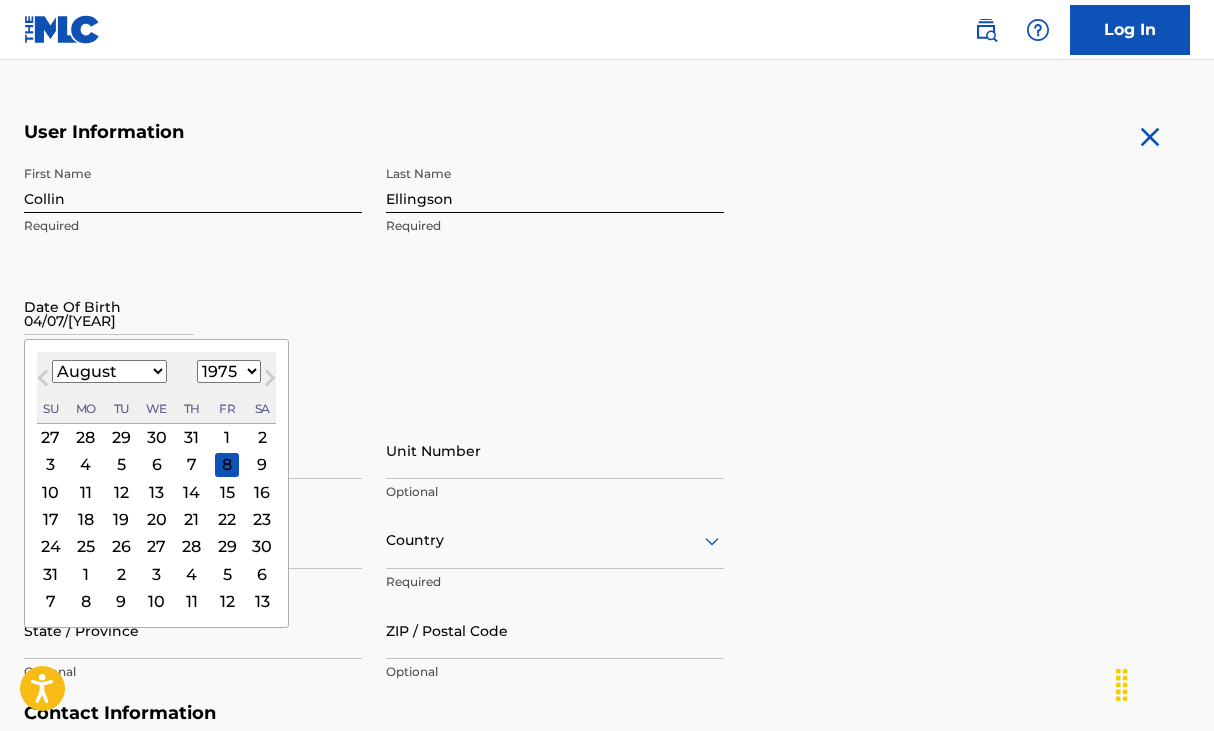 click on "January February March April May June July August September October November December" at bounding box center [109, 371] 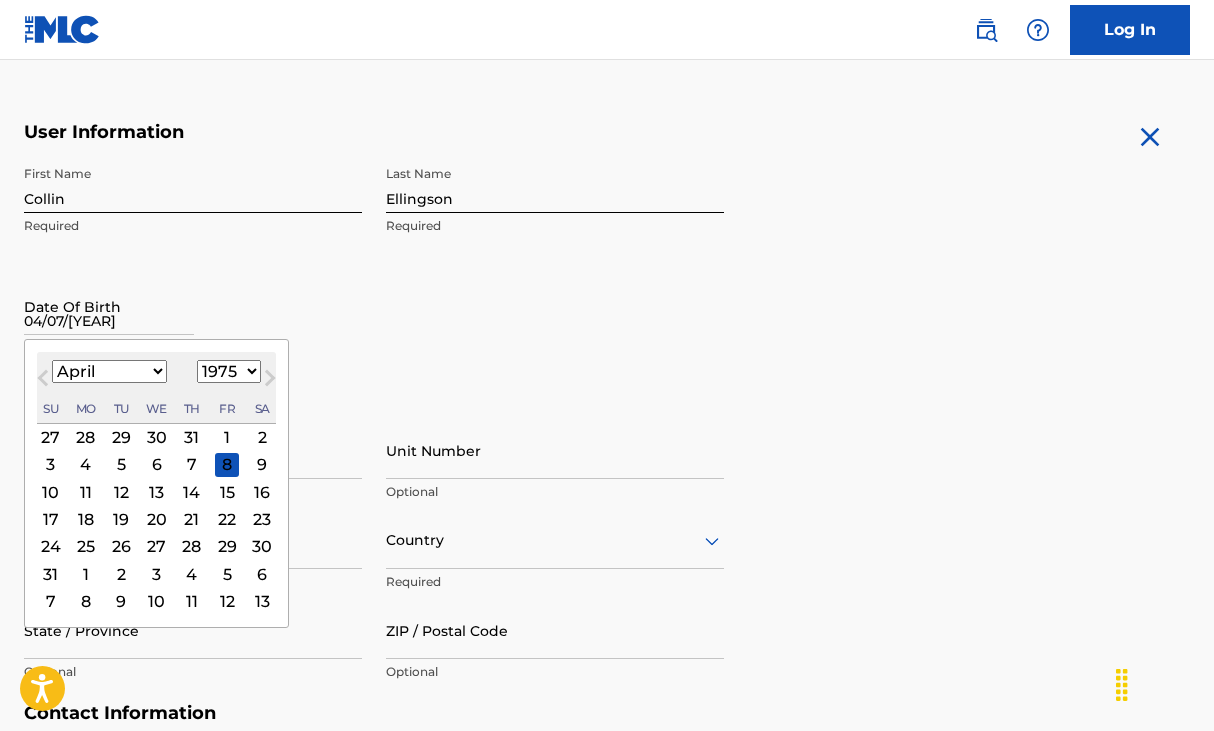 click on "January February March April May June July August September October November December" at bounding box center (109, 371) 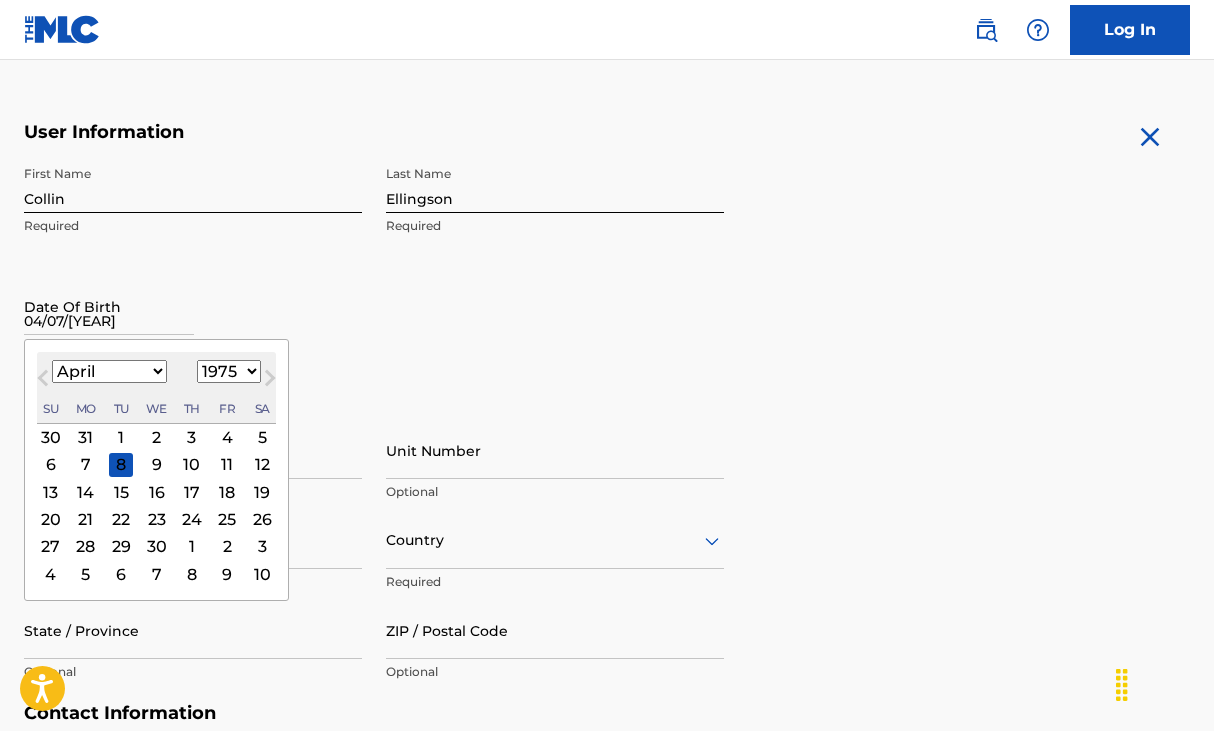 click on "7" at bounding box center (86, 465) 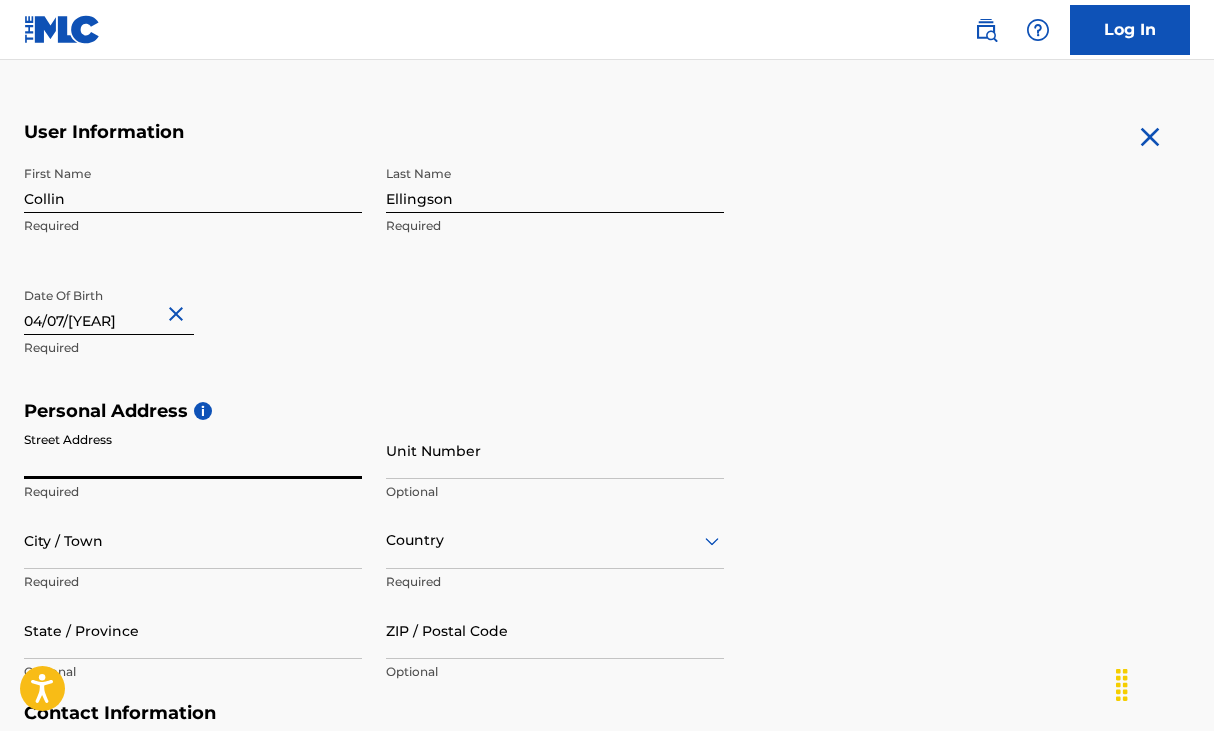 click on "Street Address" at bounding box center (193, 450) 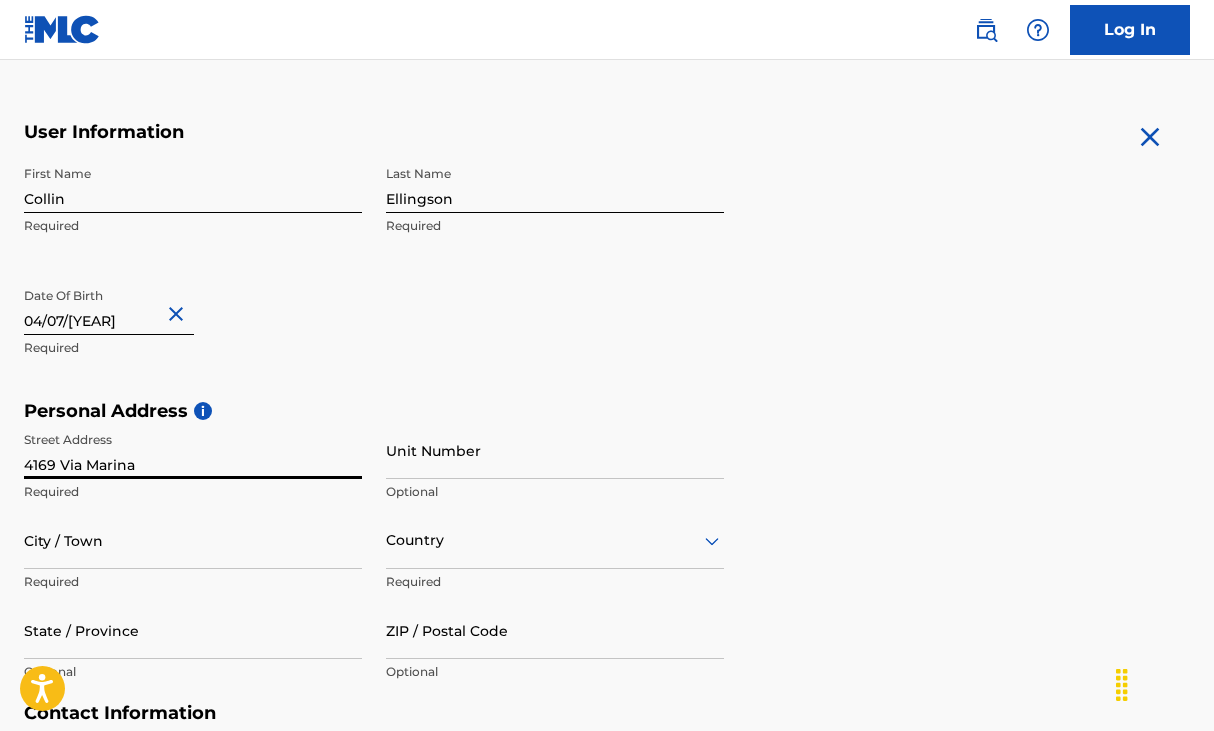 type on "4169 Via Marina" 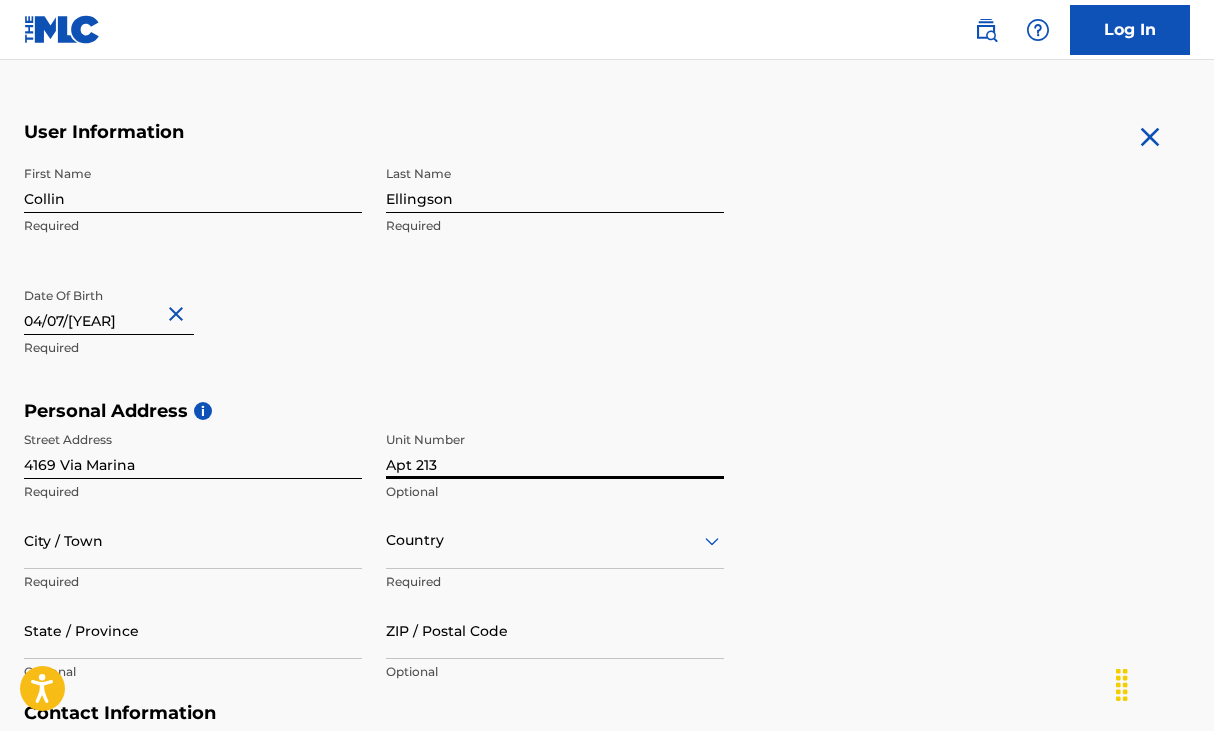 type on "Apt 213" 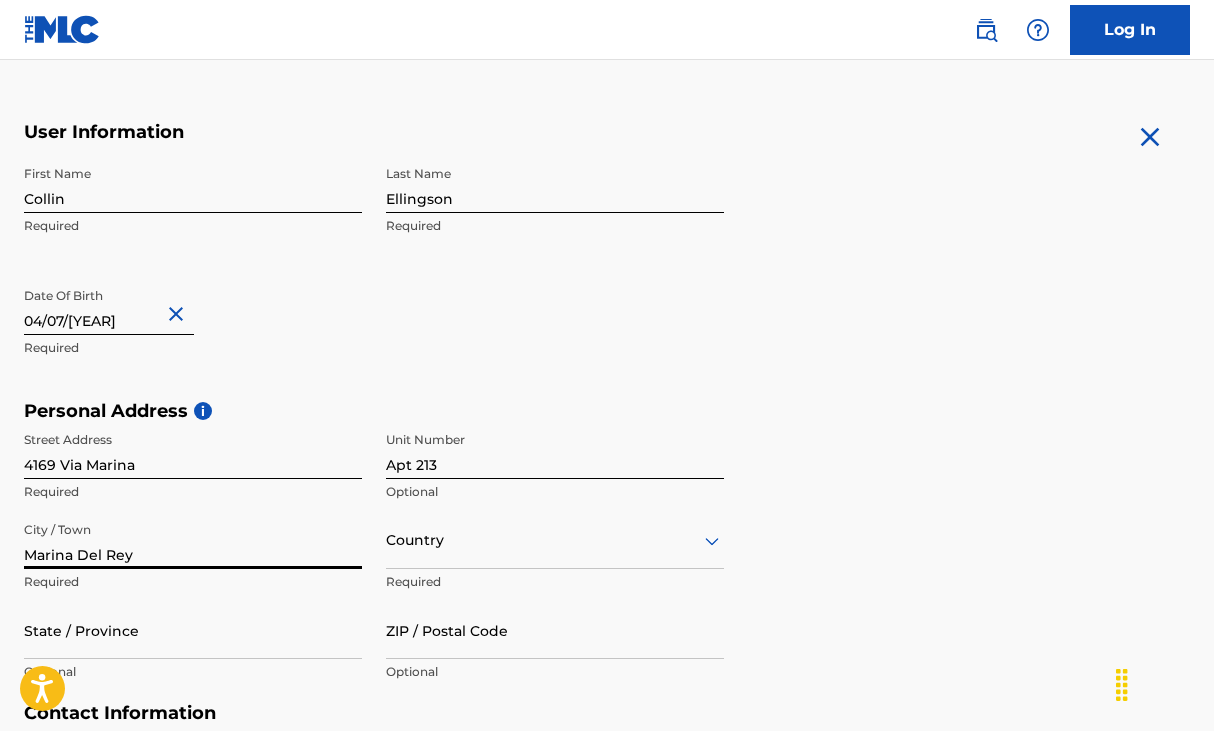 type on "Marina Del Rey" 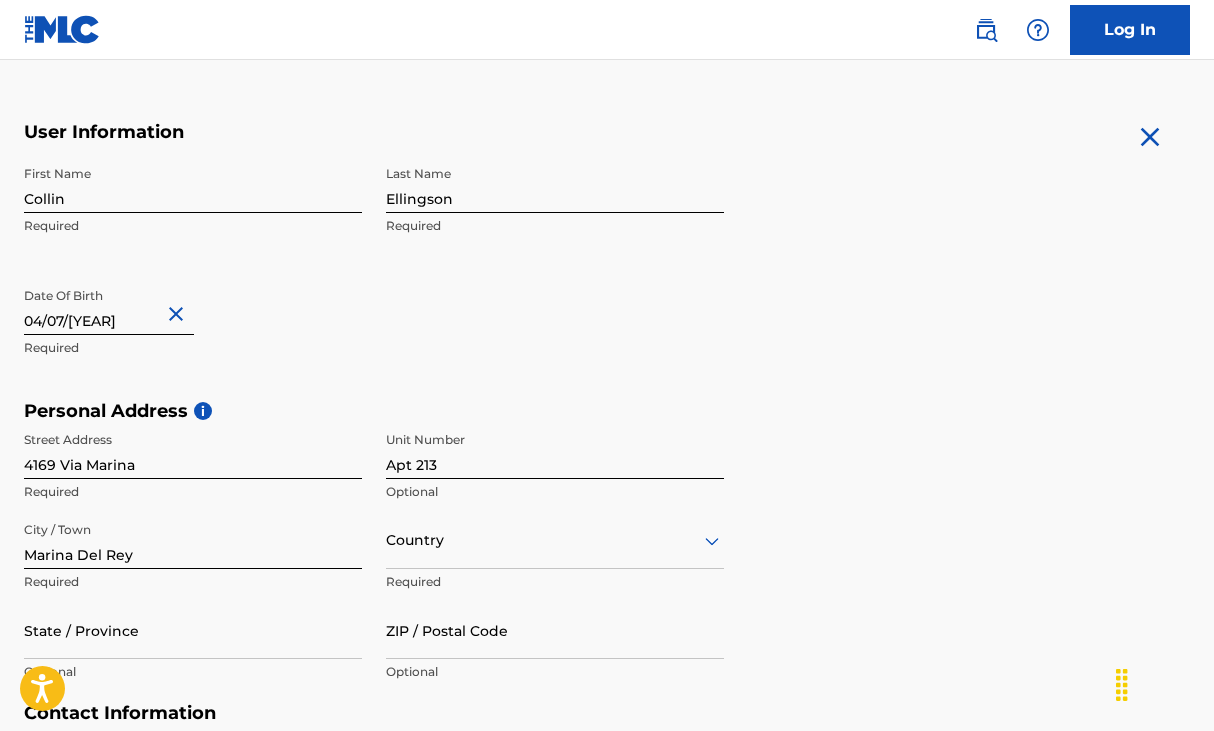 click on "option , selected. Select is focused ,type to refine list, press Down to open the menu,  Country" at bounding box center [555, 540] 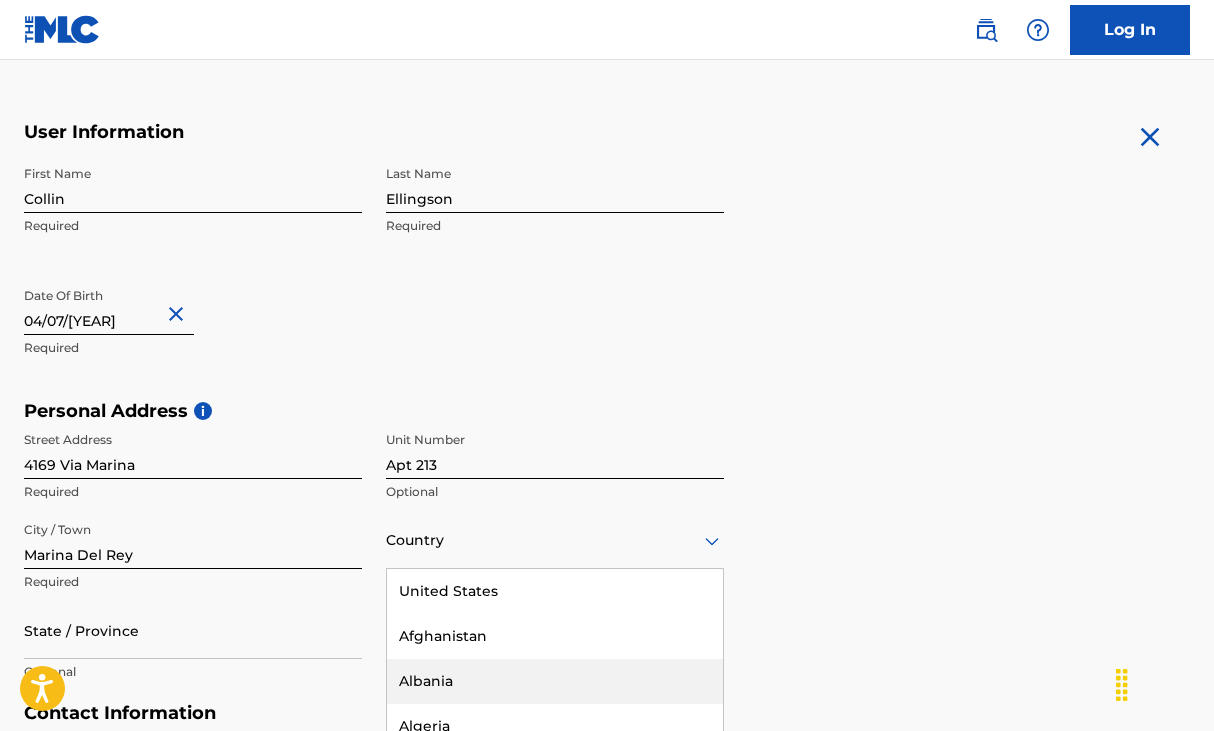 scroll, scrollTop: 487, scrollLeft: 0, axis: vertical 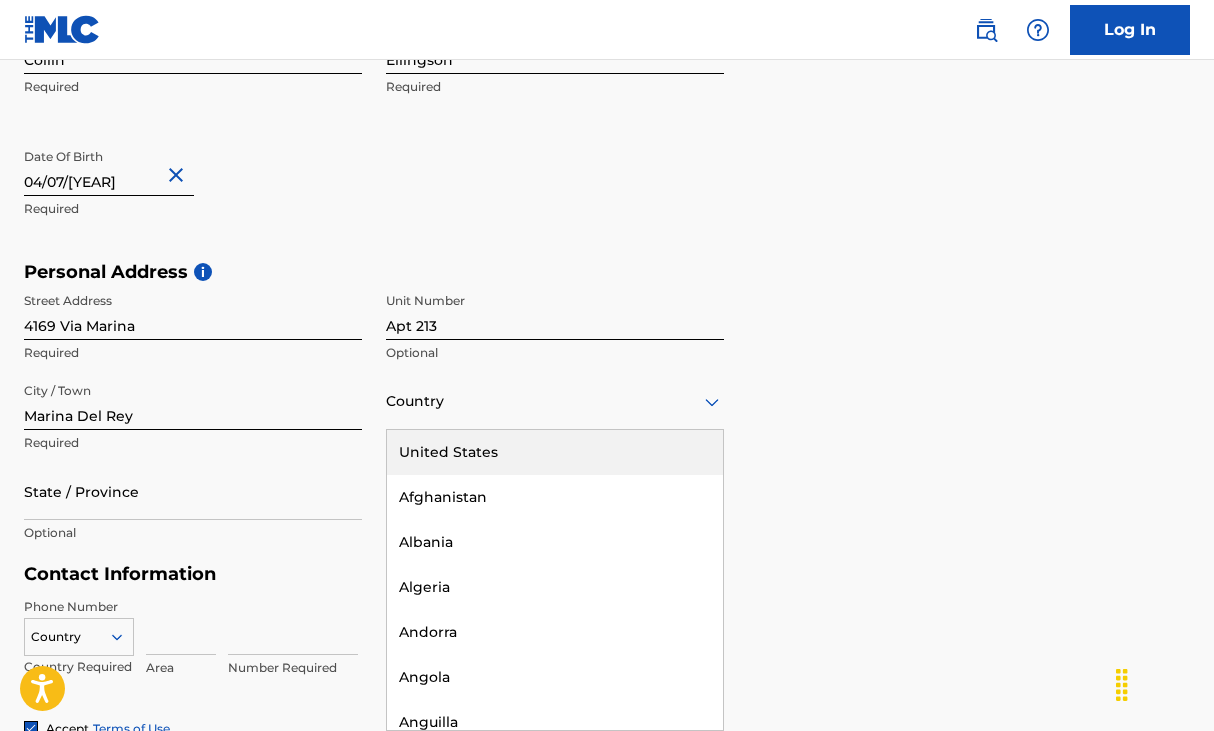 click on "United States" at bounding box center [555, 452] 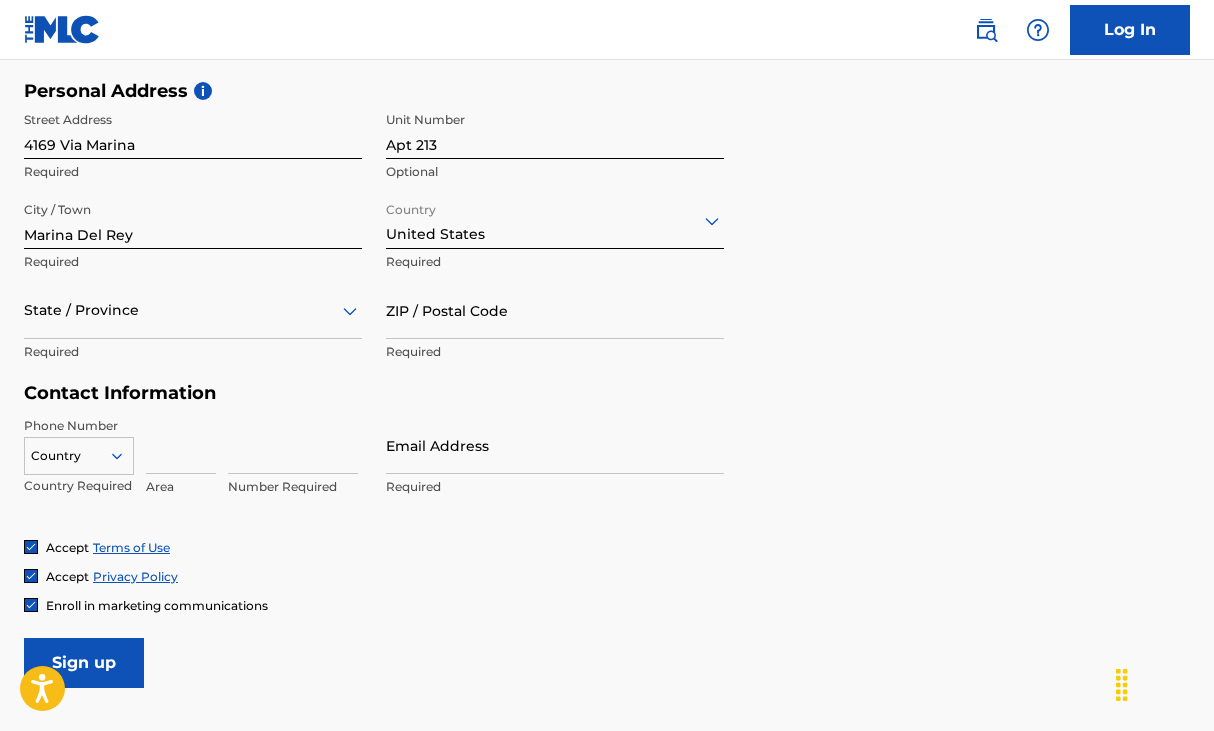 scroll, scrollTop: 670, scrollLeft: 0, axis: vertical 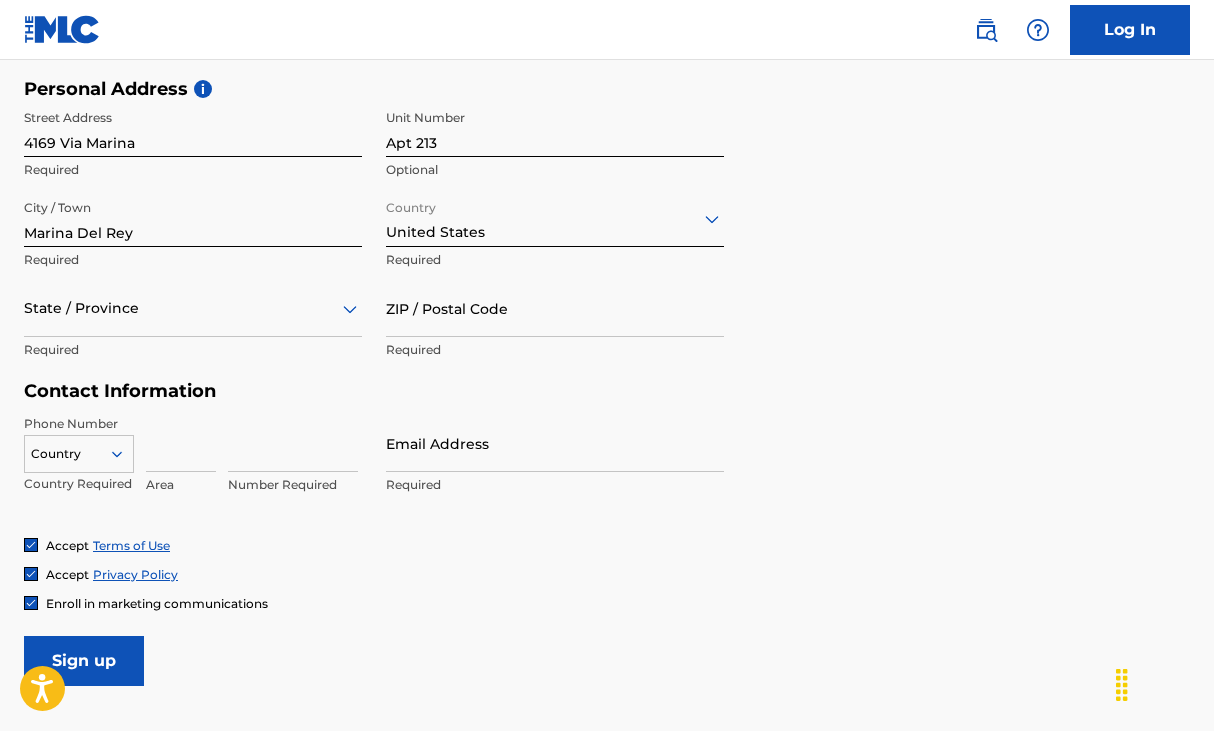 click at bounding box center [193, 308] 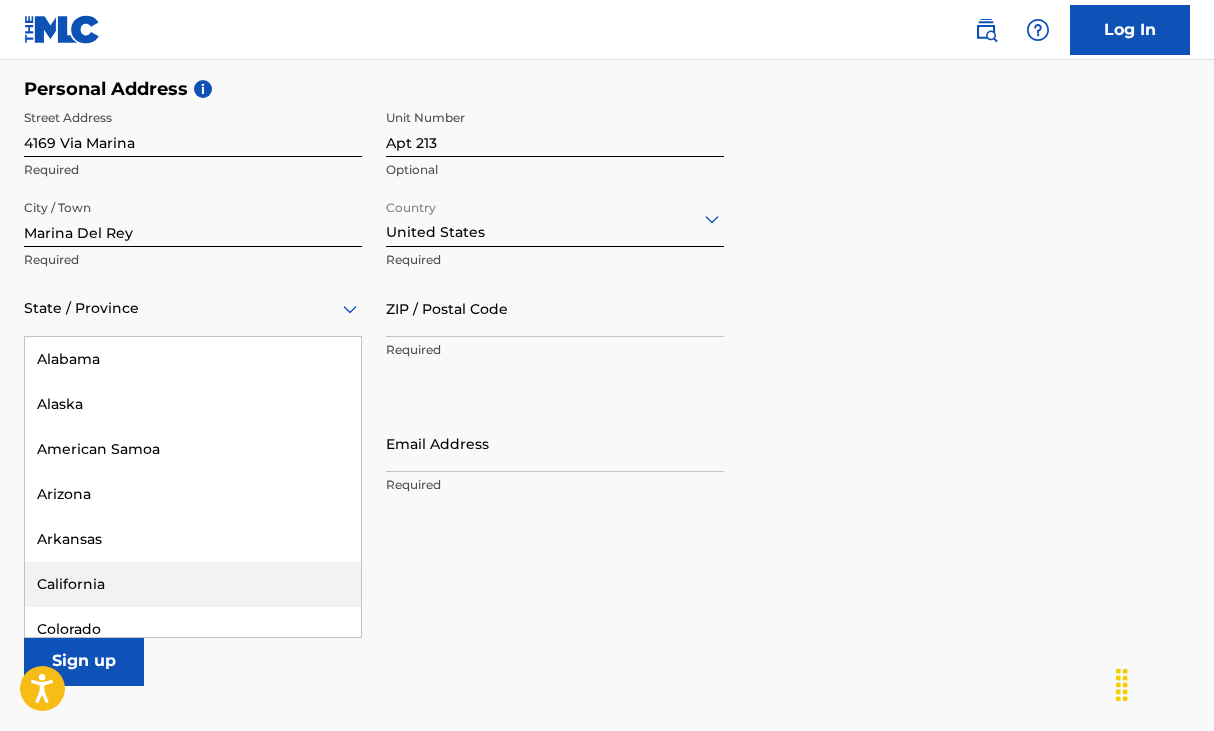 click on "California" at bounding box center [193, 584] 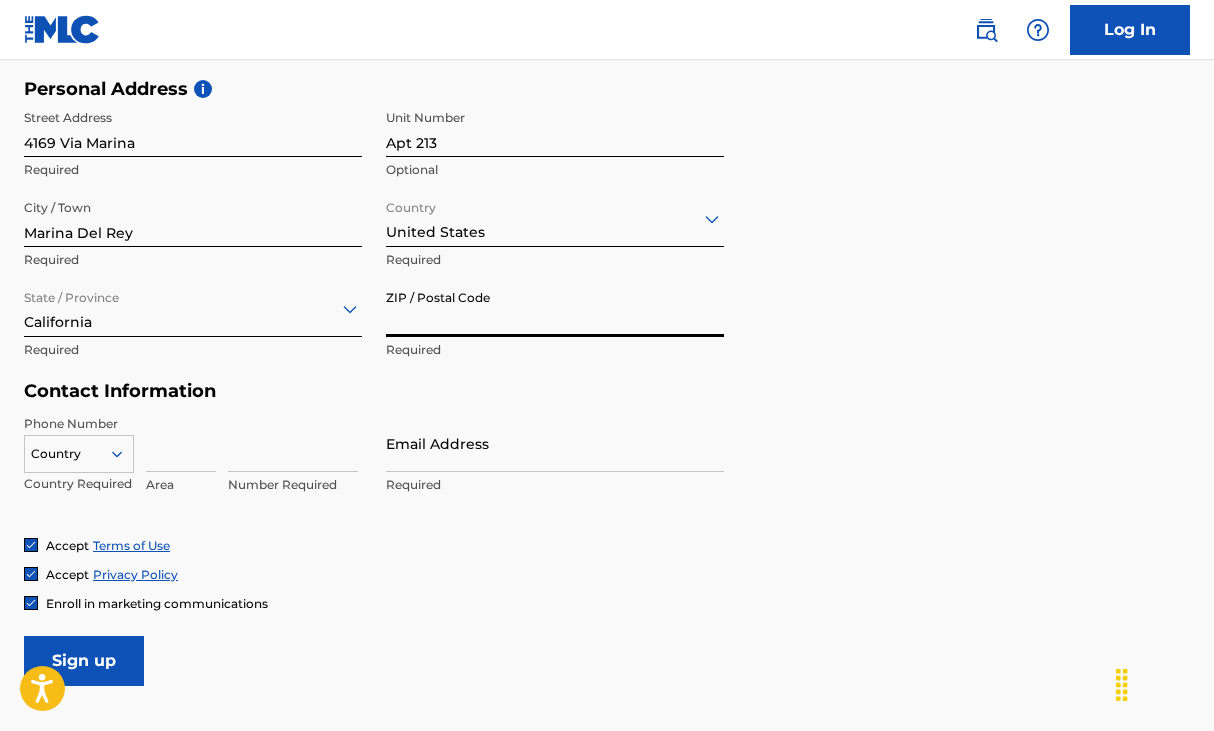 click on "ZIP / Postal Code" at bounding box center [555, 308] 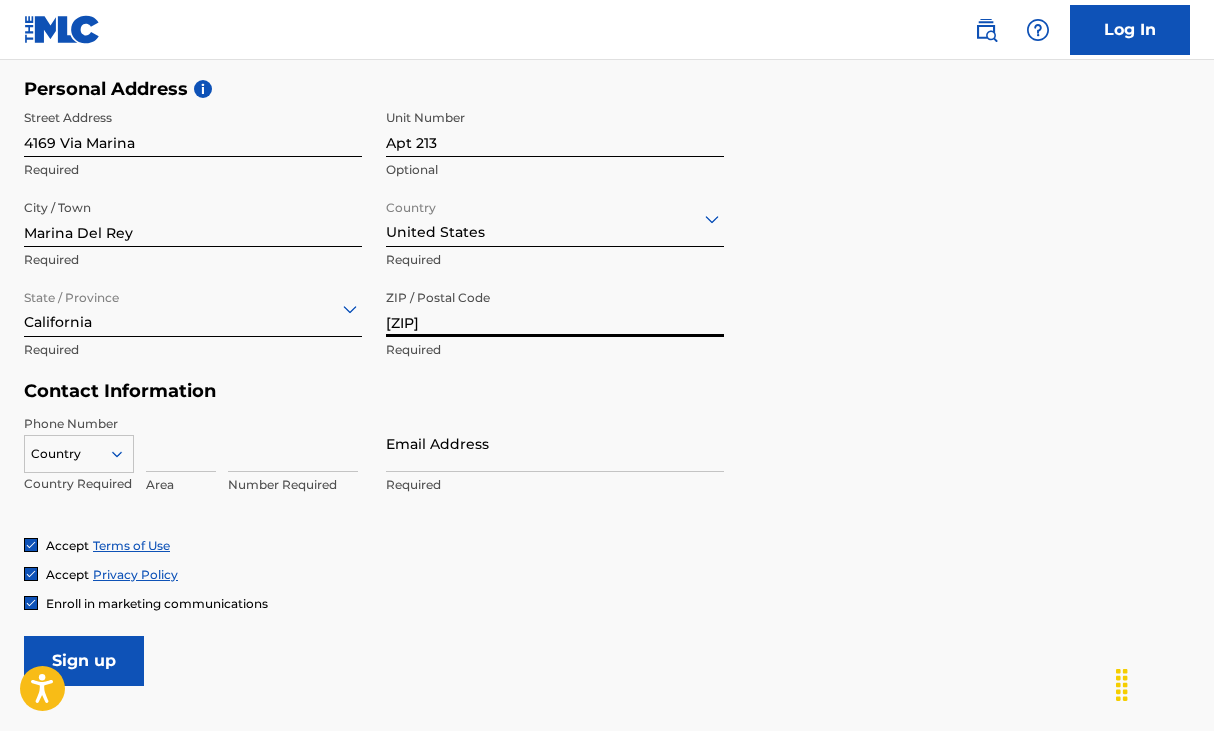 type on "[ZIP]" 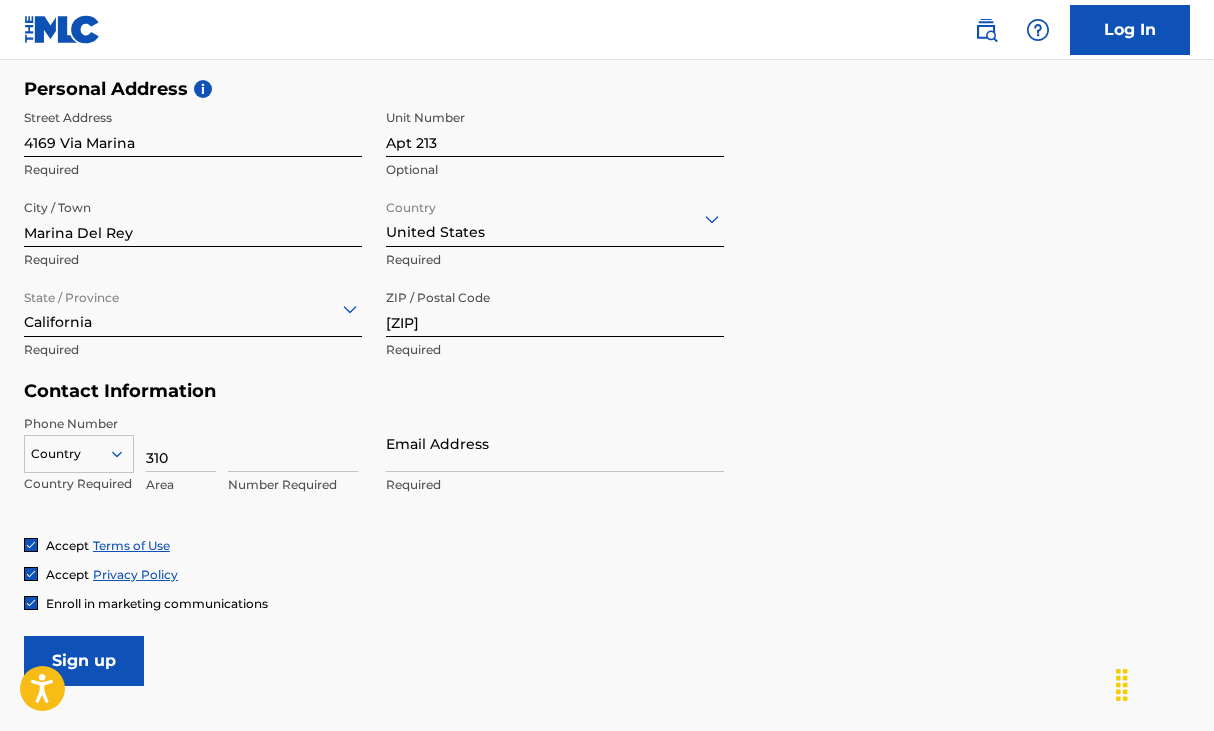 type on "310" 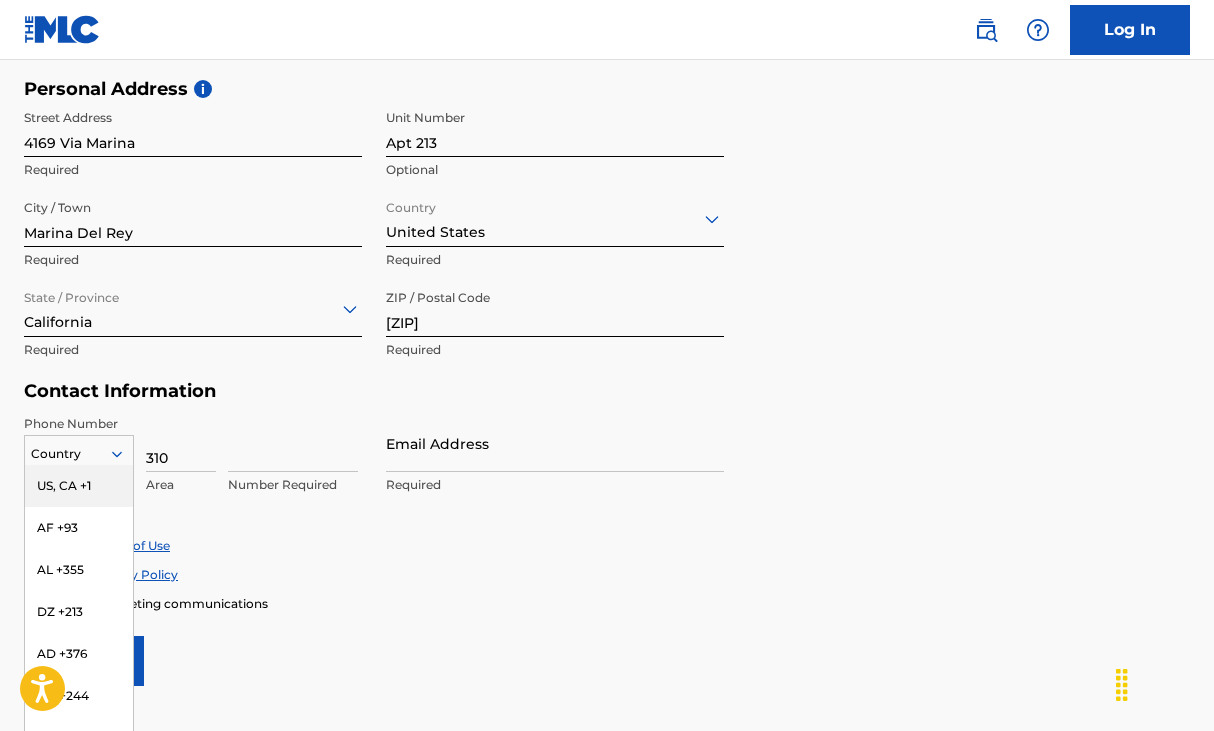 scroll, scrollTop: 705, scrollLeft: 0, axis: vertical 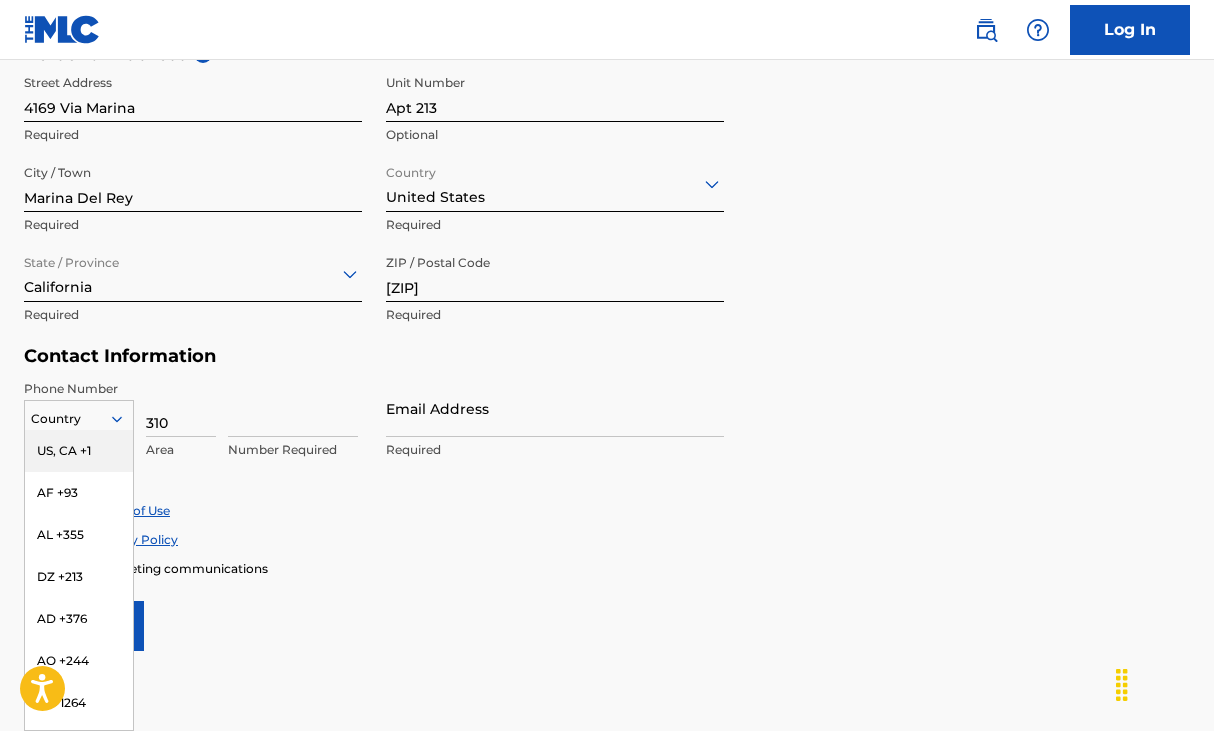 click on "216 results available. Use Up and Down to choose options, press Enter to select the currently focused option, press Escape to exit the menu, press Tab to select the option and exit the menu. Country US, CA +1 AF +93 AL +355 DZ +213 AD +376 AO +244 AI +1264 AG +1268 AR +54 AM +374 AW +297 AU +61 AT +43 AZ +994 BS +1242 BH +973 BD +880 BB +1246 BY +375 BE +32 BZ +501 BJ +229 BM +1441 BT +975 BO +591 BA +387 BW +267 BR +55 BN +673 BG +359 BF +226 BI +257 KH +855 CM +237 CV +238 KY +1345 CF +236 TD +235 CL +56 CN +86 CO +57 KM +269 CG, CD +242 CK +682 CR +506 CI +225 HR +385 CU +53 CY +357 CZ +420 DK +45 DJ +253 DM +1767 DO +1809 EC +593 EG +20 SV +503 GQ +240 ER +291 EE +372 ET +251 FK +500 FO +298 FJ +679 FI +358 FR +33 GF +594 PF +689 GA +241 GM +220 GE +995 DE +49 GH +233 GI +350 GR +30 GL +299 GD +1473 GP +590 GT +502 GN +224 GW +245 GY +592 HT +509 VA, IT +39 HN +504 HK +852 HU +36 IS +354 IN +91 ID +62 IR +98 IQ +964 IE +353 IL +972 JM +1876 JP +81 JO +962 KZ +7 KE +254 KI +686 KP +850 KR +82 KW +965" at bounding box center (79, 415) 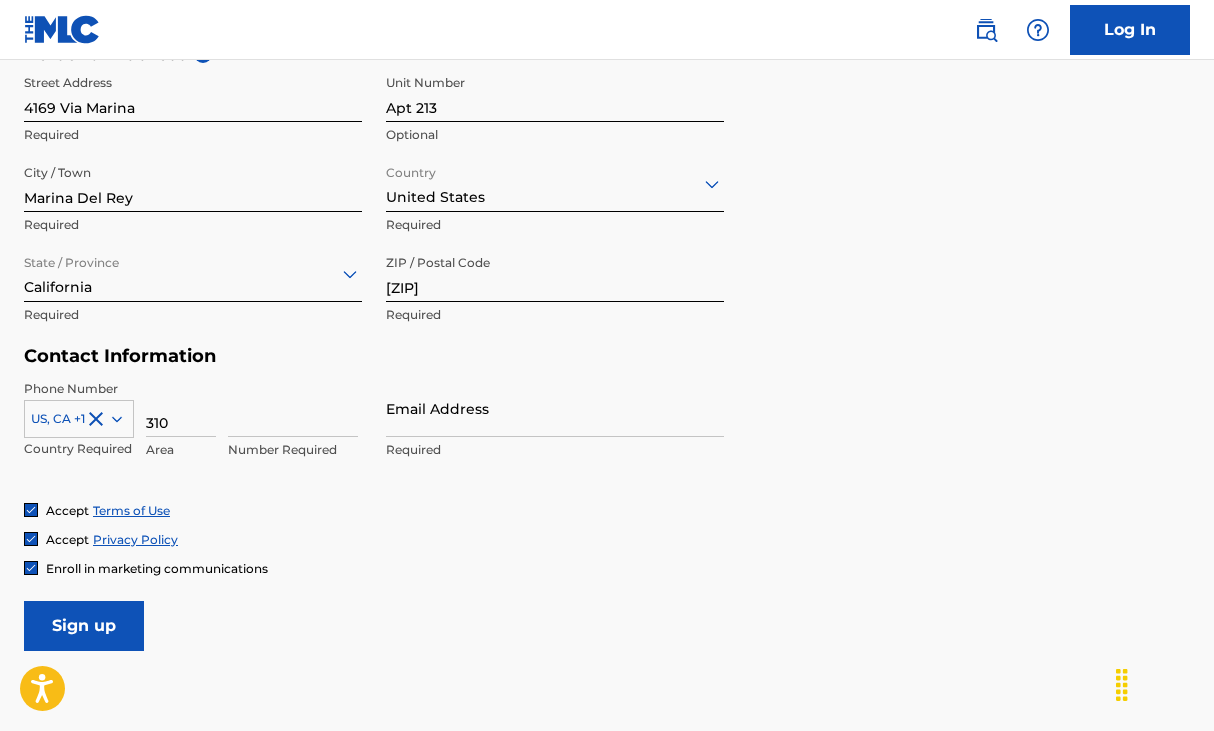 click at bounding box center (293, 408) 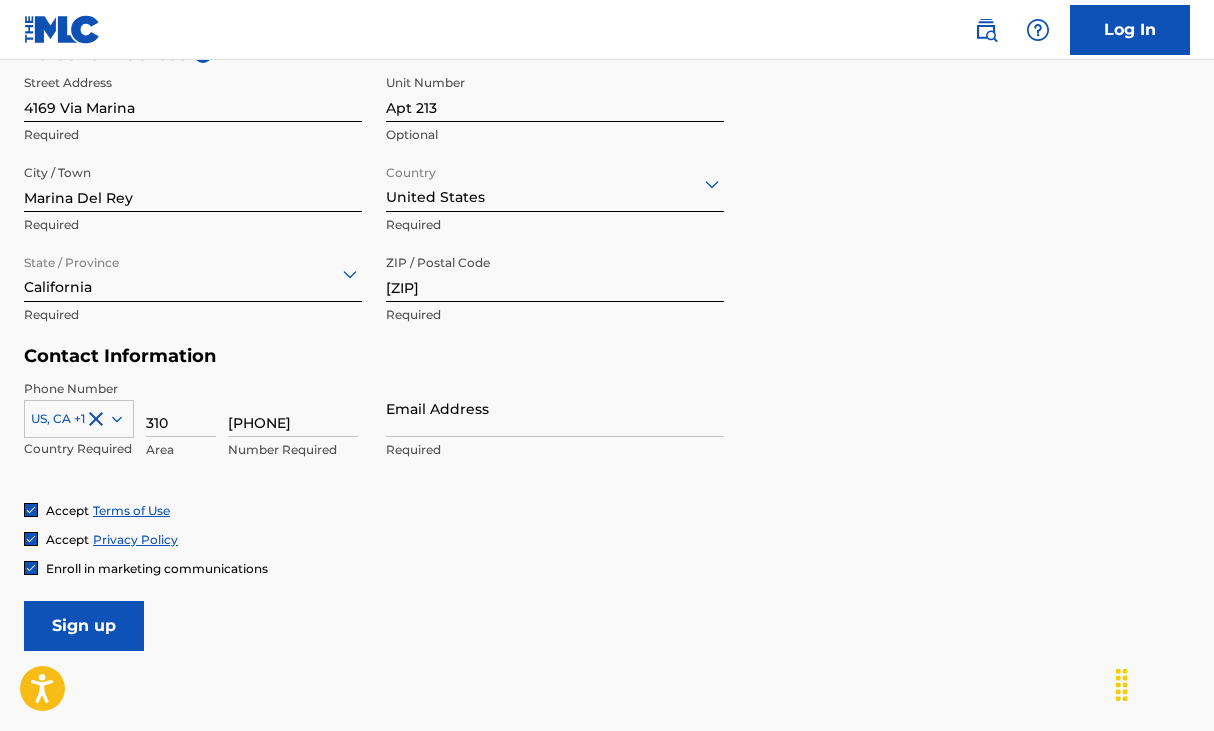 click on "Email Address" at bounding box center (555, 408) 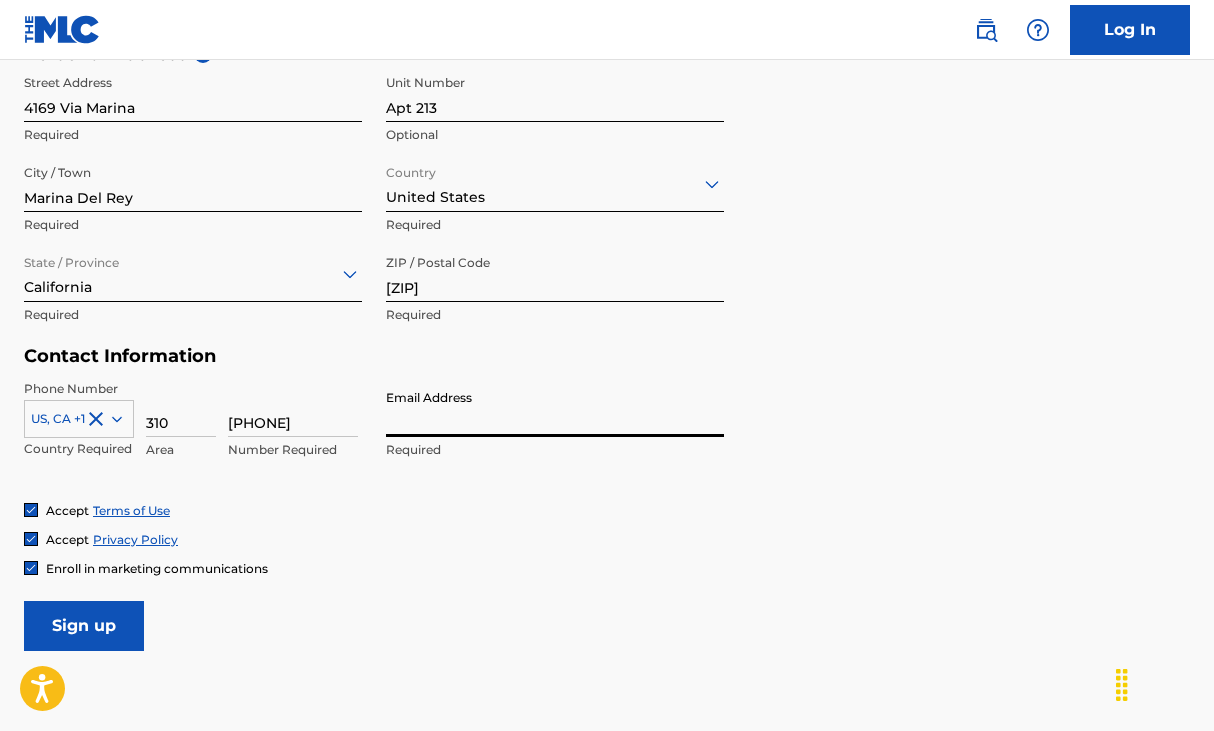 click on "Contact Information" at bounding box center [374, 356] 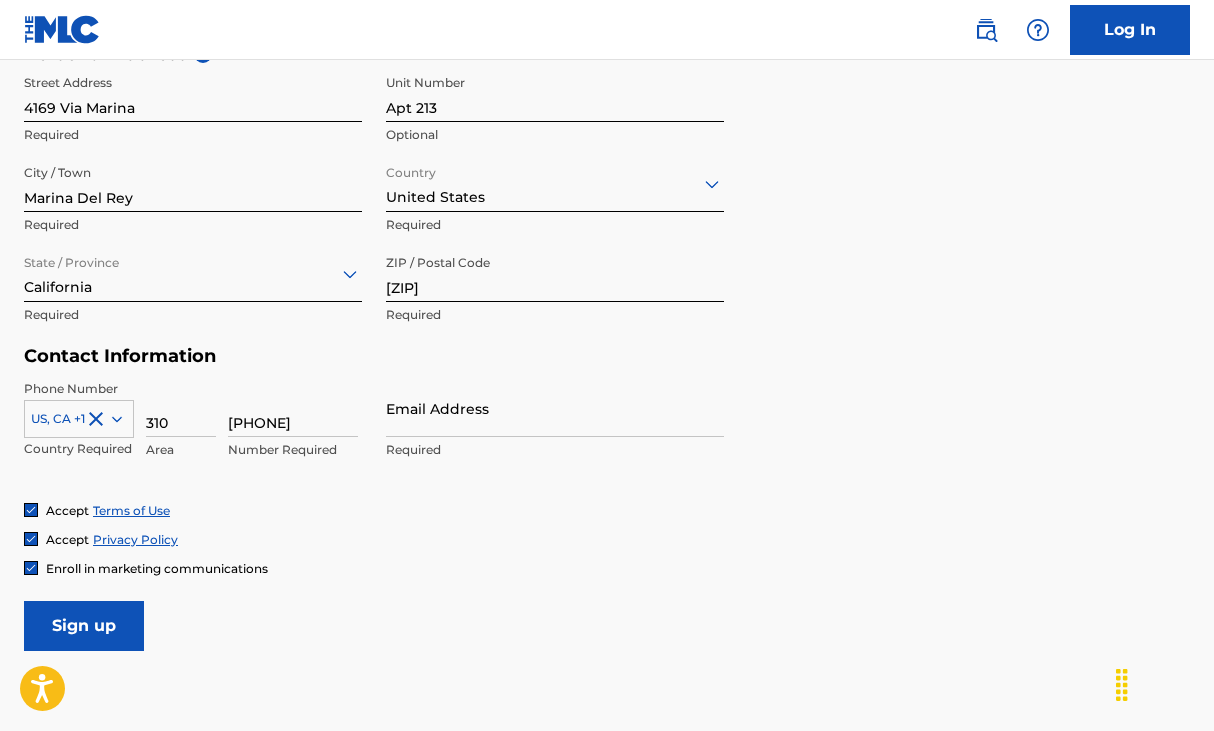click on "[PHONE]" at bounding box center [293, 408] 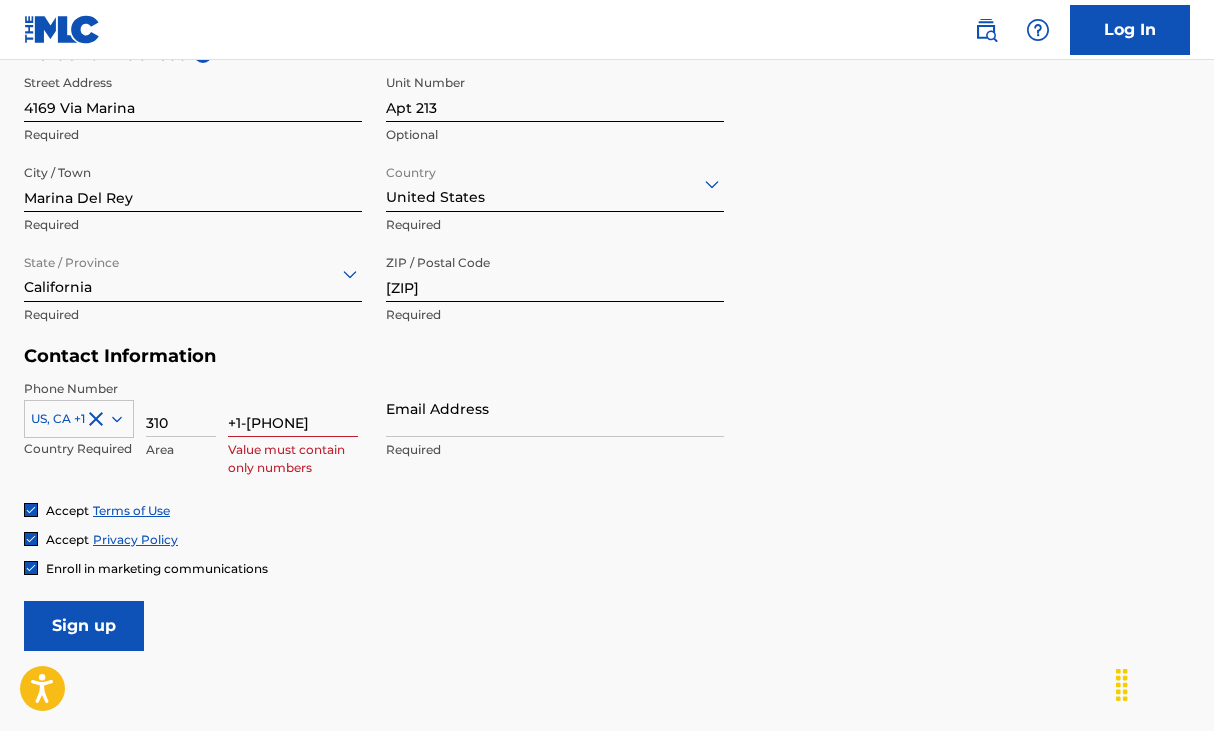 type on "[PHONE]" 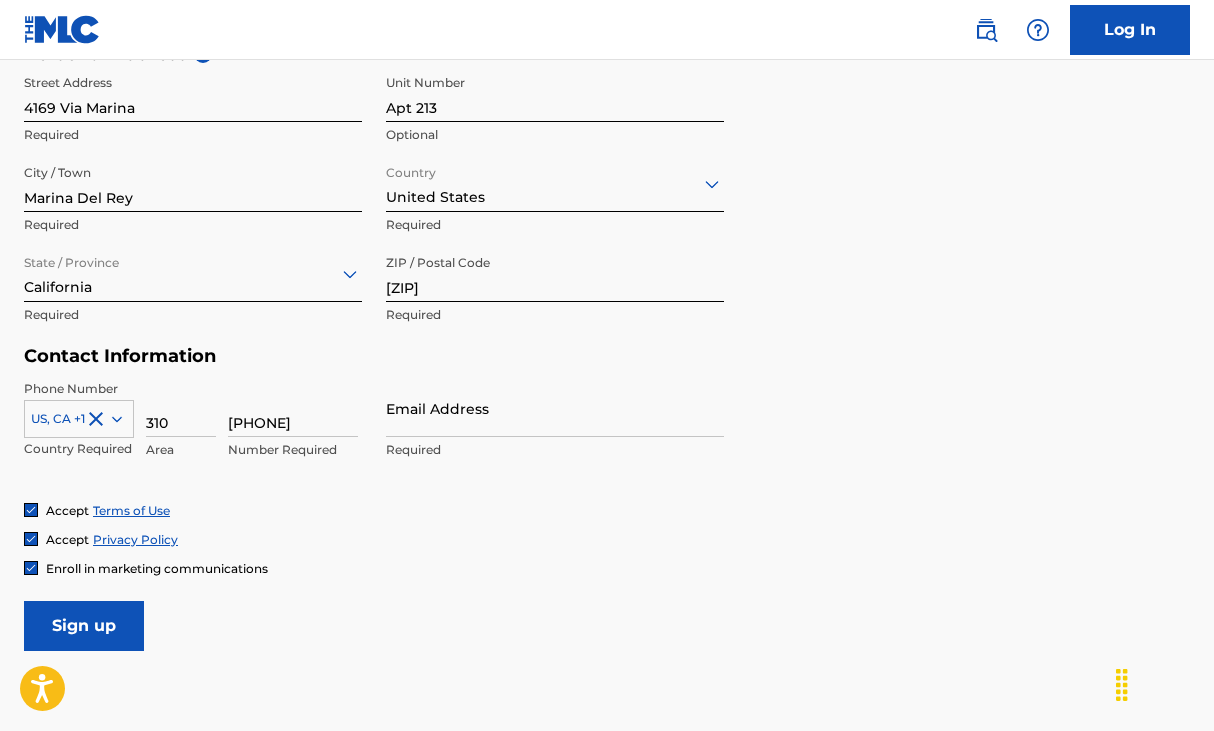 click on "Email Address" at bounding box center (555, 408) 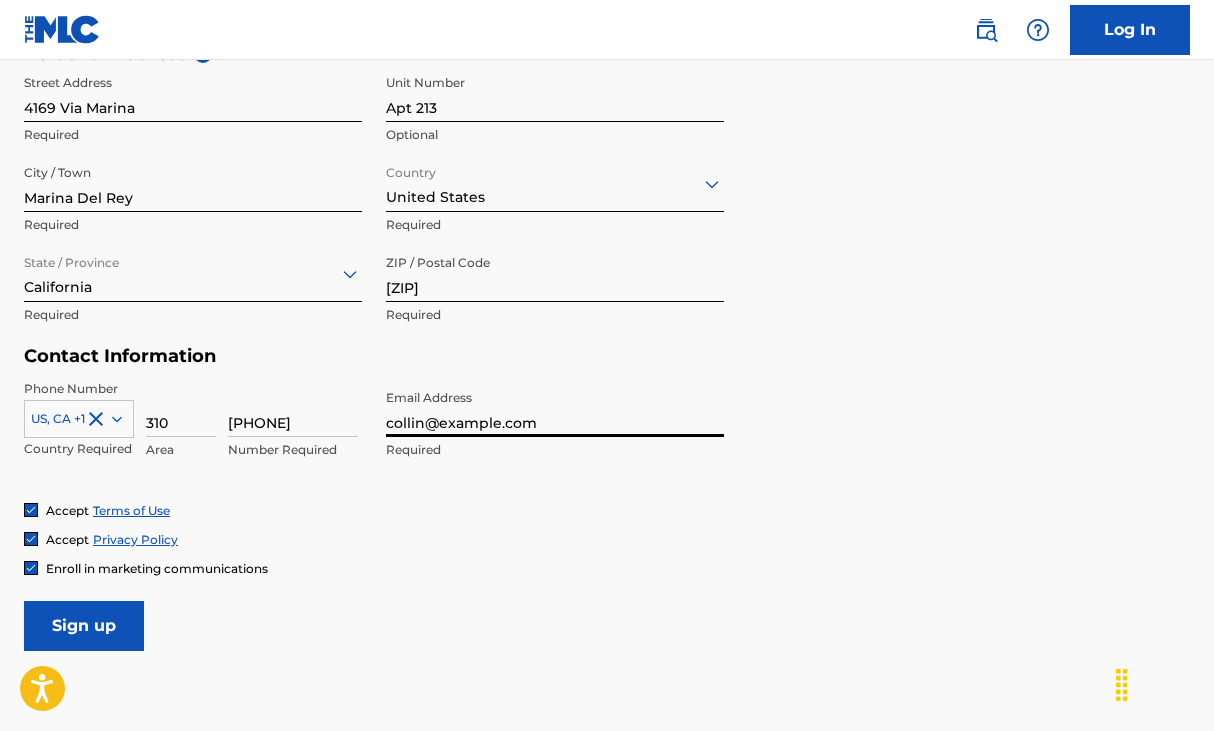 type on "collin@example.com" 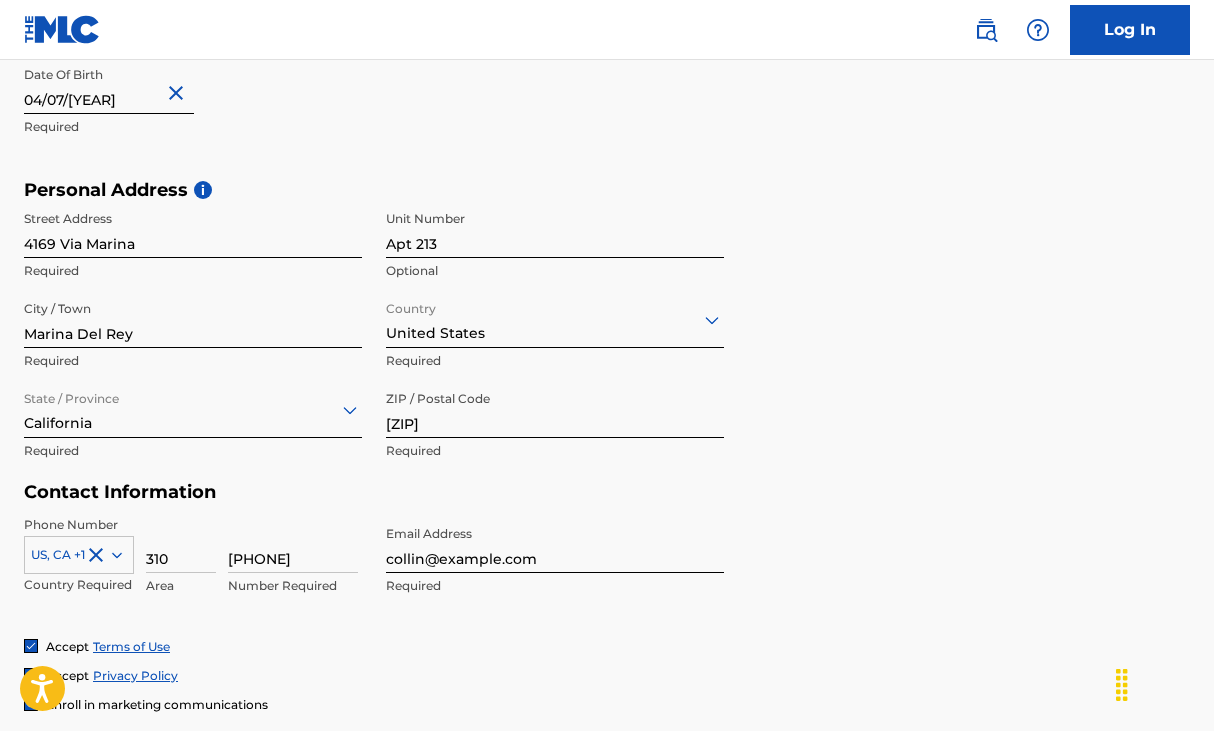 scroll, scrollTop: 561, scrollLeft: 0, axis: vertical 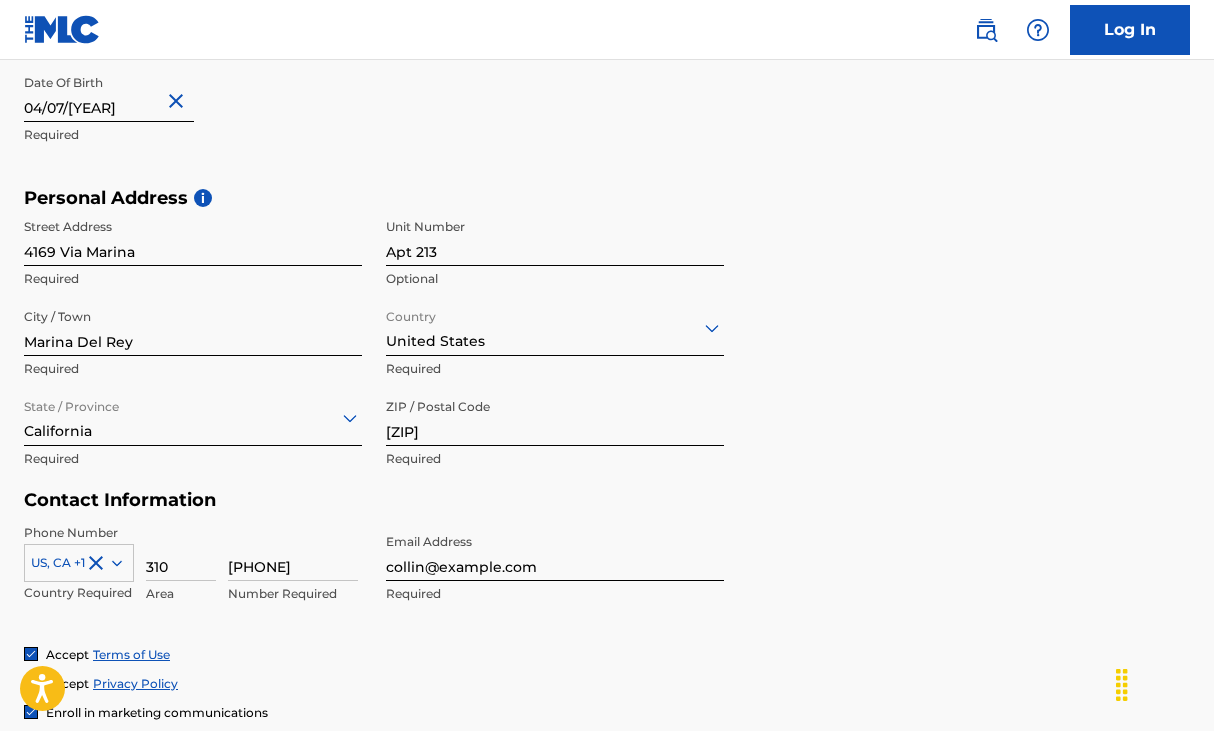 click on "Log In" at bounding box center (1130, 30) 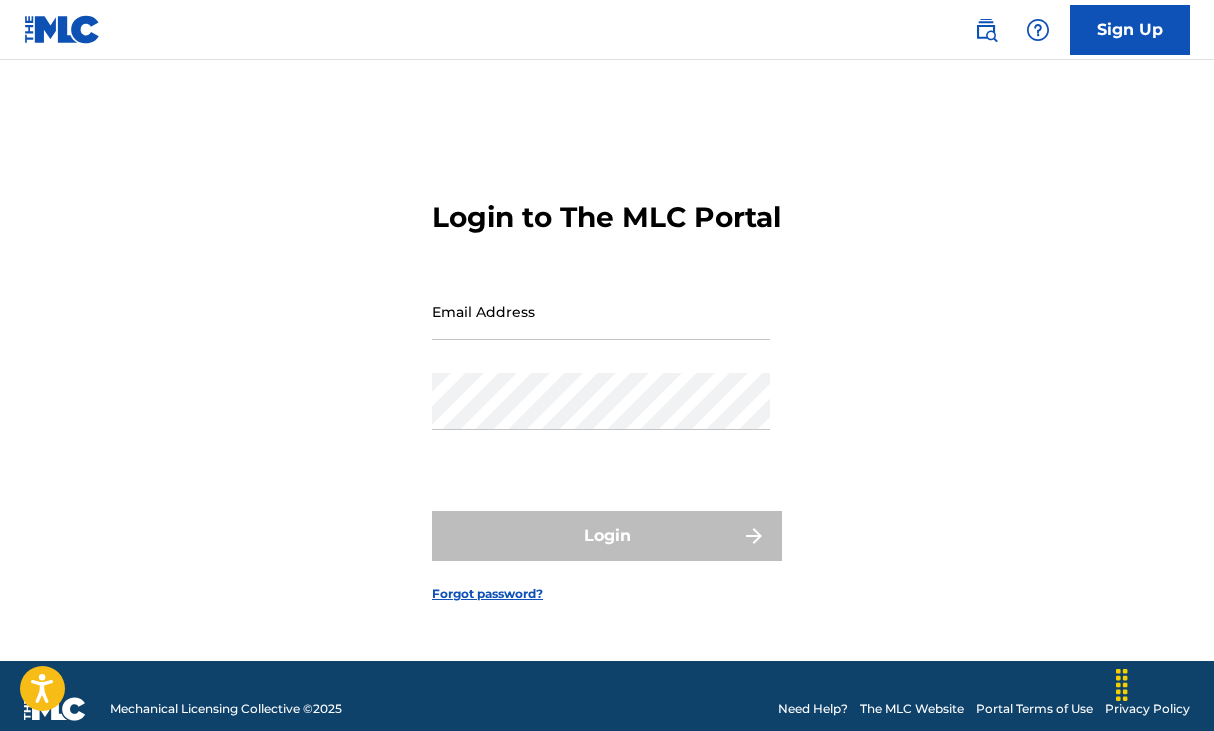 type on "collin@example.com" 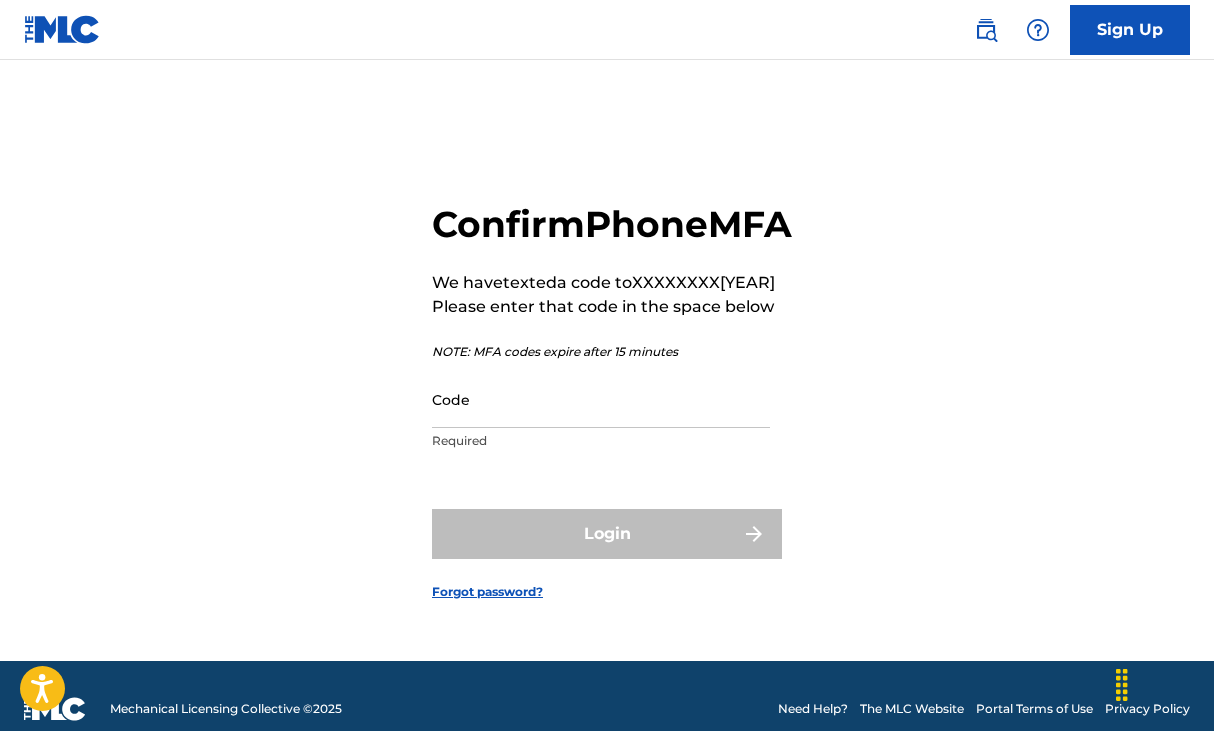 click on "Code" at bounding box center (601, 399) 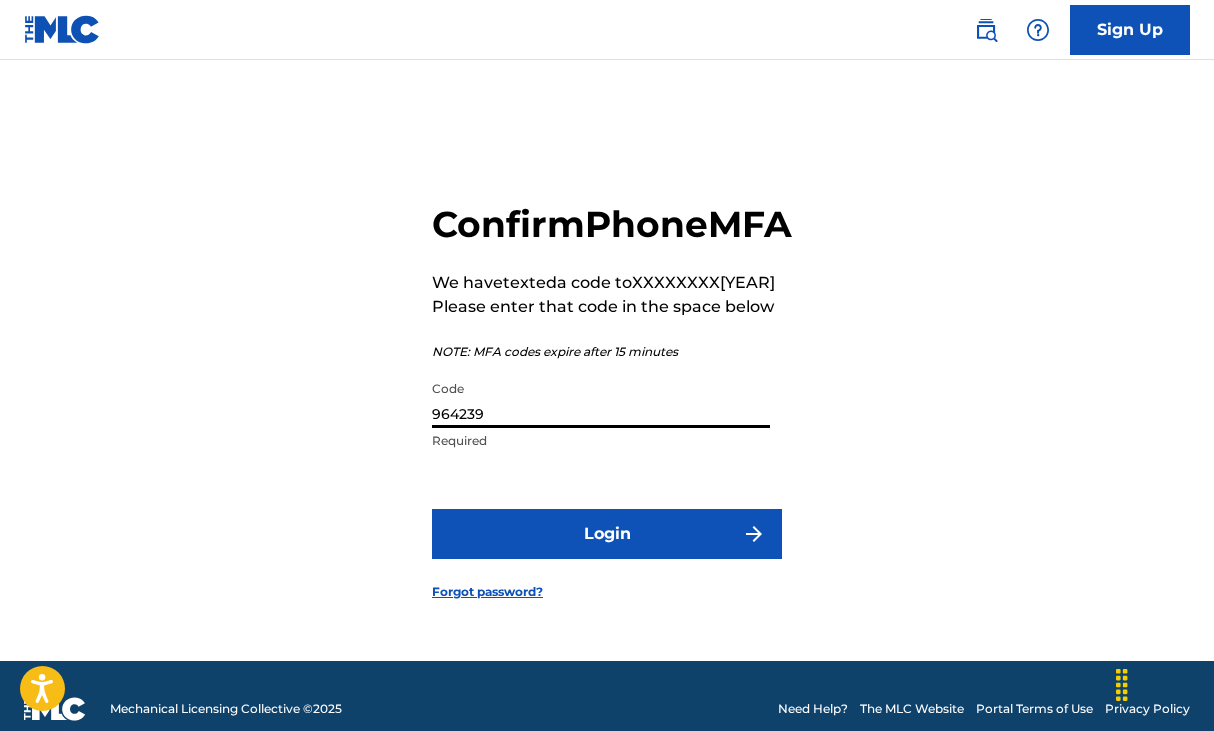 type on "964239" 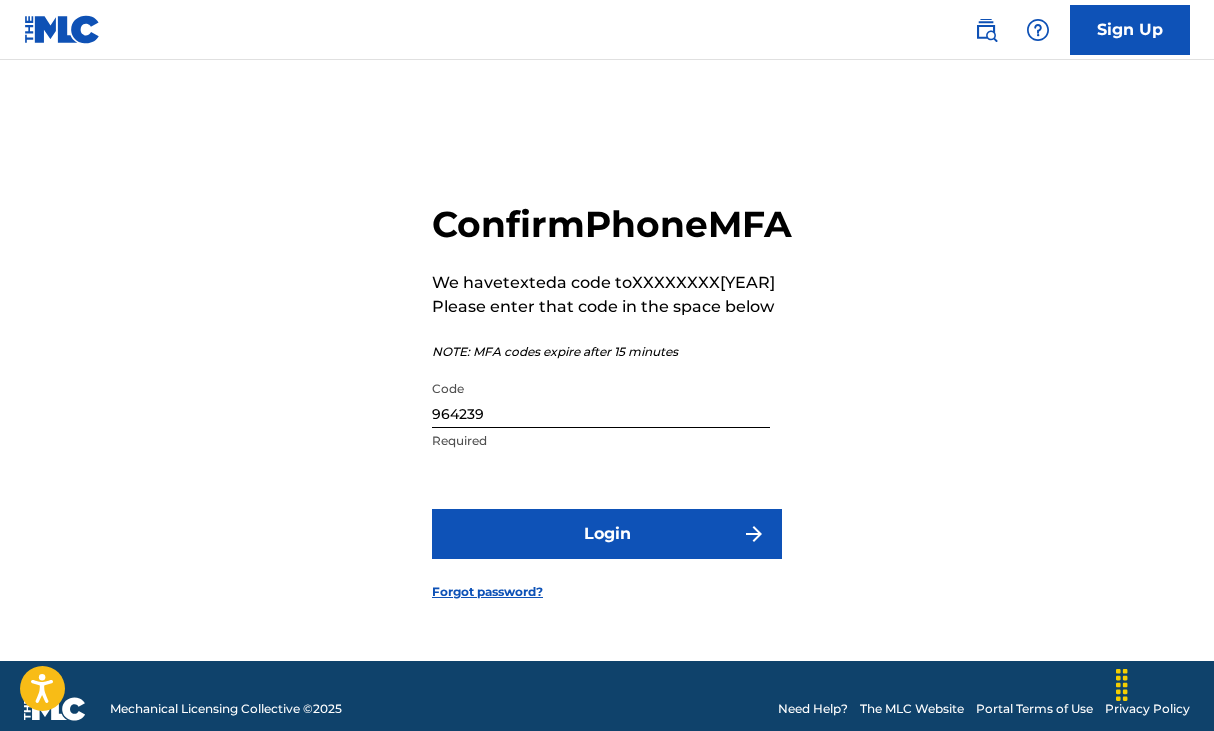 click on "Login" at bounding box center [607, 534] 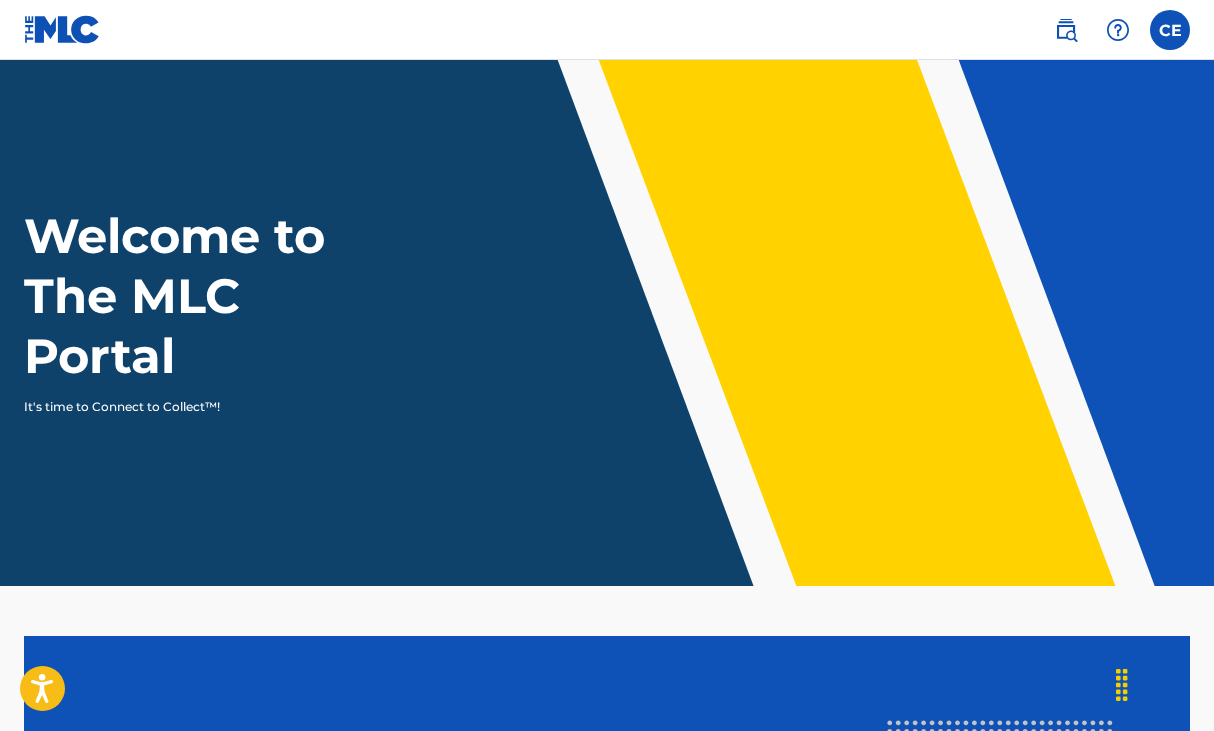 scroll, scrollTop: 0, scrollLeft: 0, axis: both 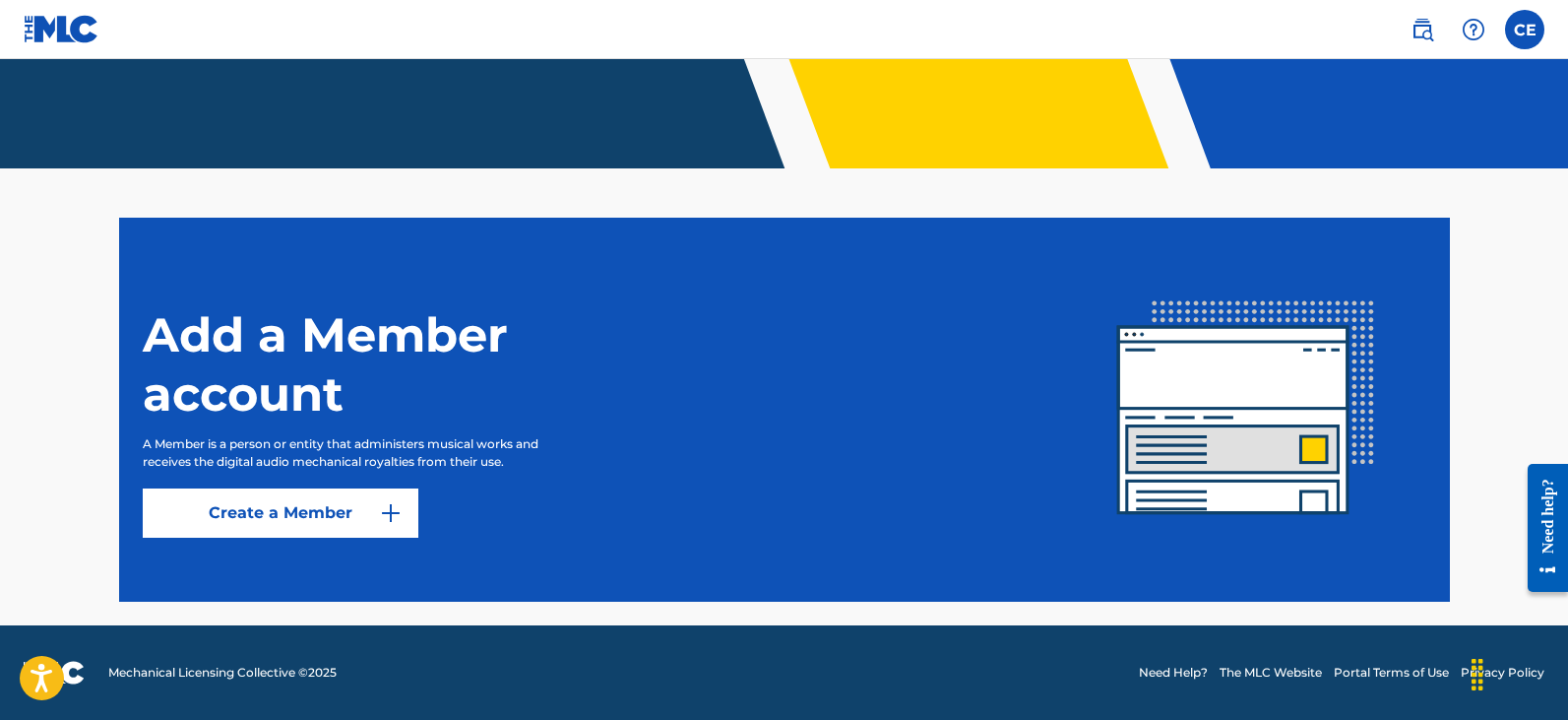 click at bounding box center [391, 513] 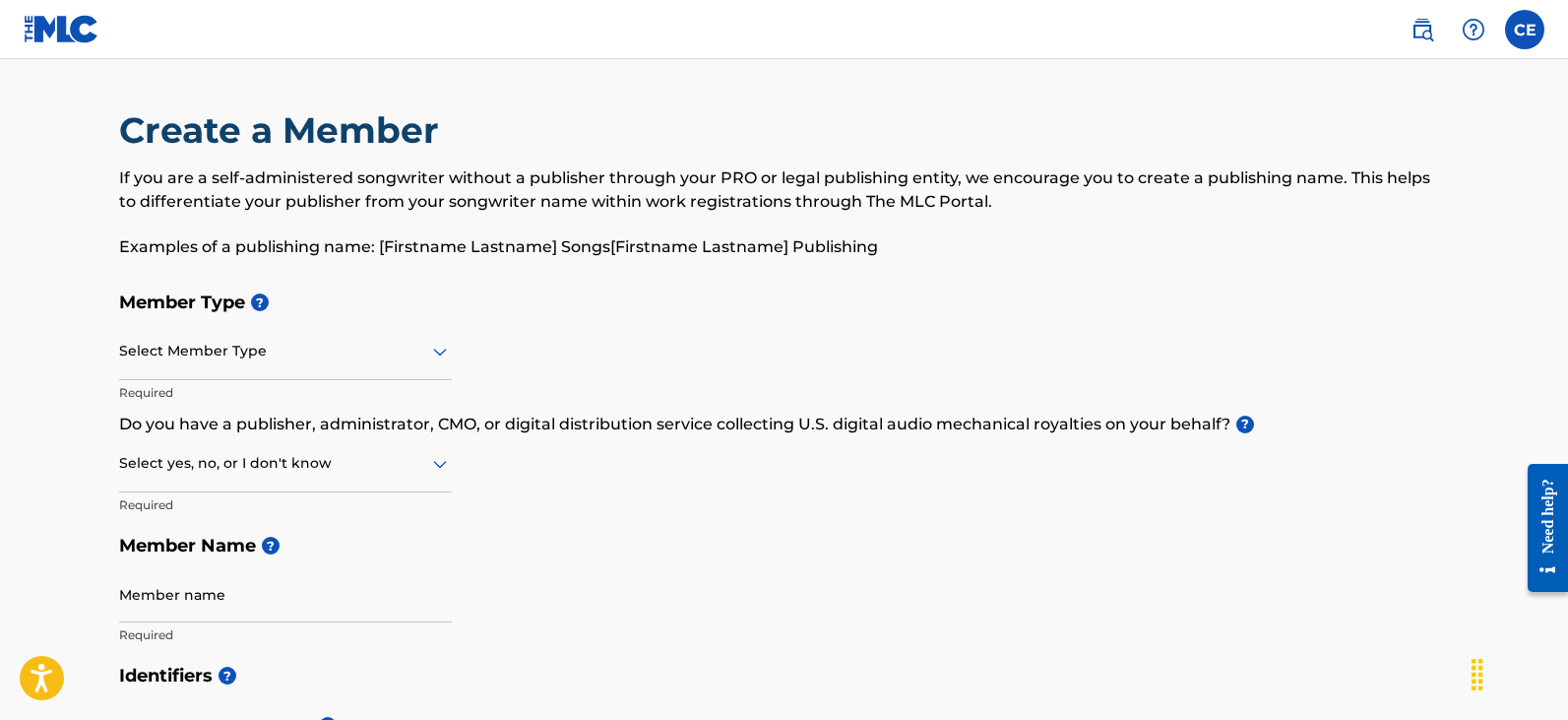 click 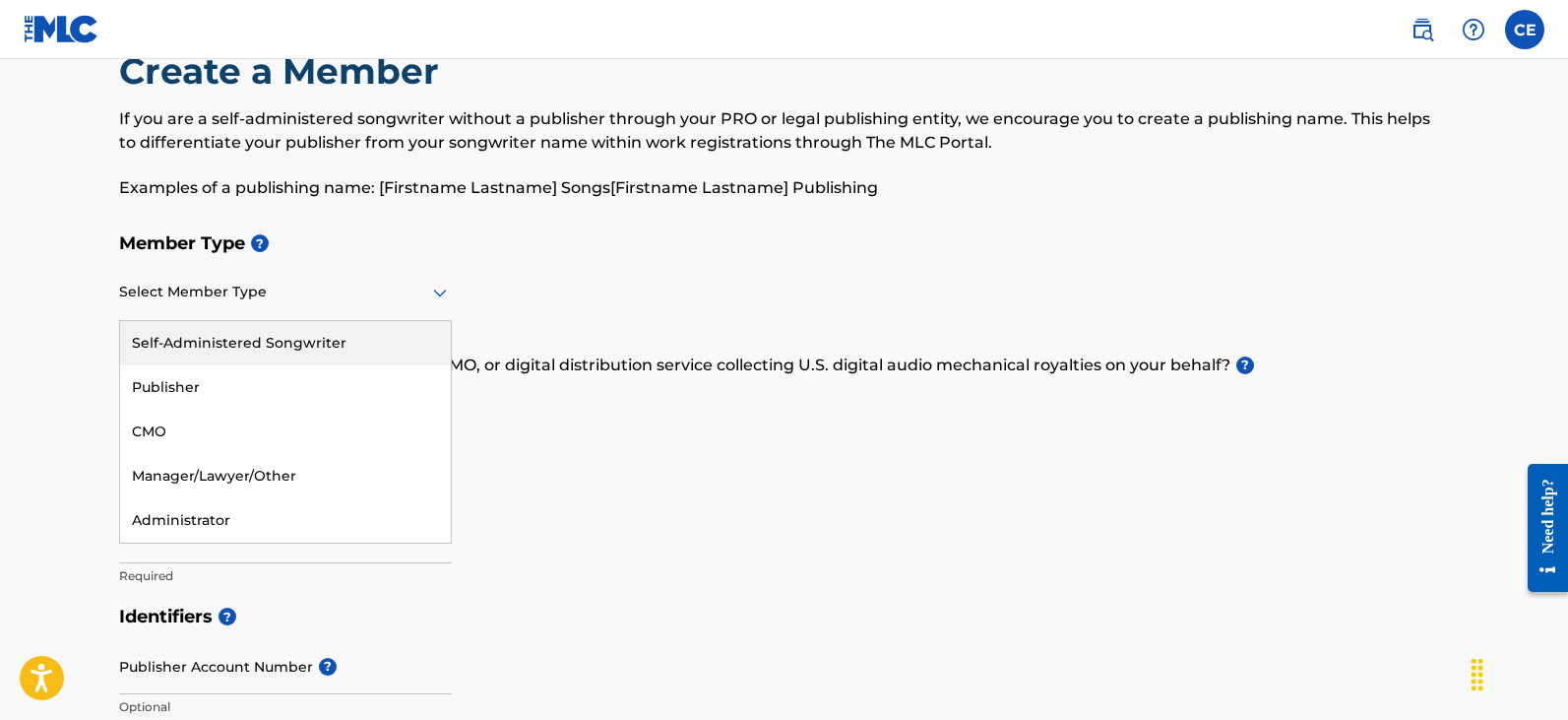 scroll, scrollTop: 59, scrollLeft: 0, axis: vertical 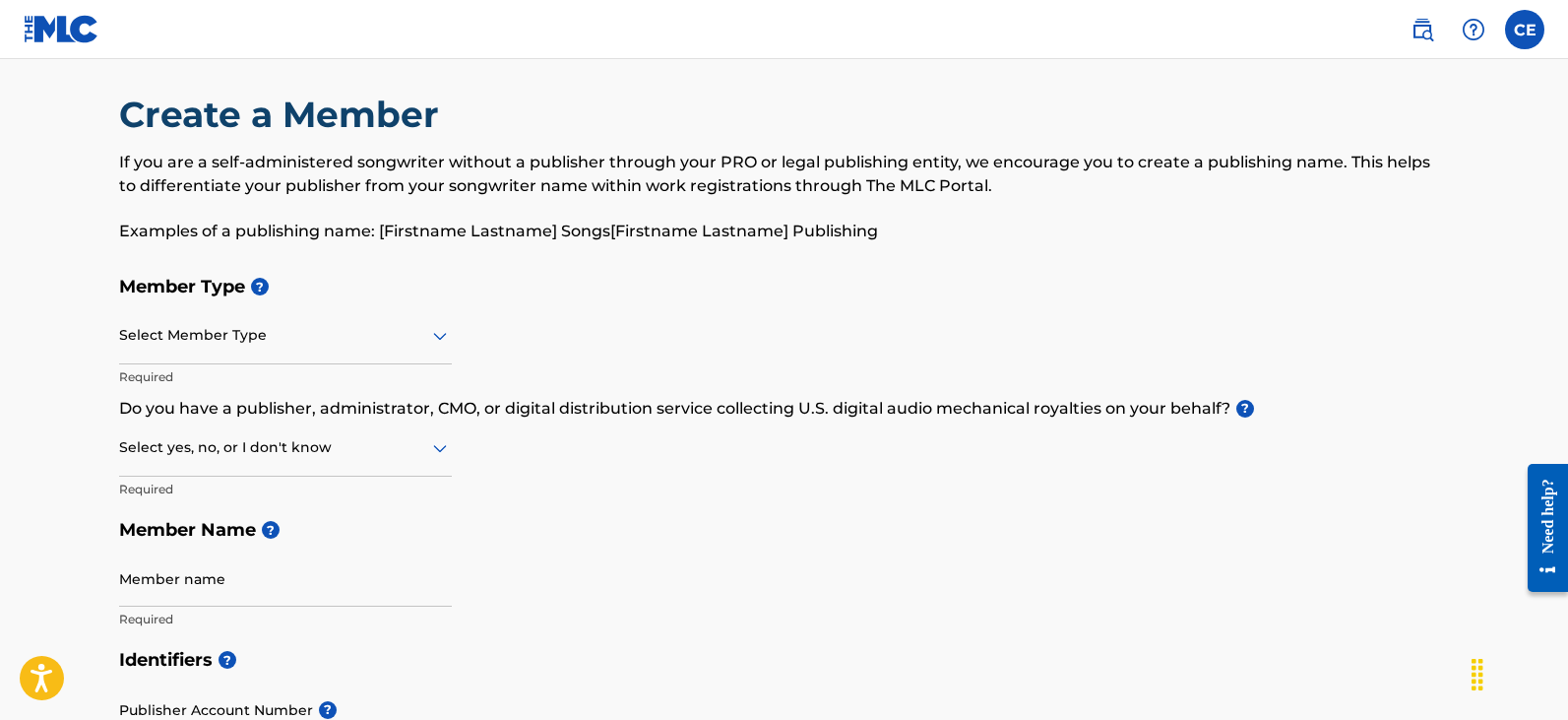 click 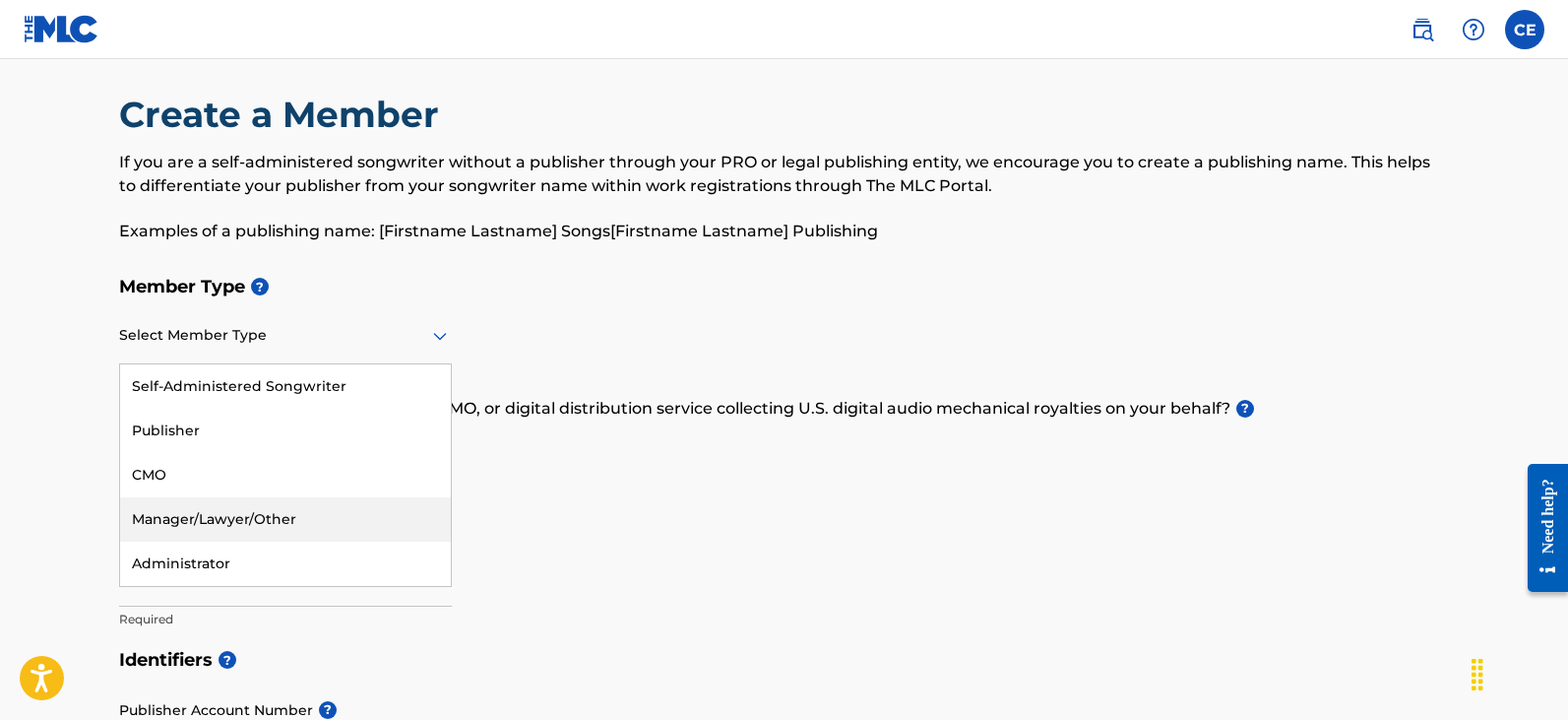 click on "Member Name ?" at bounding box center (784, 530) 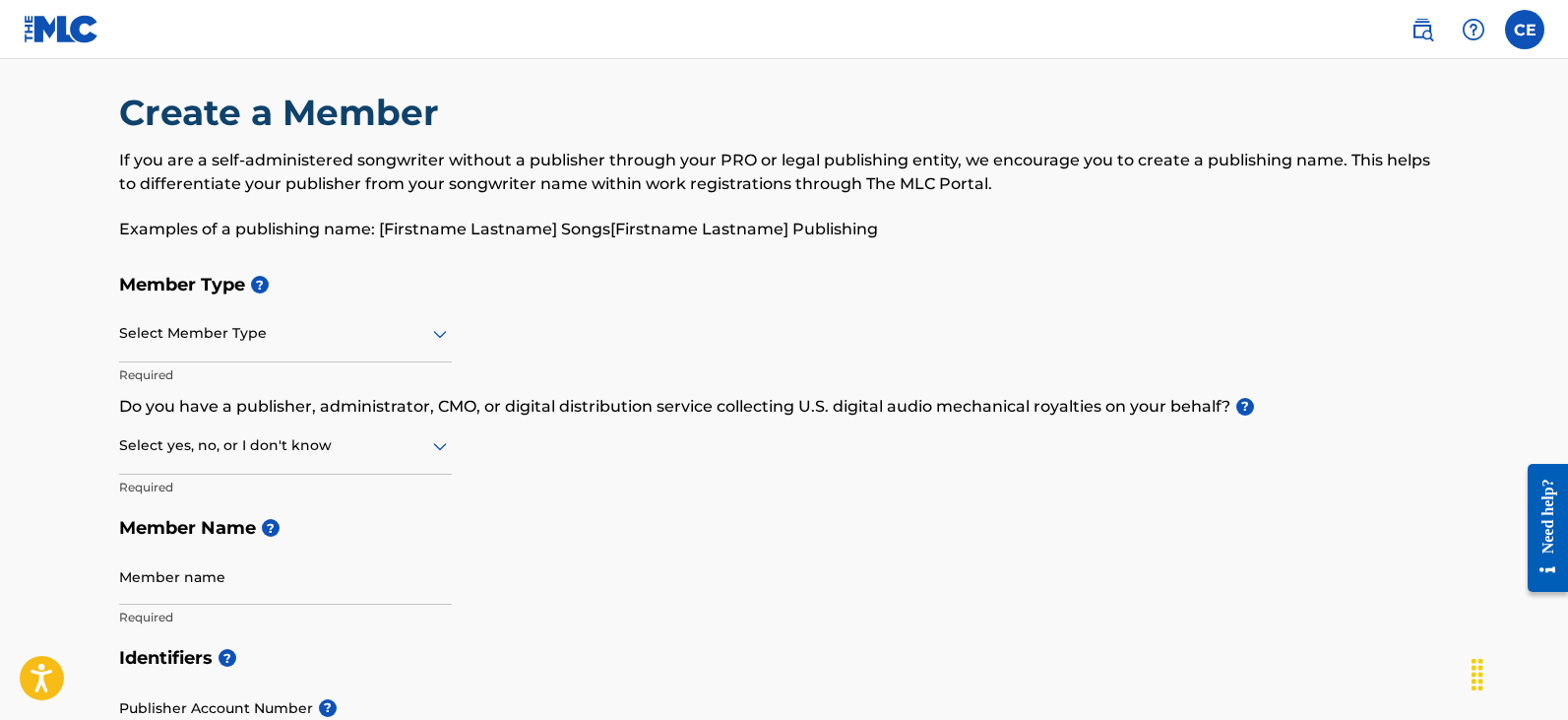 scroll, scrollTop: 11, scrollLeft: 0, axis: vertical 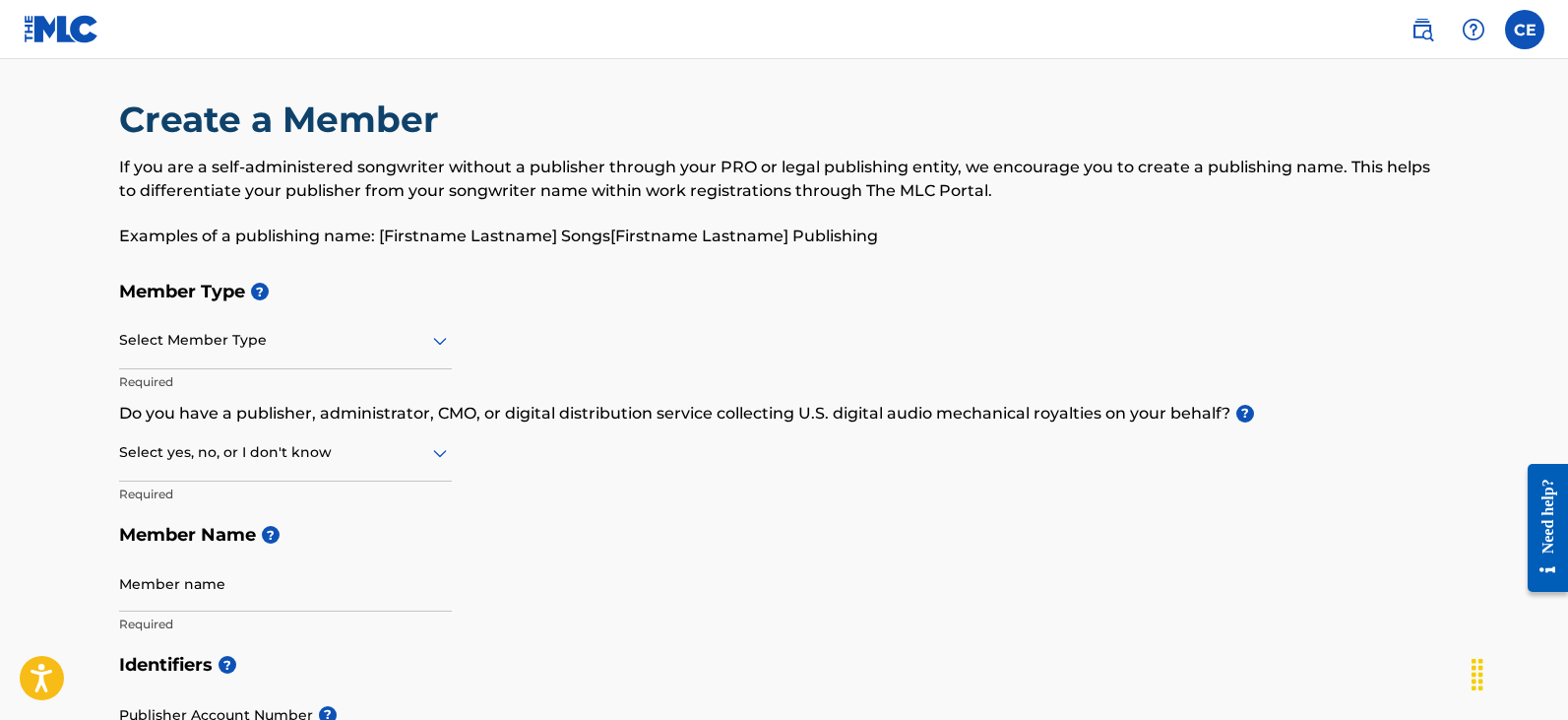 click 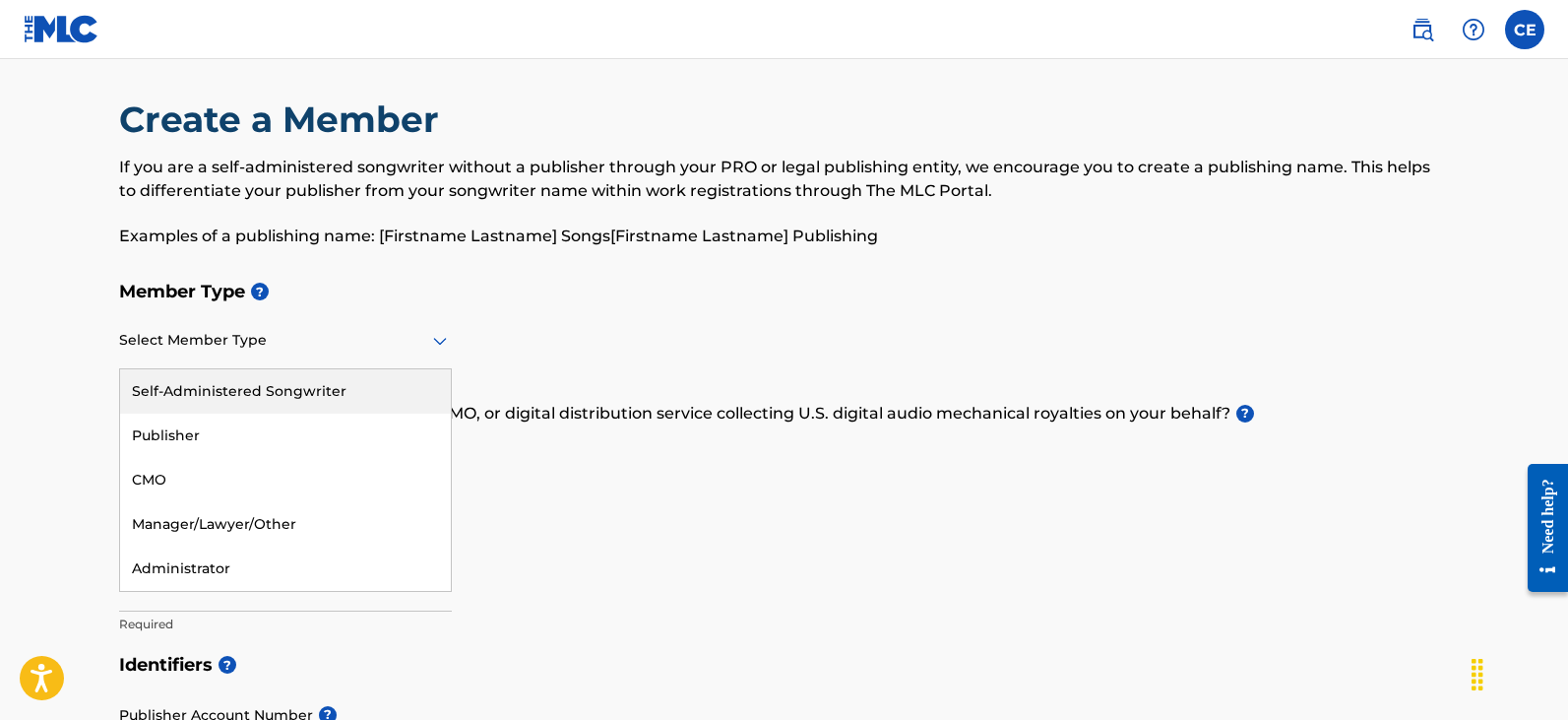 click on "Self-Administered Songwriter" at bounding box center [285, 391] 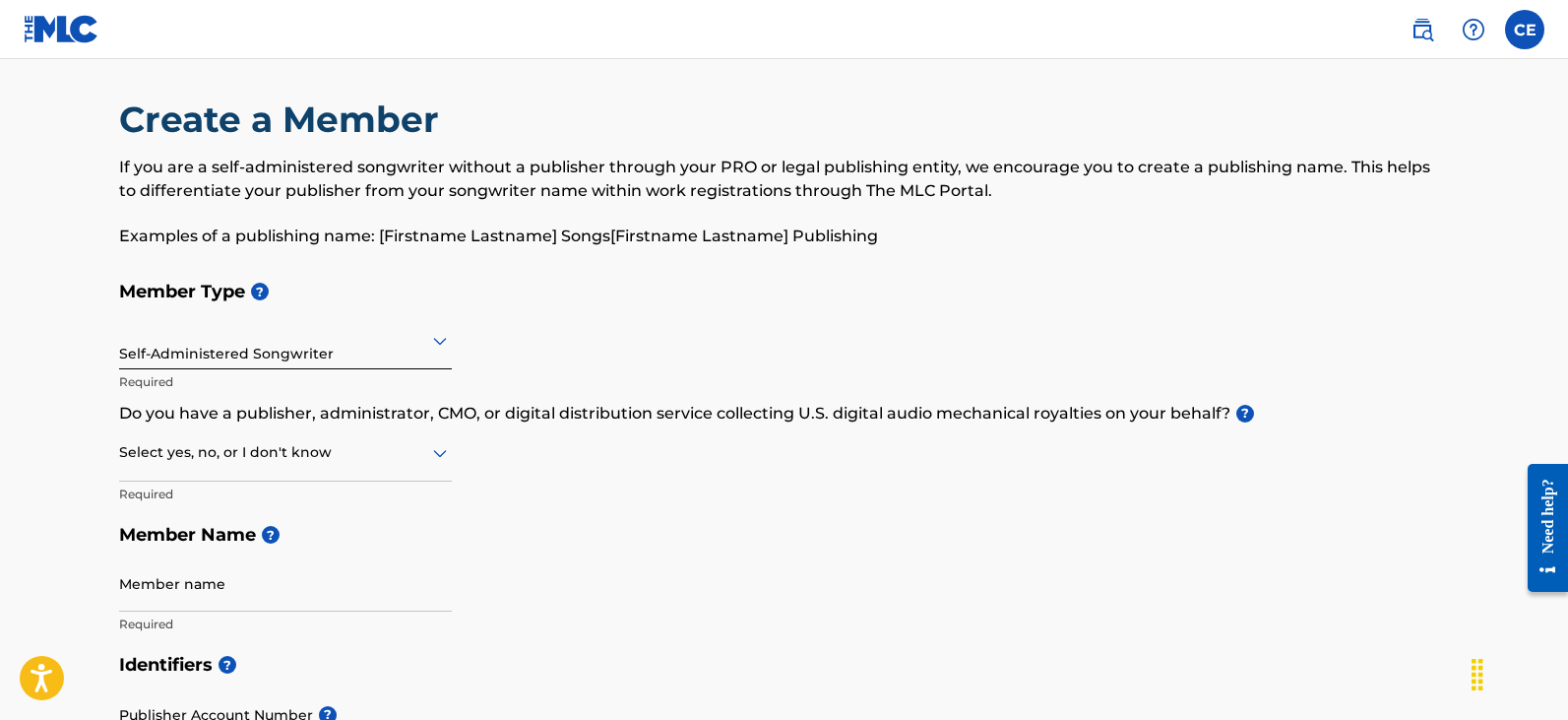 click 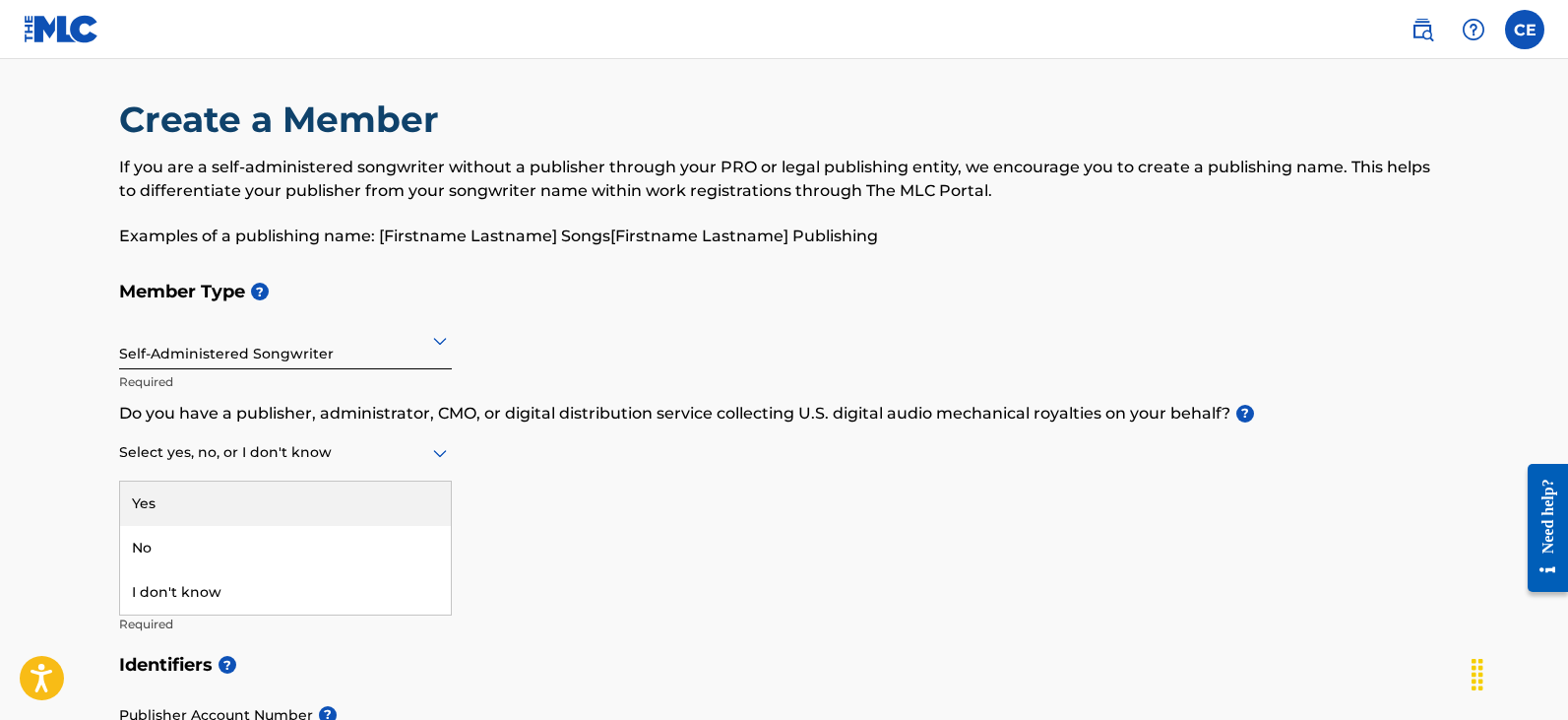 click on "Yes" at bounding box center (285, 503) 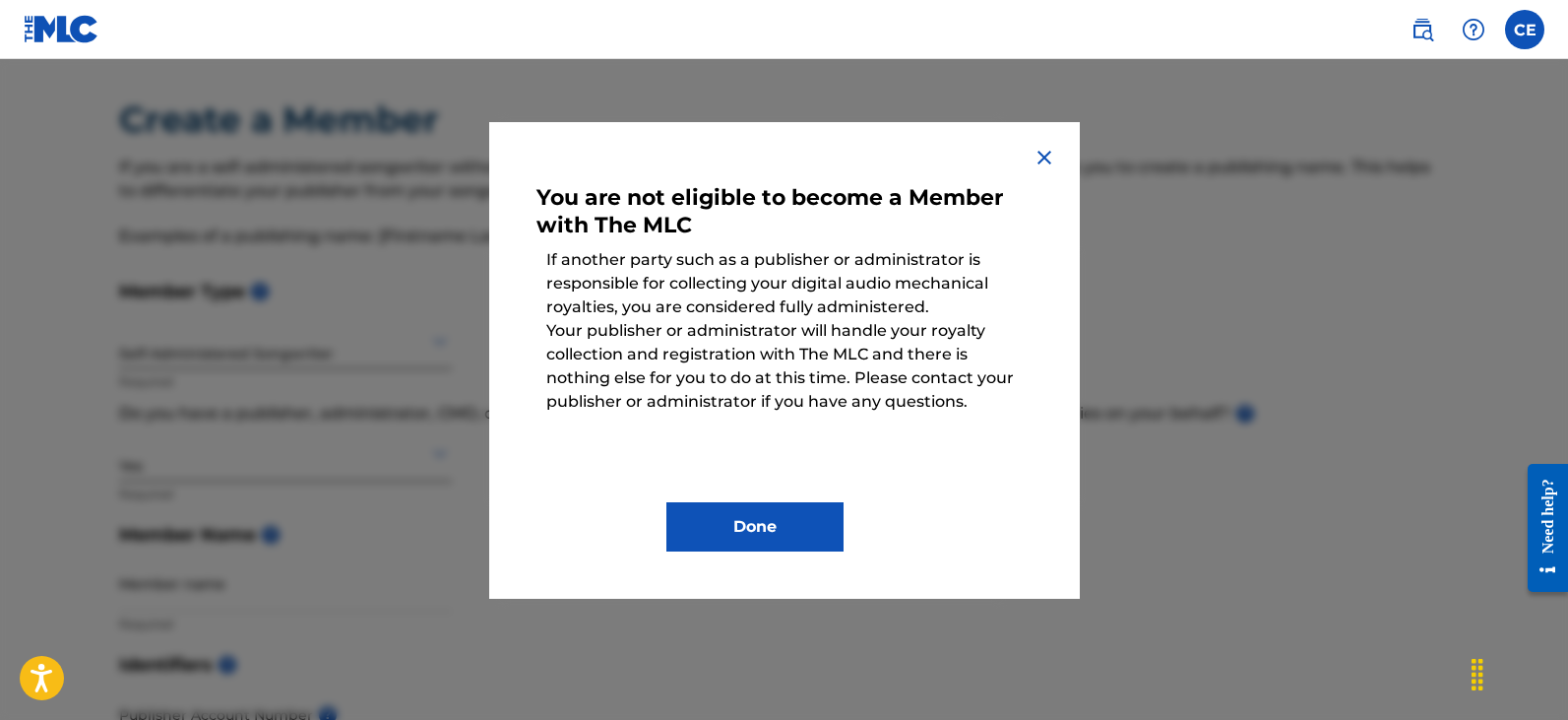 click at bounding box center (1044, 158) 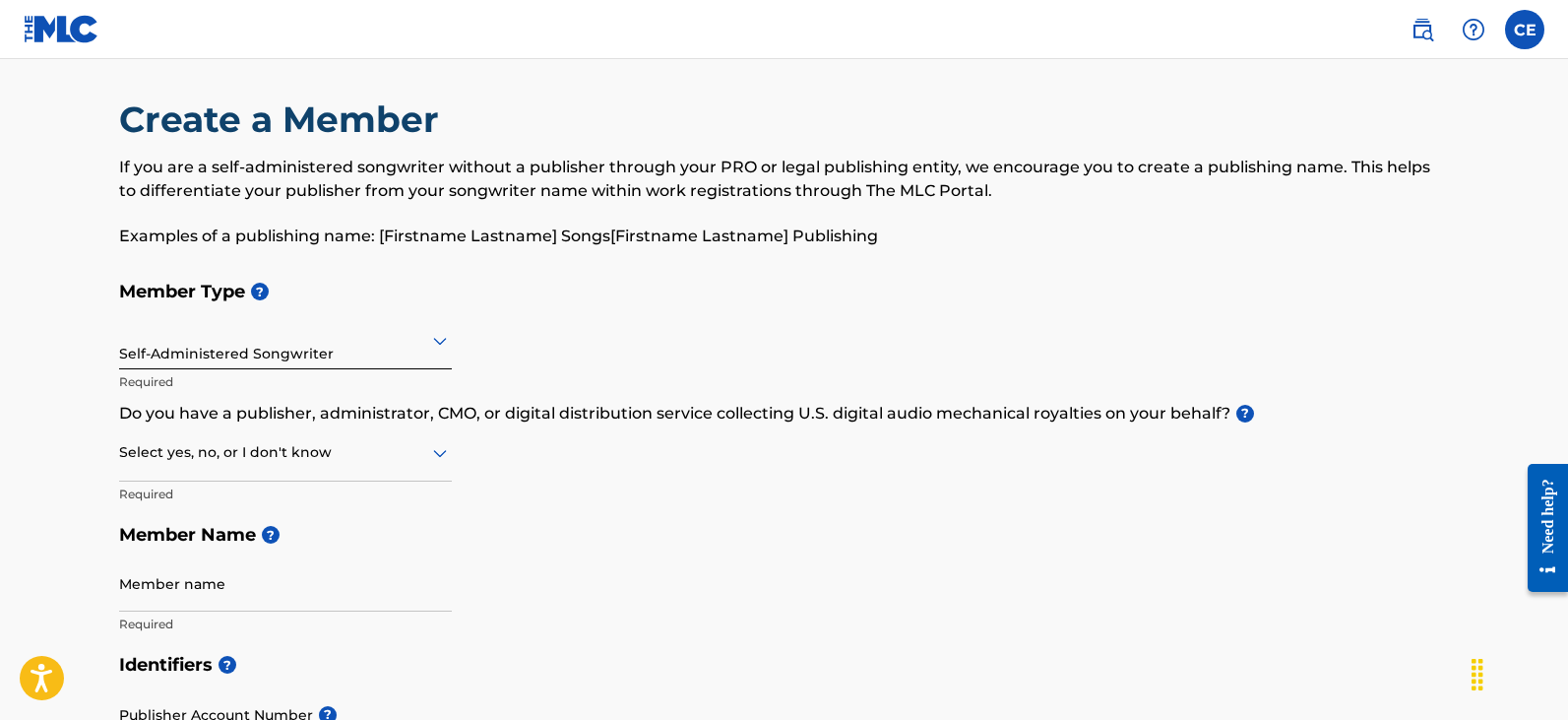 click 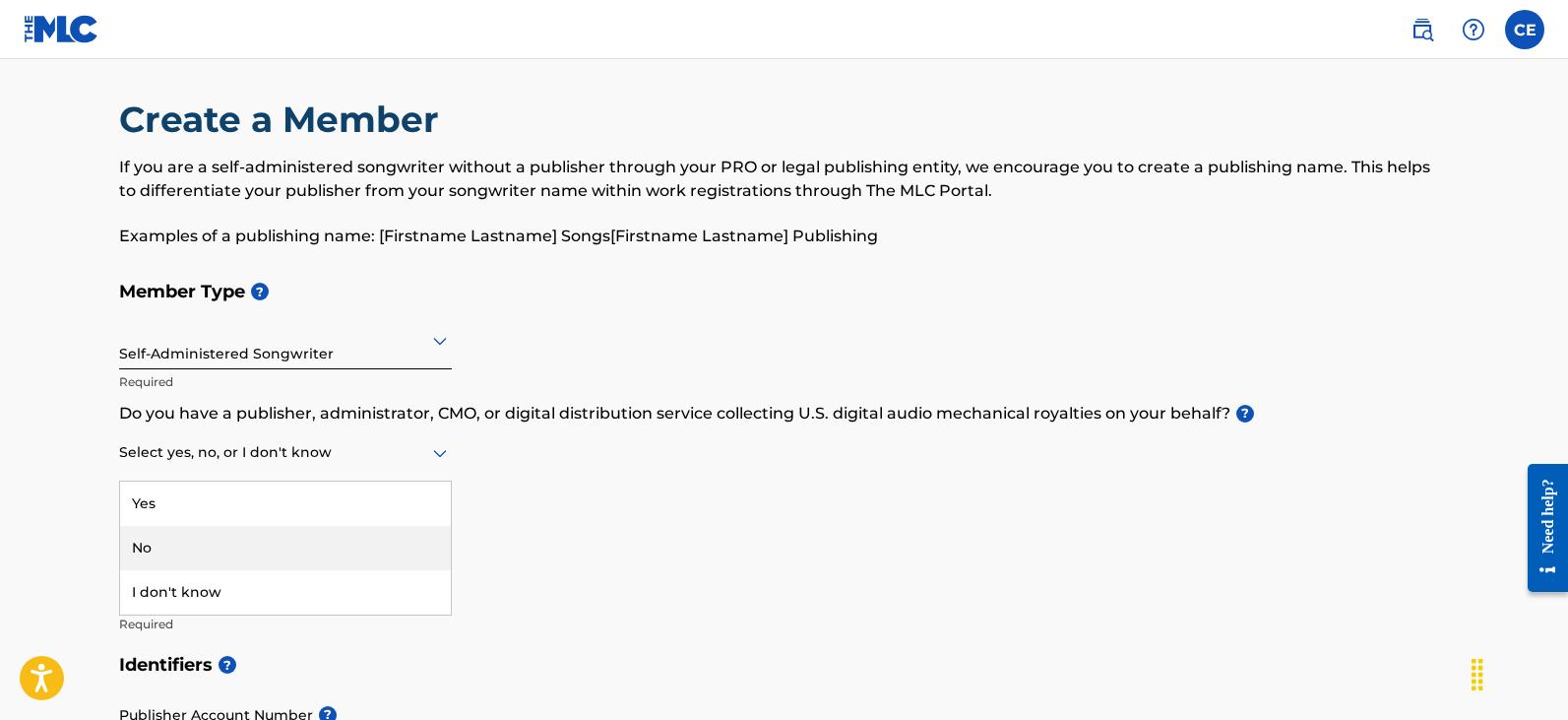 click on "No" at bounding box center [285, 548] 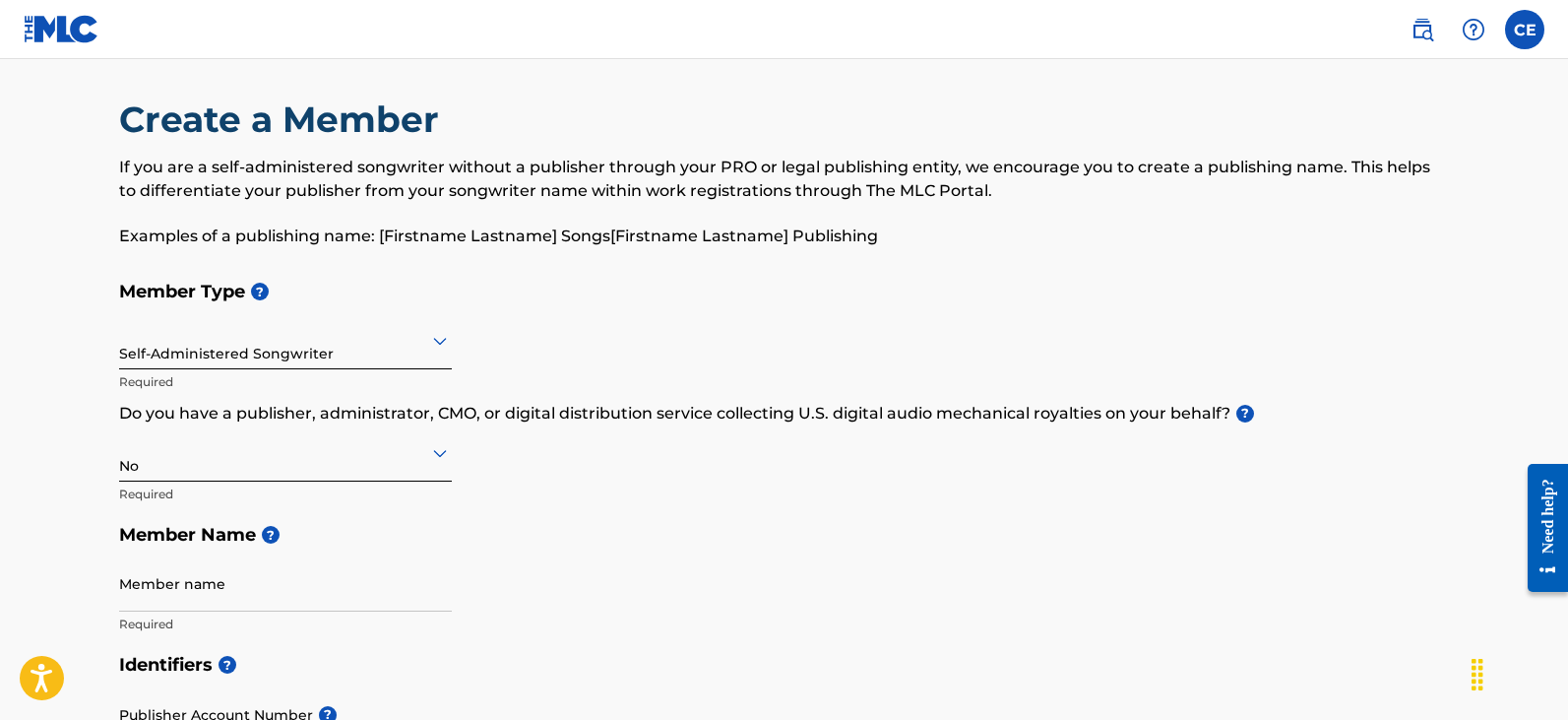 scroll, scrollTop: 153, scrollLeft: 0, axis: vertical 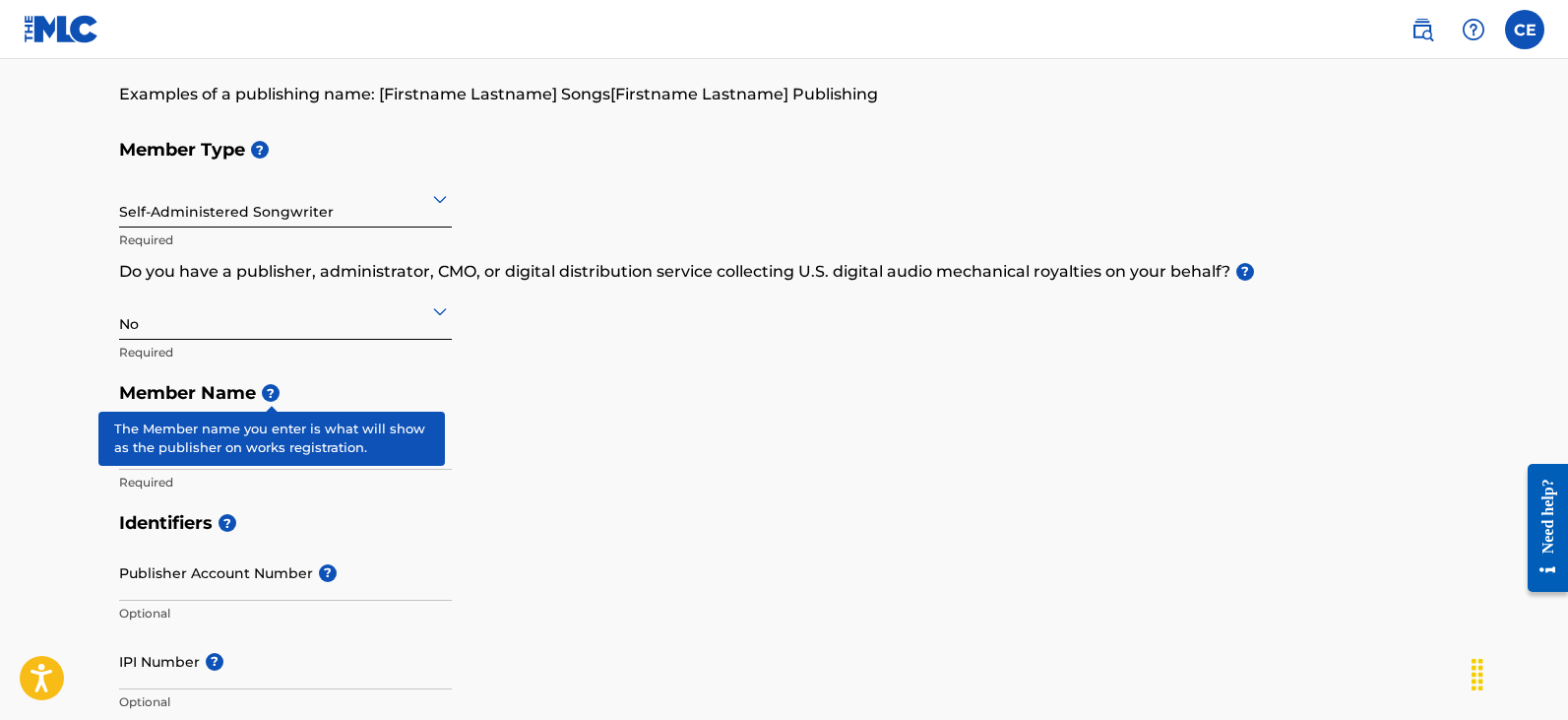 click on "?" at bounding box center [271, 393] 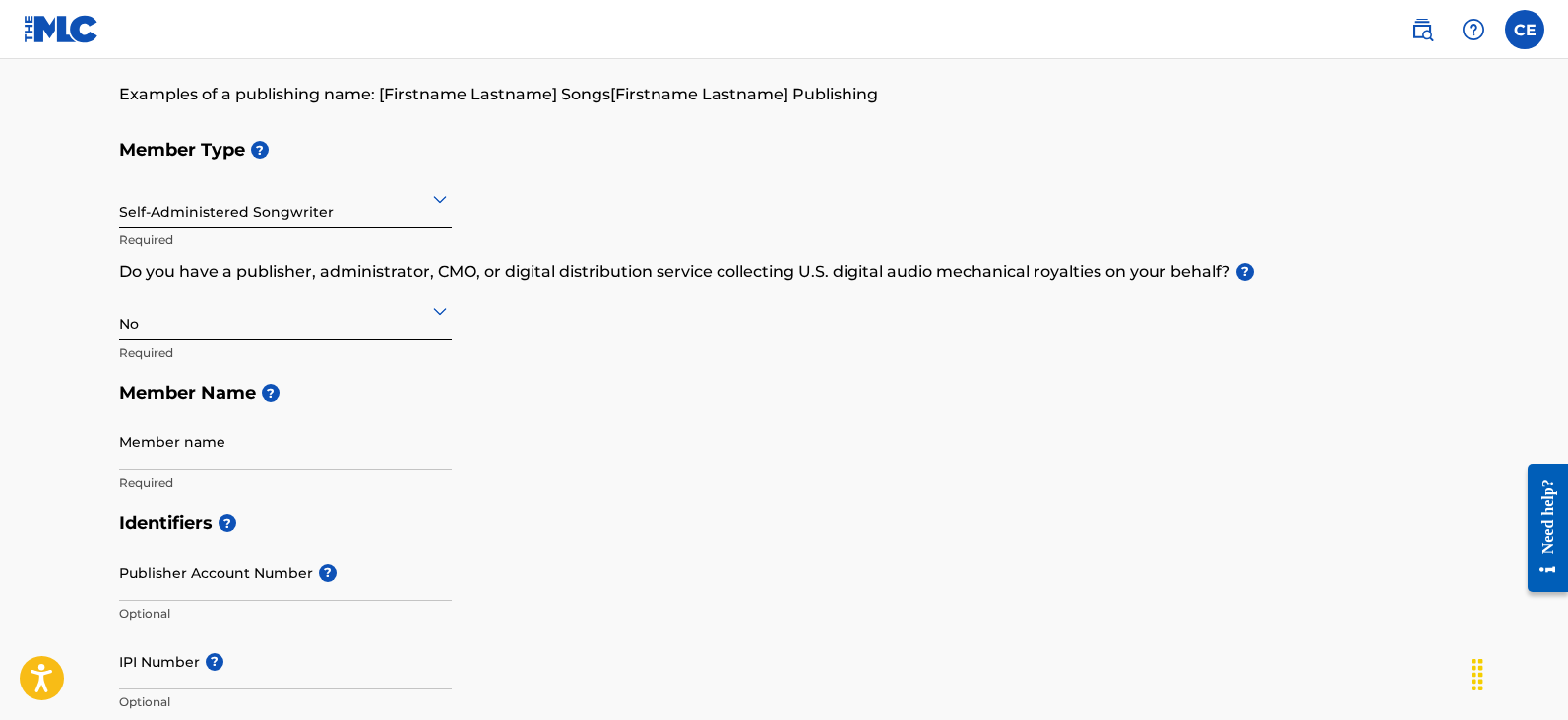 click on "Member name" at bounding box center [285, 441] 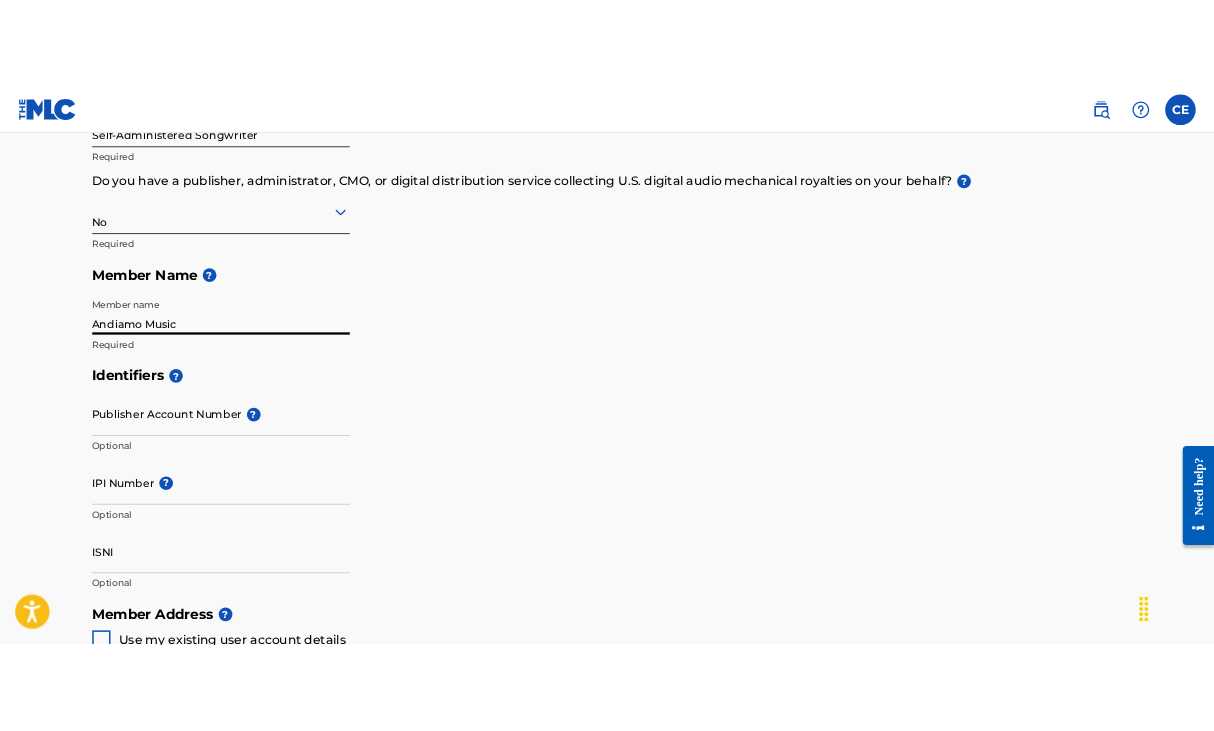 scroll, scrollTop: 311, scrollLeft: 0, axis: vertical 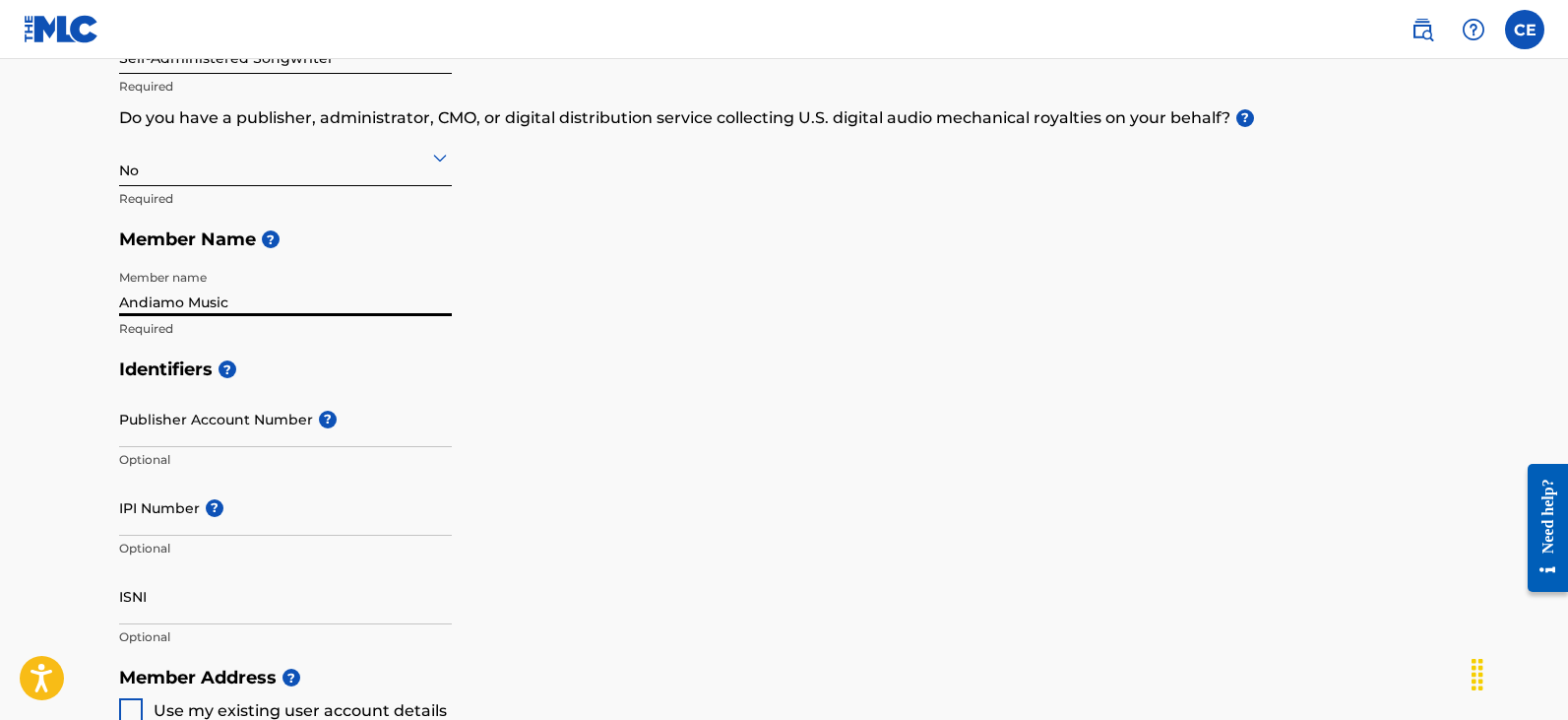 type on "Andiamo Music" 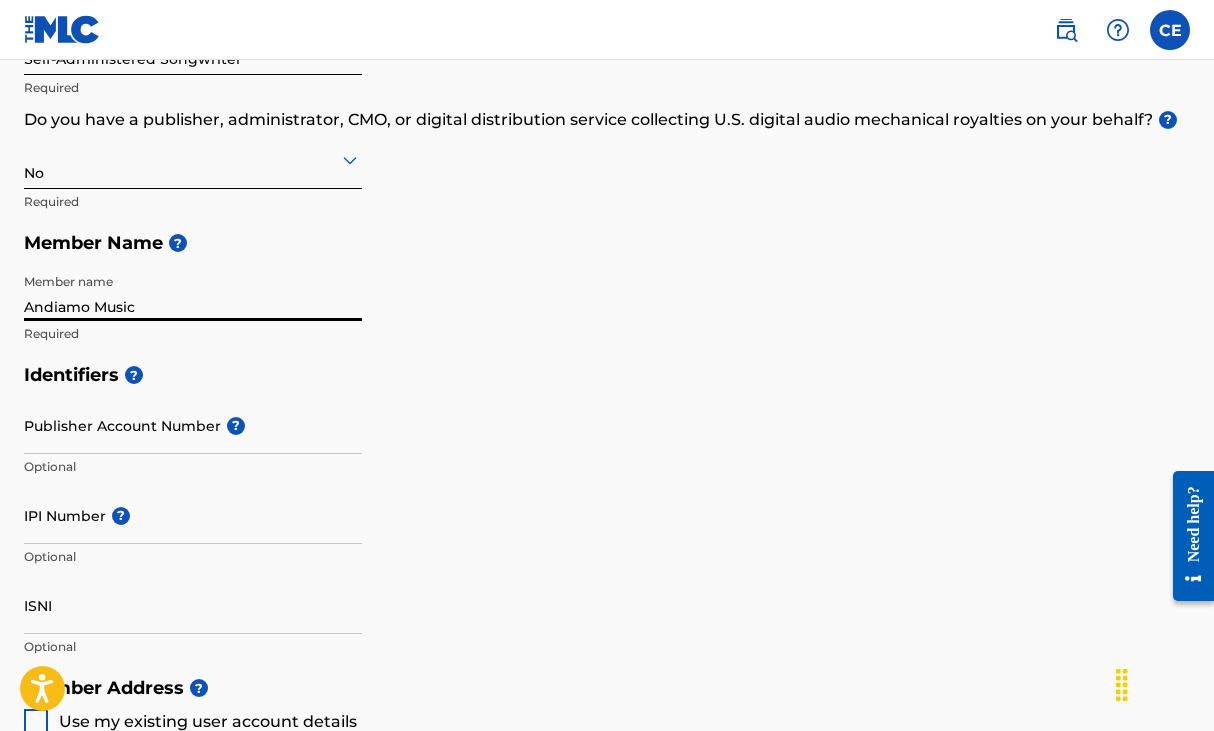 click on "Identifiers ? Publisher Account Number ? Optional IPI Number ? Optional ISNI Optional" at bounding box center (607, 510) 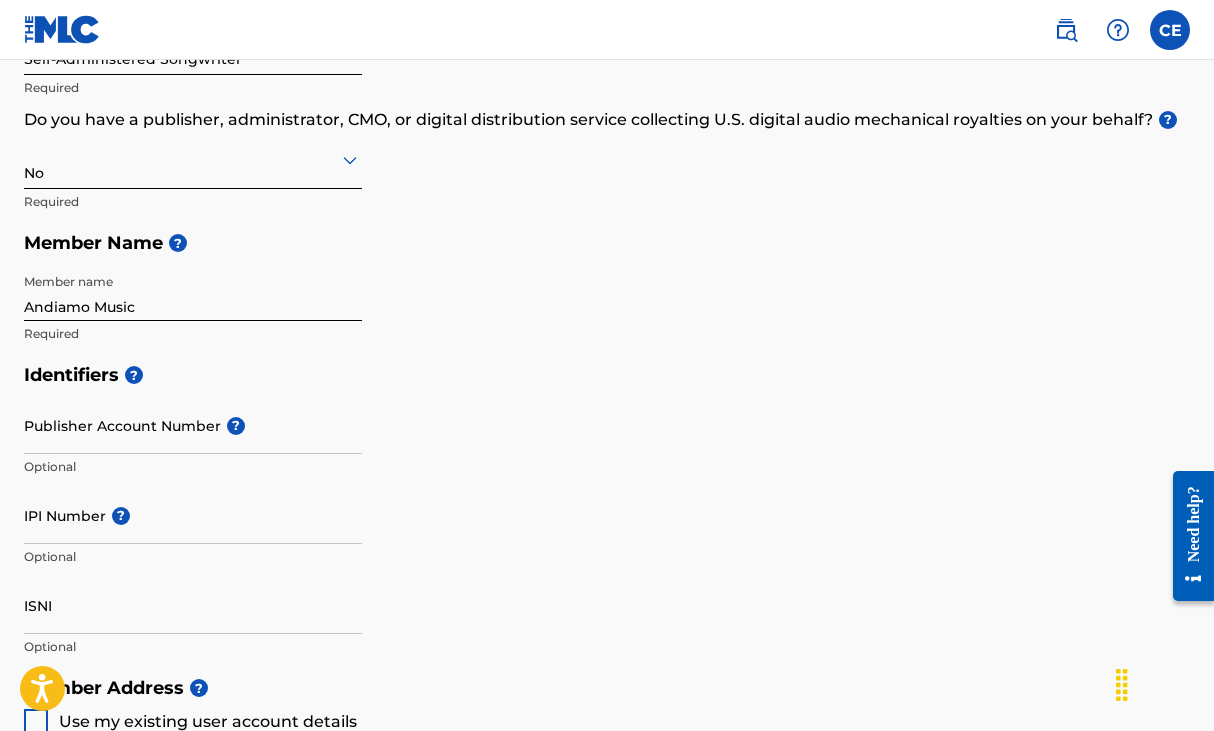 click on "IPI Number ?" at bounding box center [193, 515] 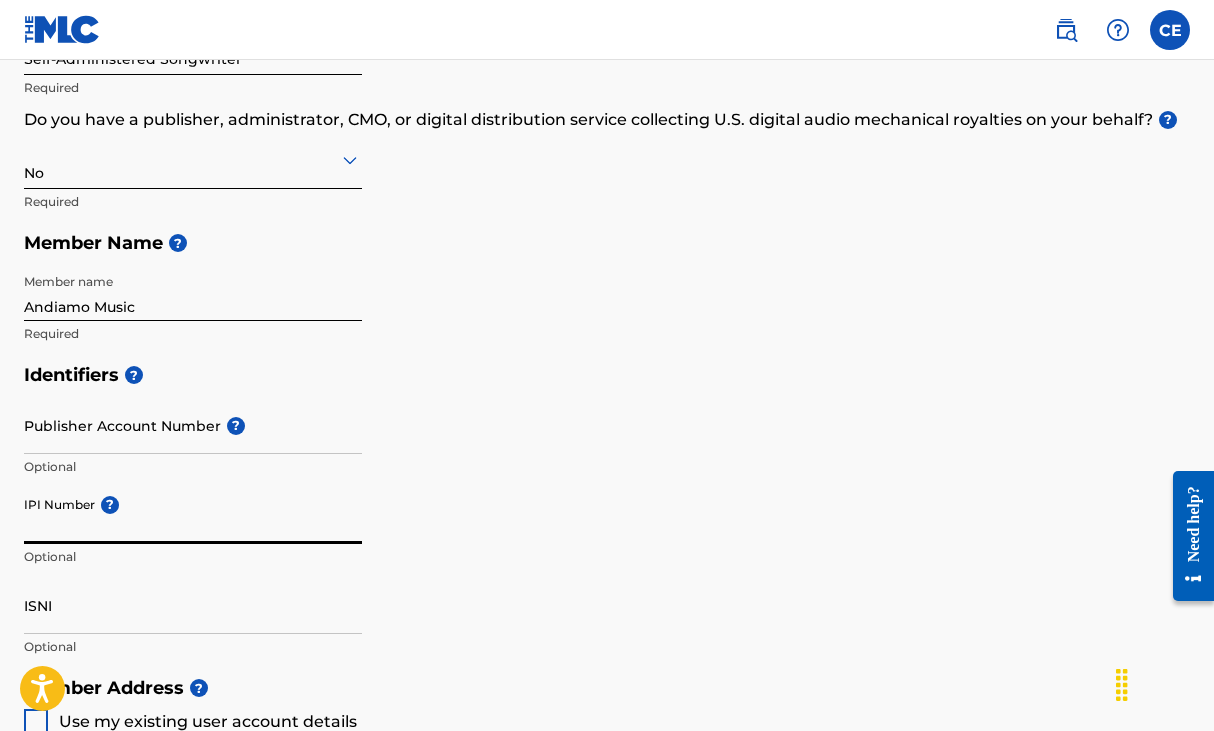click on "Publisher Account Number ?" at bounding box center (193, 425) 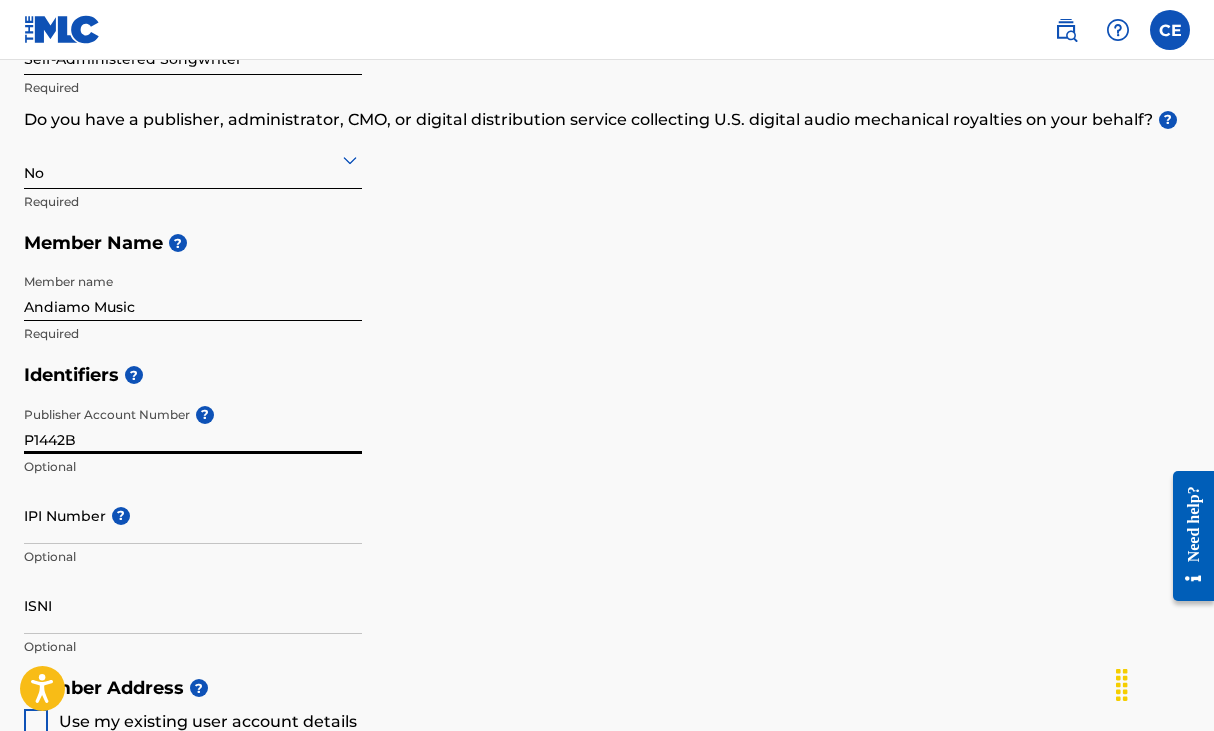 type on "P1442B" 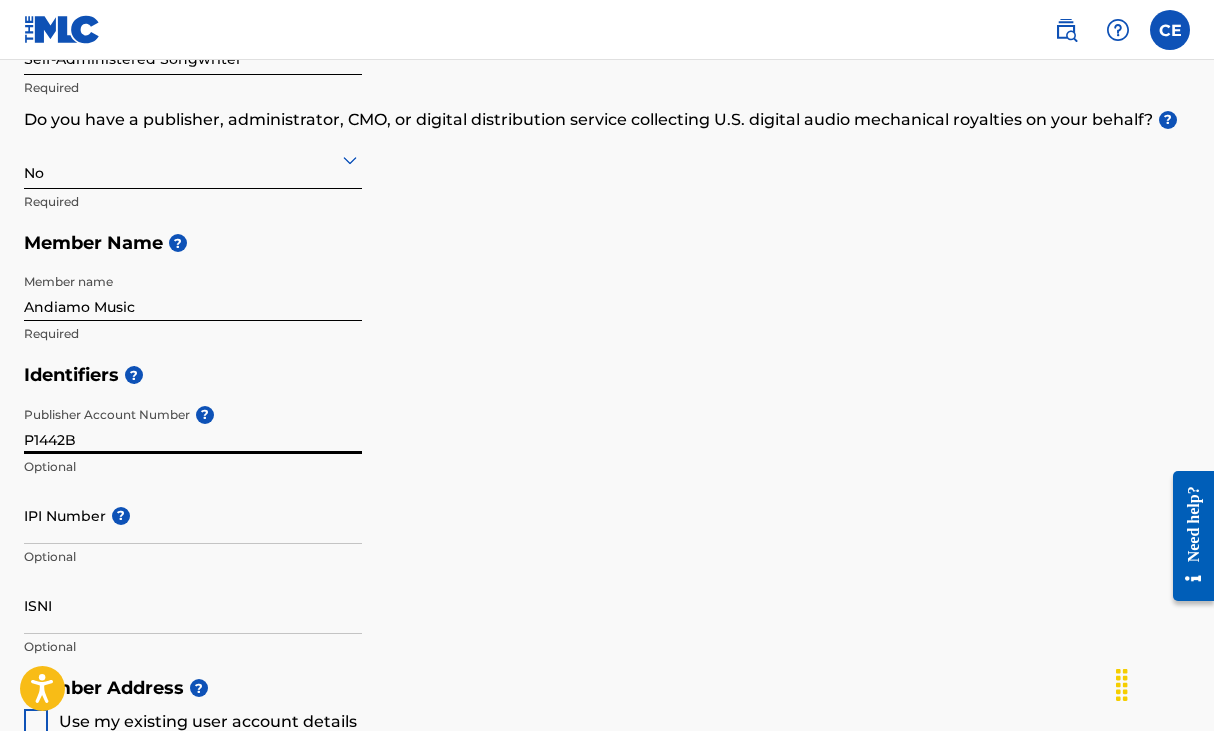 click on "IPI Number ?" at bounding box center (193, 515) 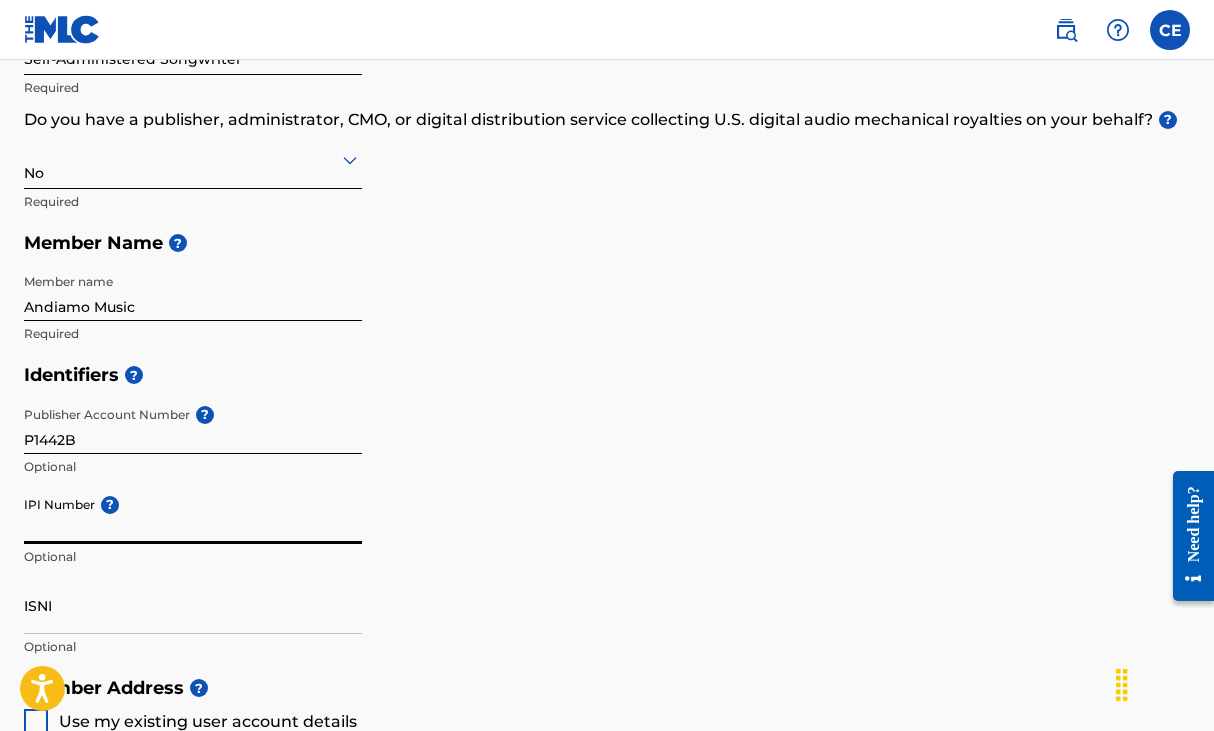 paste on "126696648" 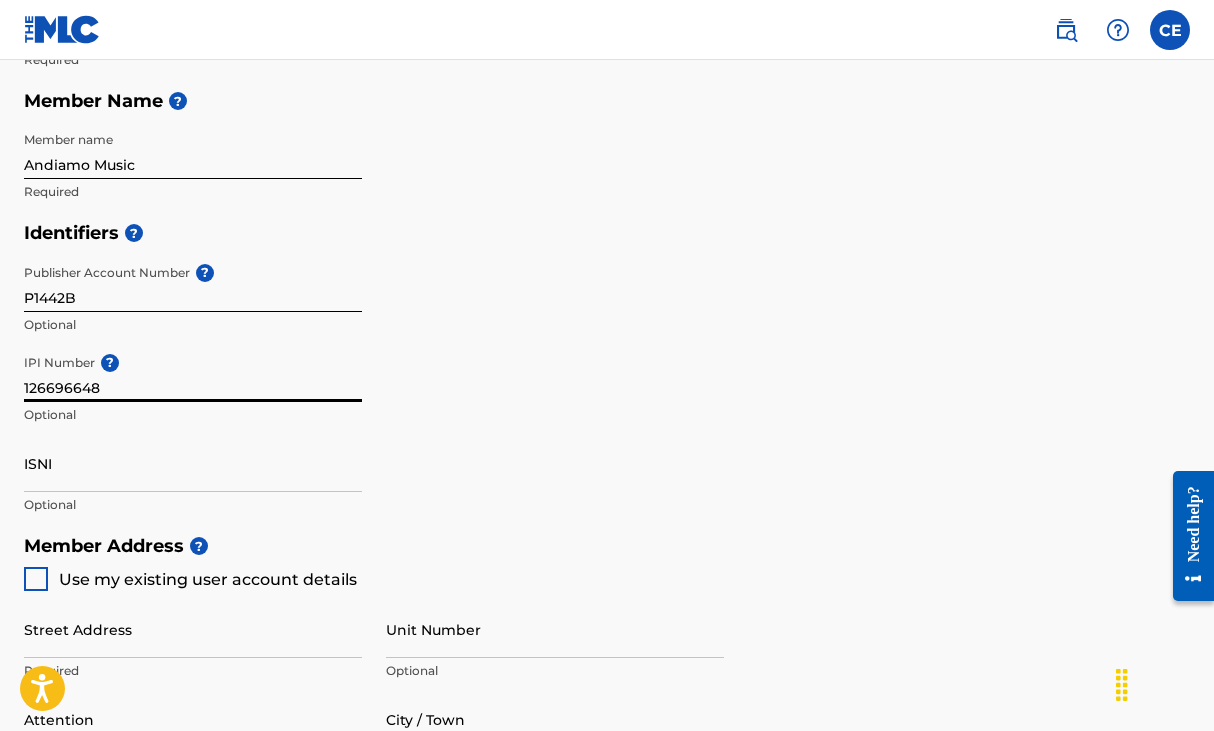 scroll, scrollTop: 461, scrollLeft: 0, axis: vertical 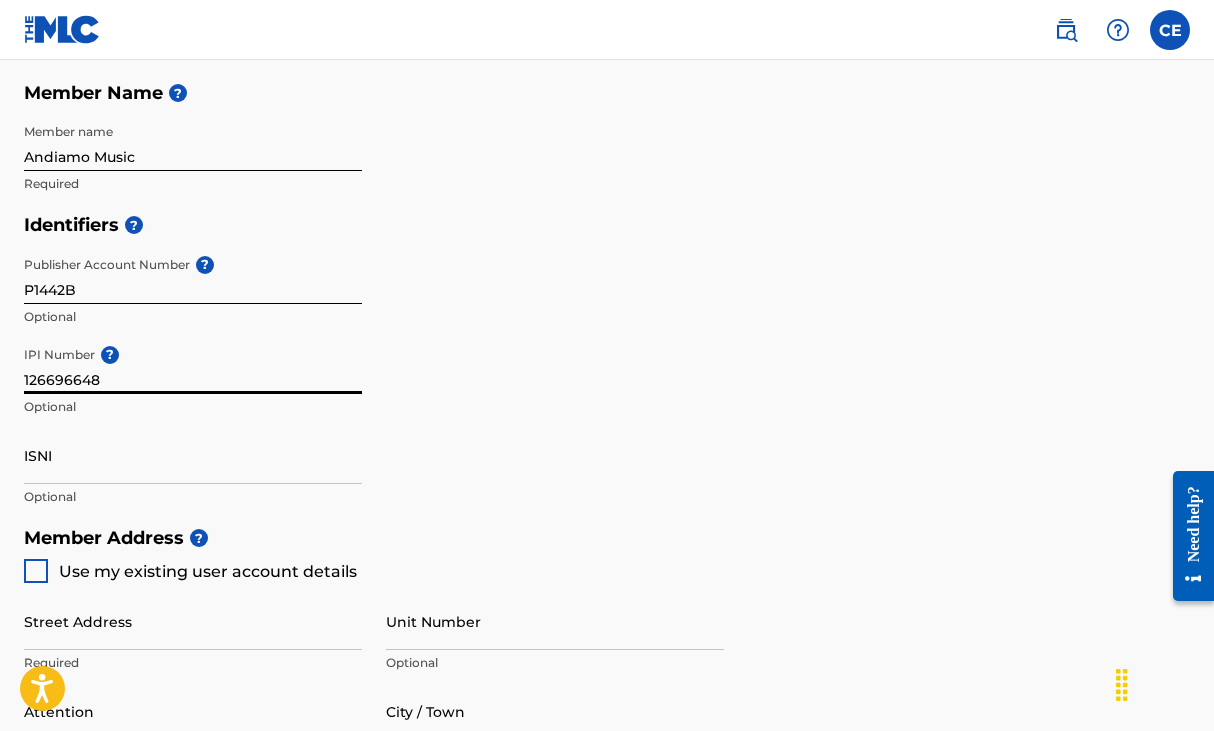 type on "126696648" 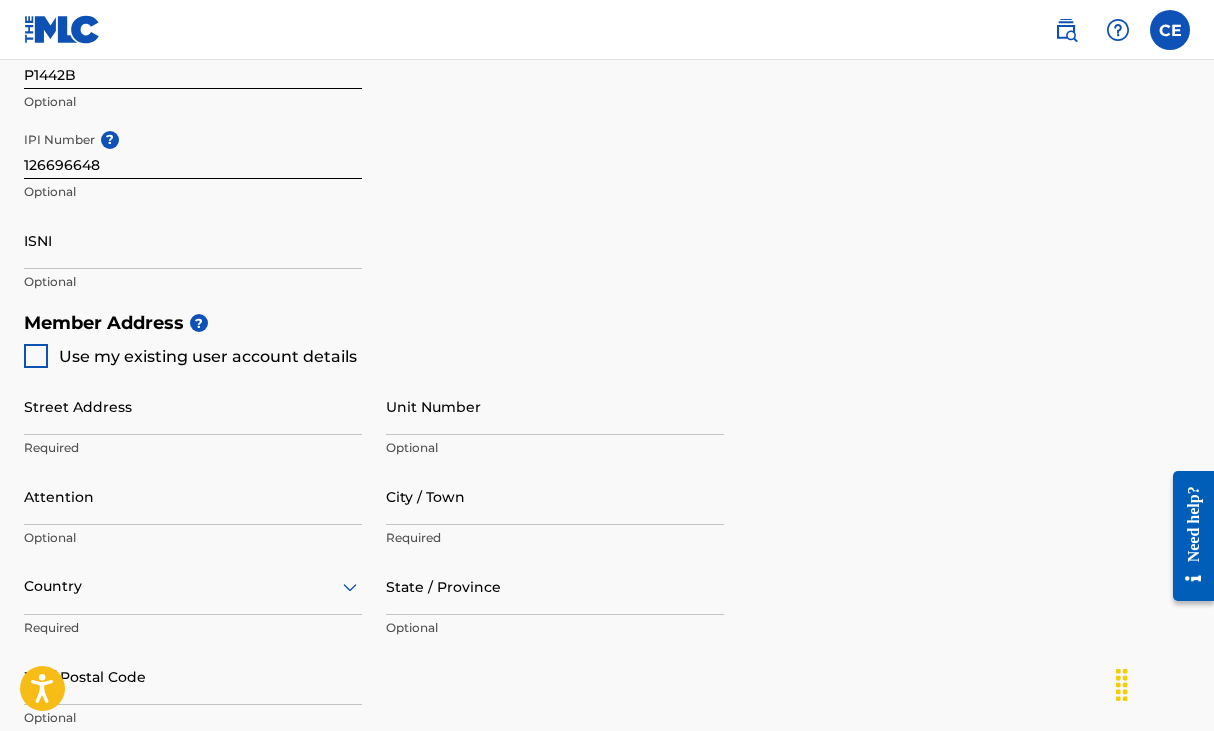 scroll, scrollTop: 677, scrollLeft: 0, axis: vertical 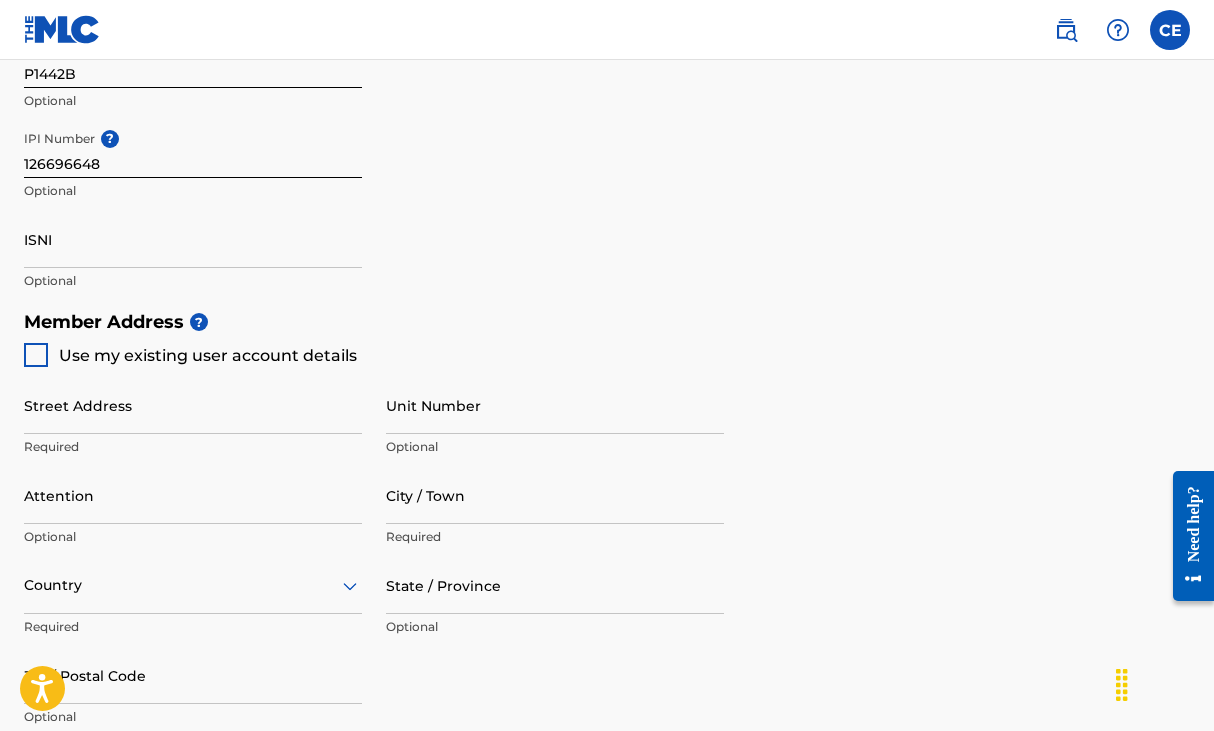 click at bounding box center [36, 355] 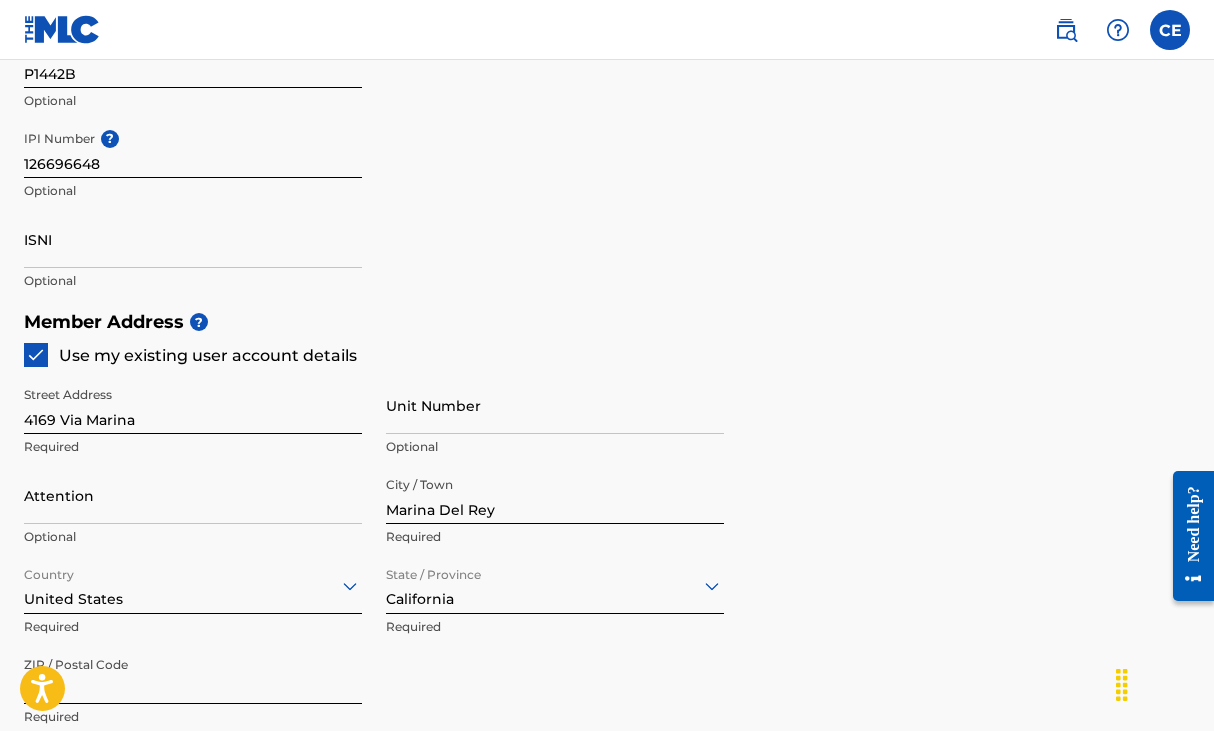 click on "Unit Number" at bounding box center [555, 405] 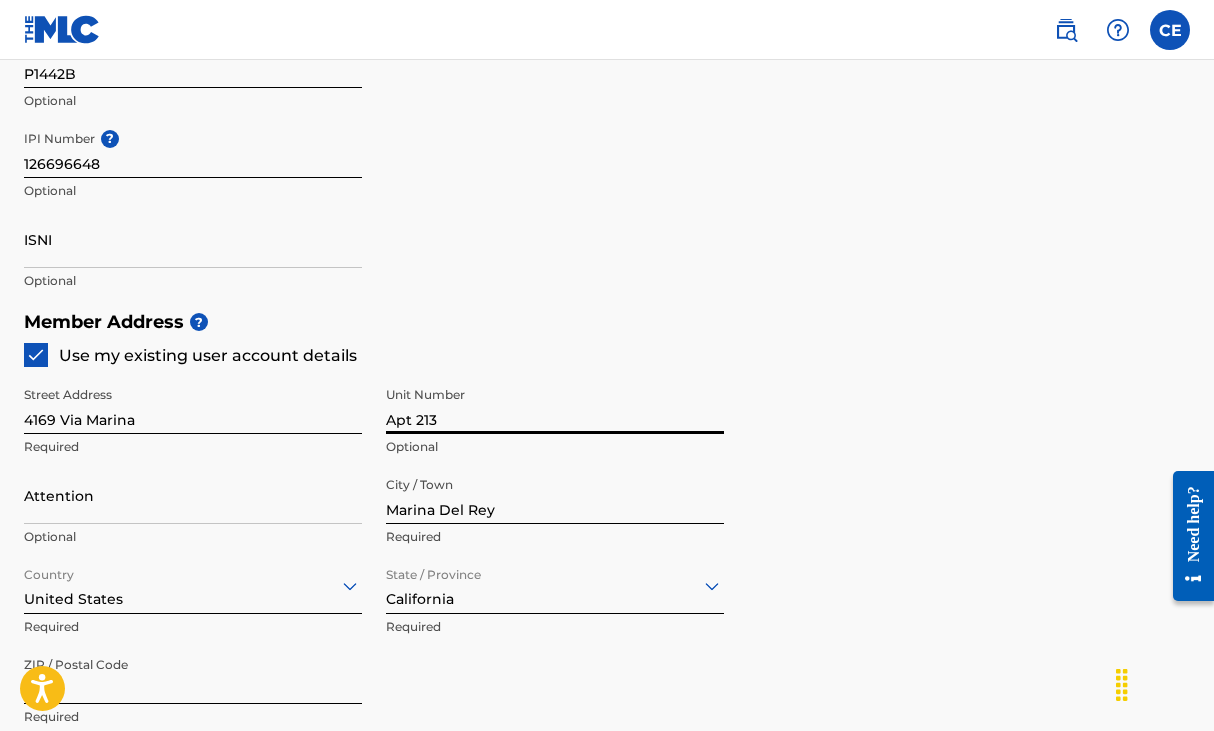 type on "Apt 213" 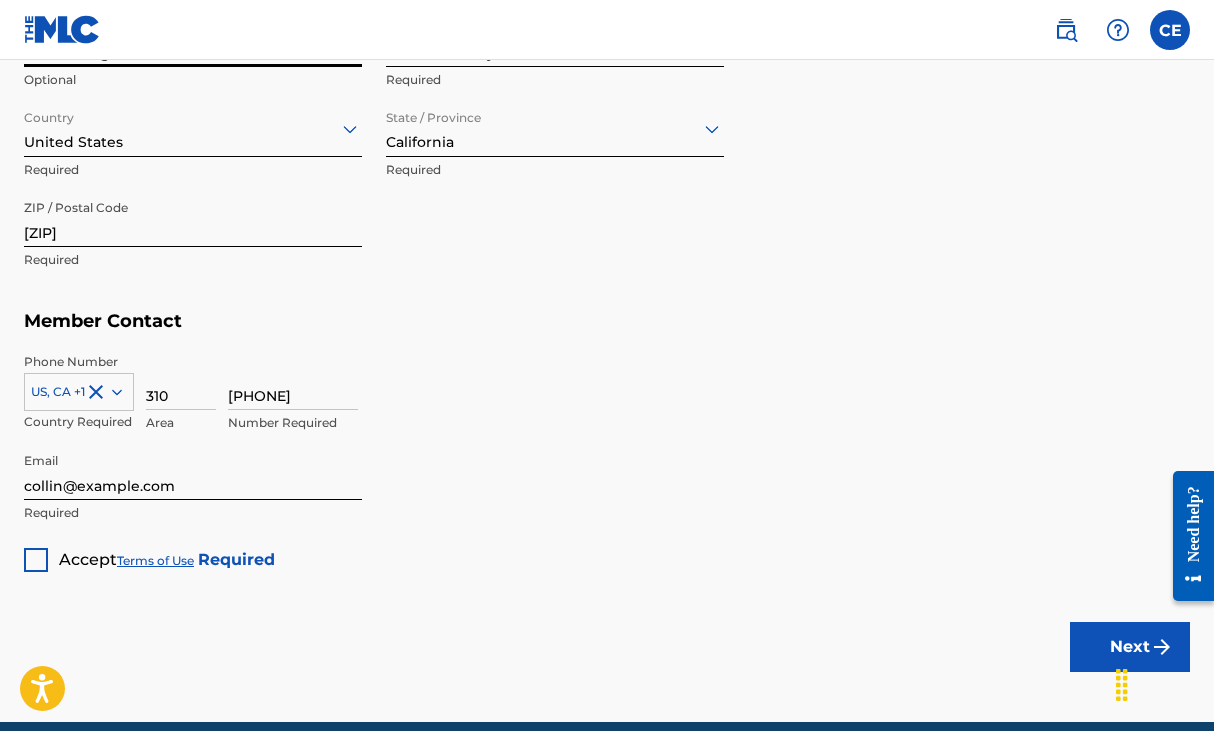 scroll, scrollTop: 1135, scrollLeft: 0, axis: vertical 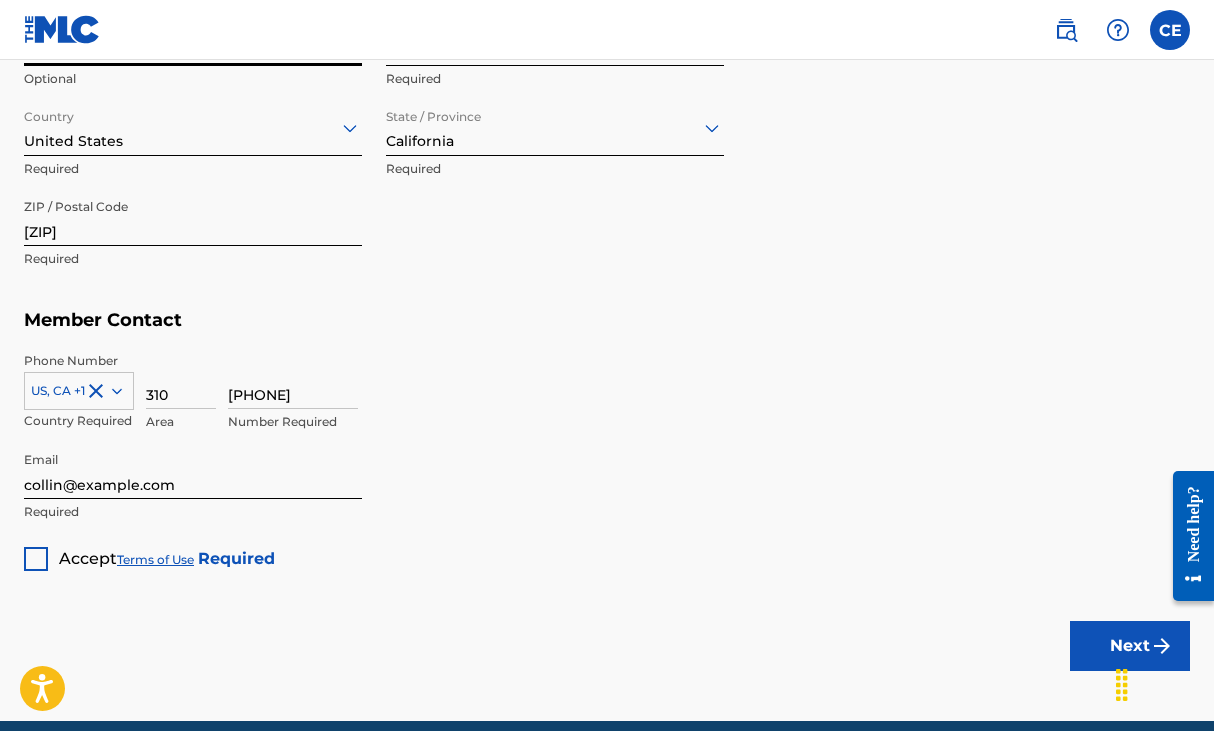 type on "Collin Ellingson" 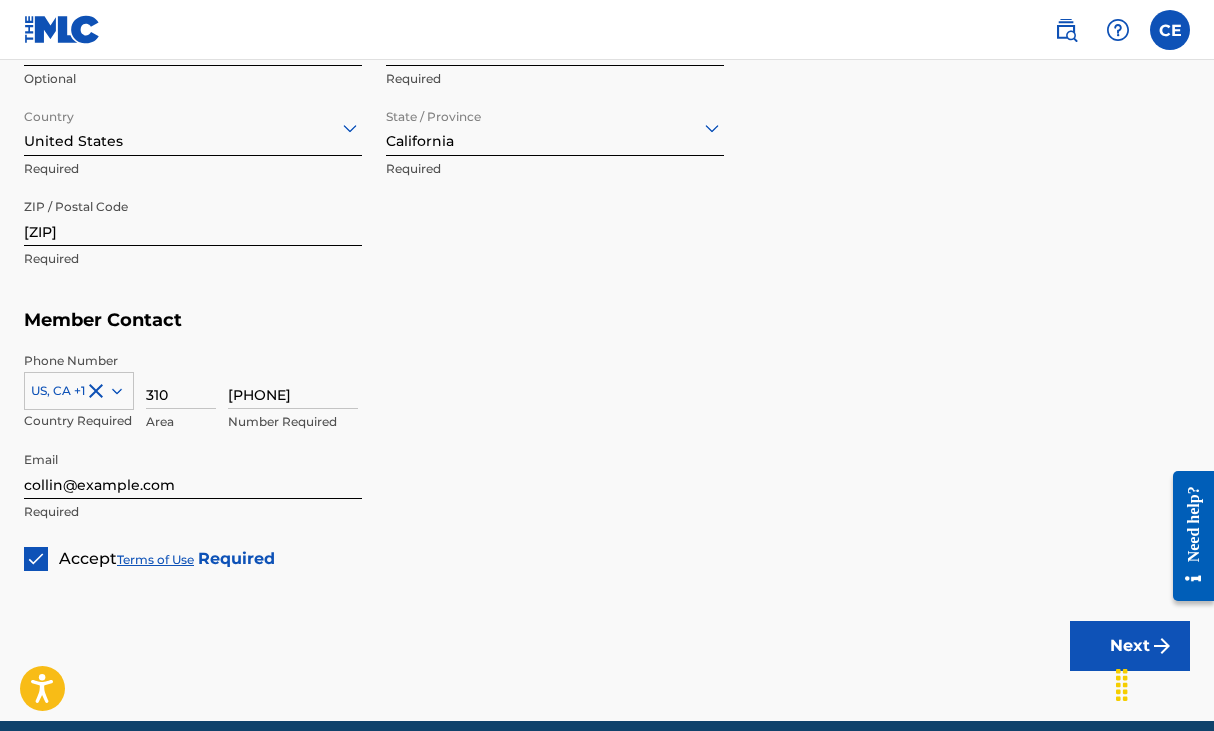 click on "Next" at bounding box center (1130, 646) 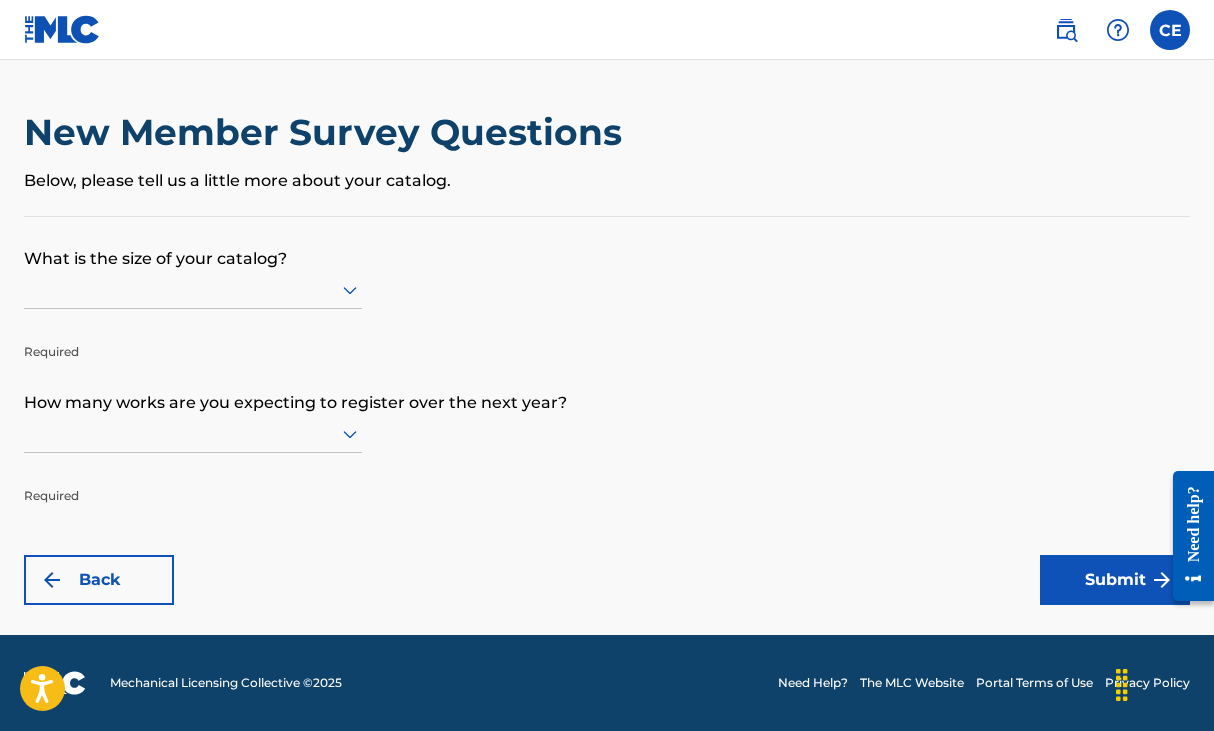 scroll, scrollTop: 0, scrollLeft: 0, axis: both 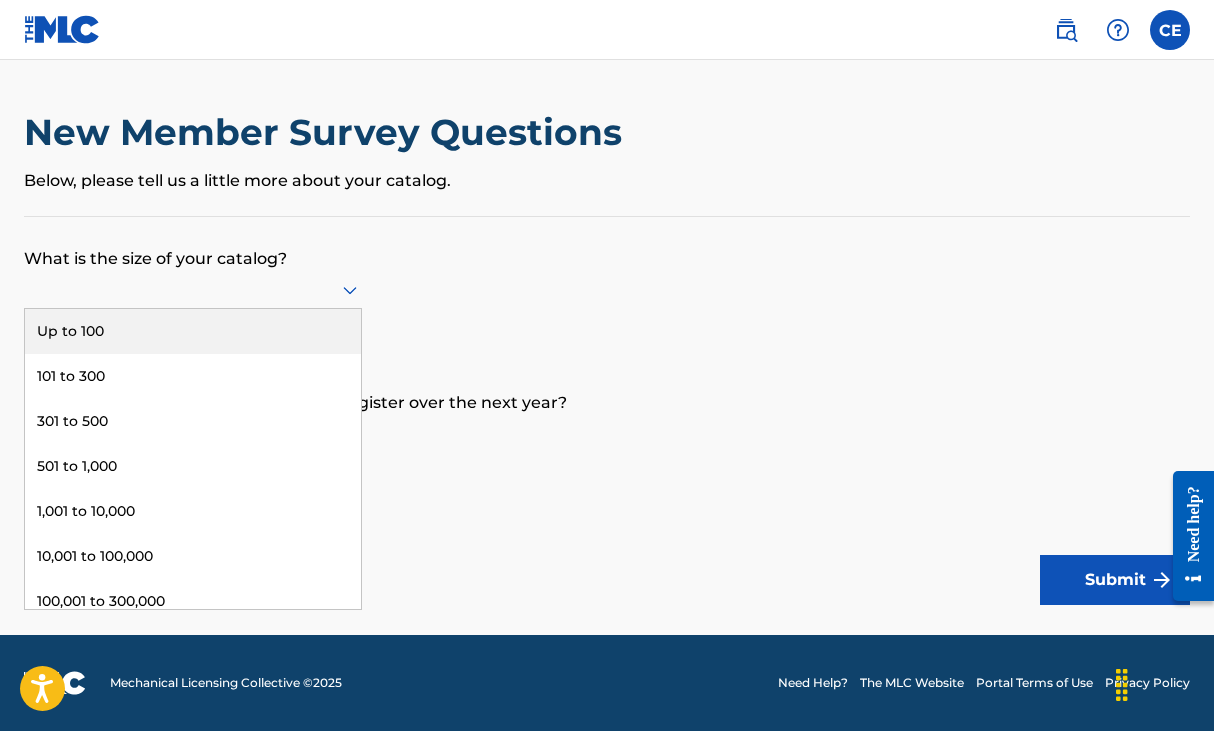 click 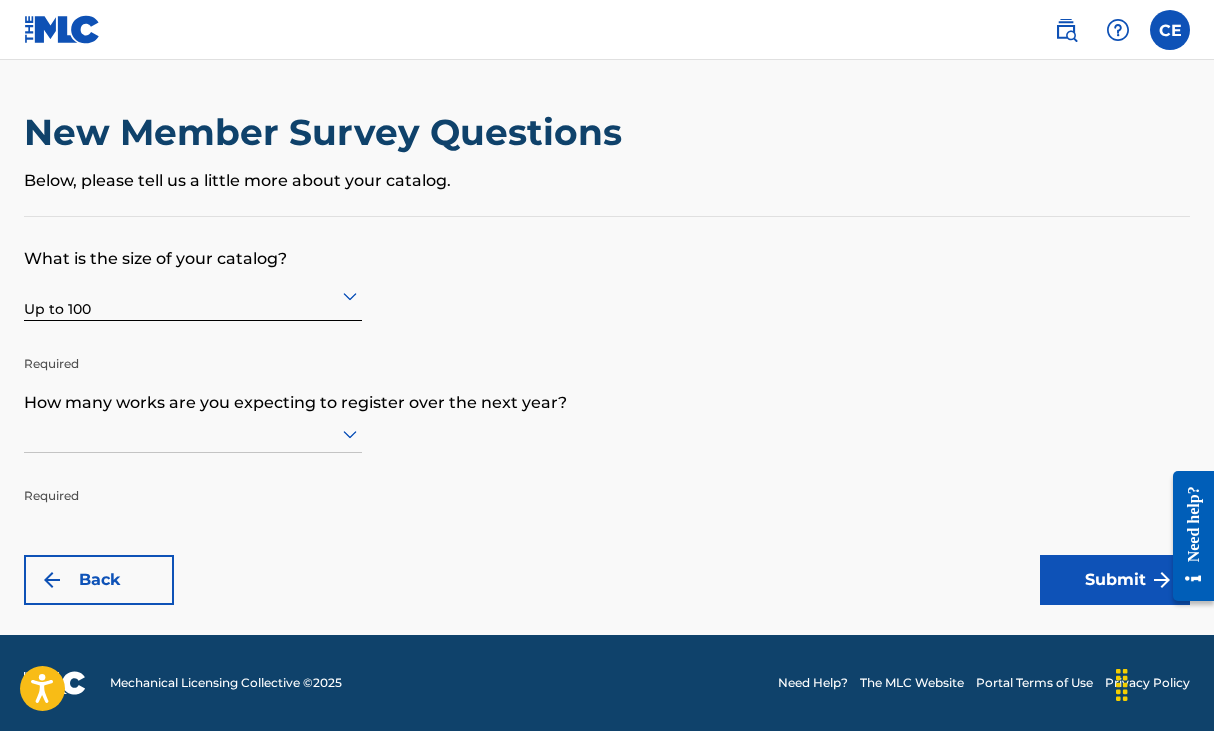 click 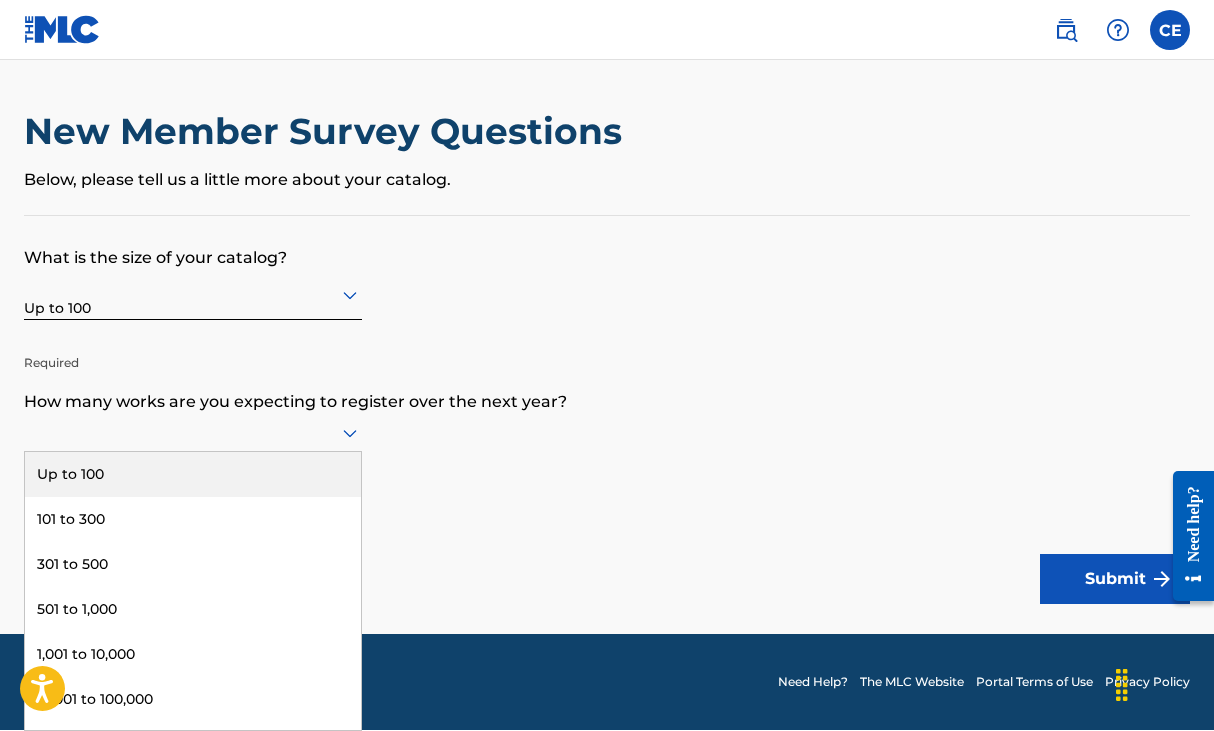 click on "Up to 100" at bounding box center (193, 474) 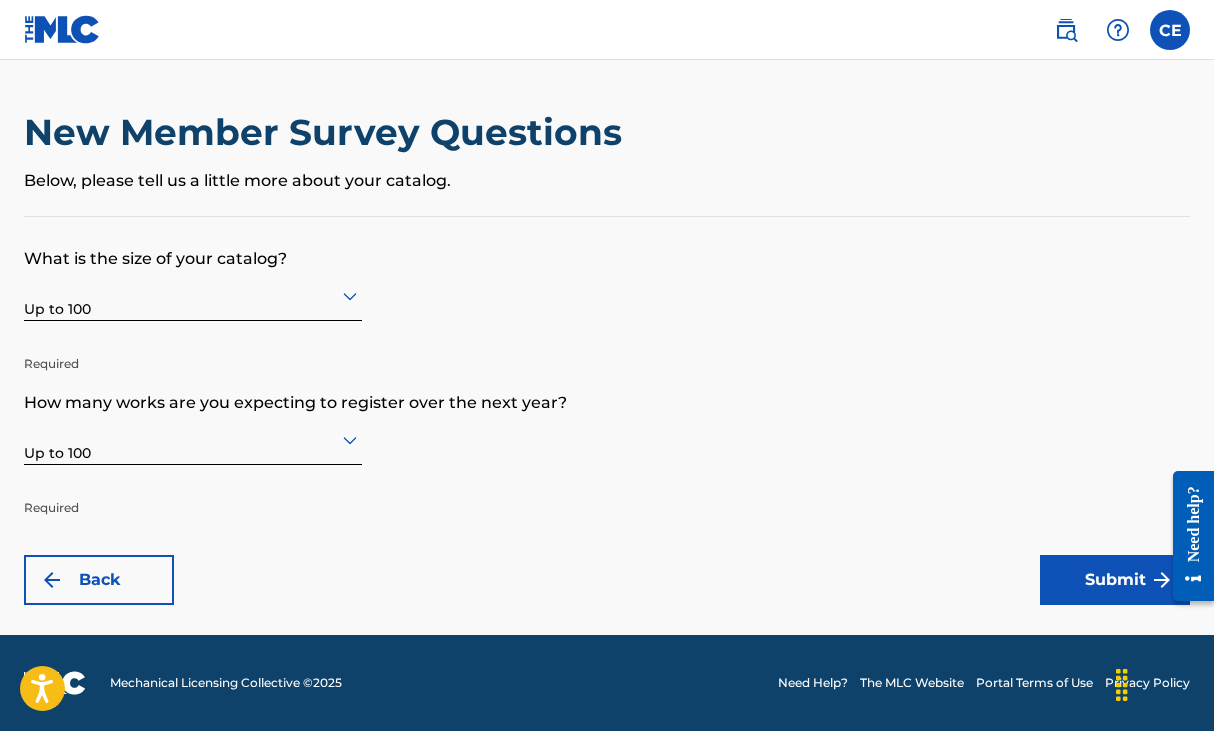 scroll, scrollTop: 0, scrollLeft: 0, axis: both 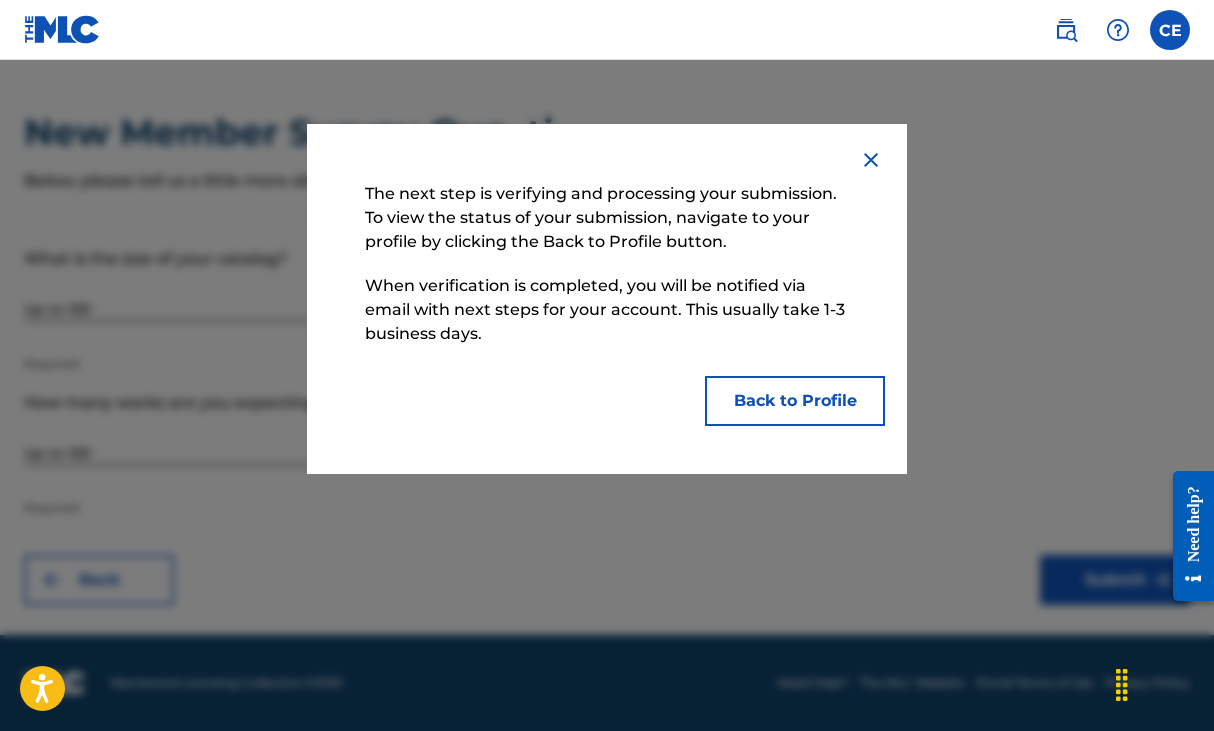 click on "Back to Profile" at bounding box center [795, 401] 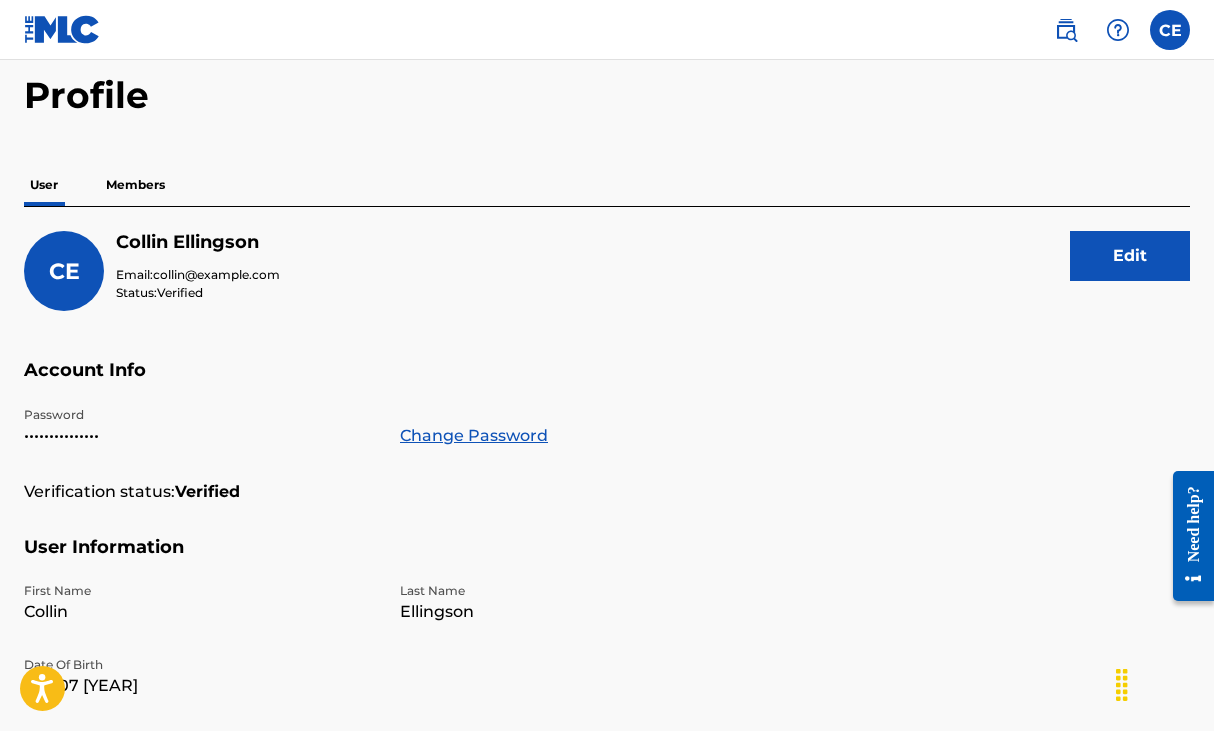 scroll, scrollTop: 0, scrollLeft: 0, axis: both 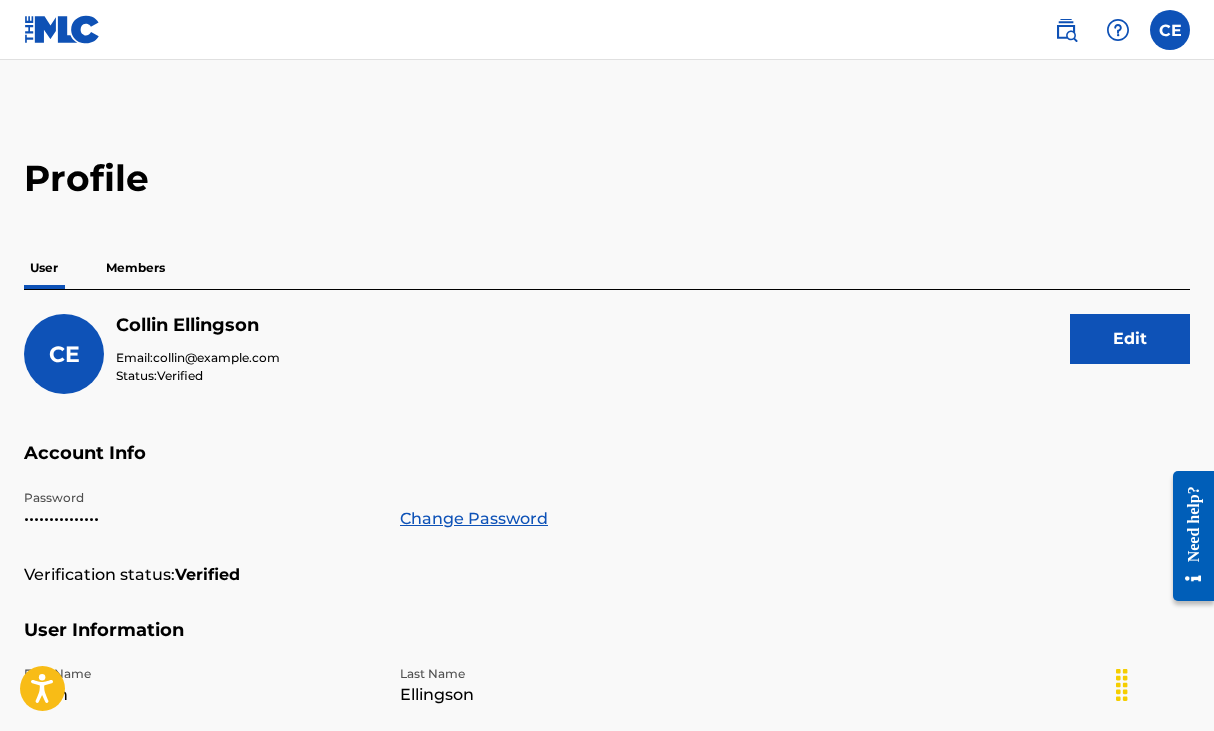 click on "Members" at bounding box center [135, 268] 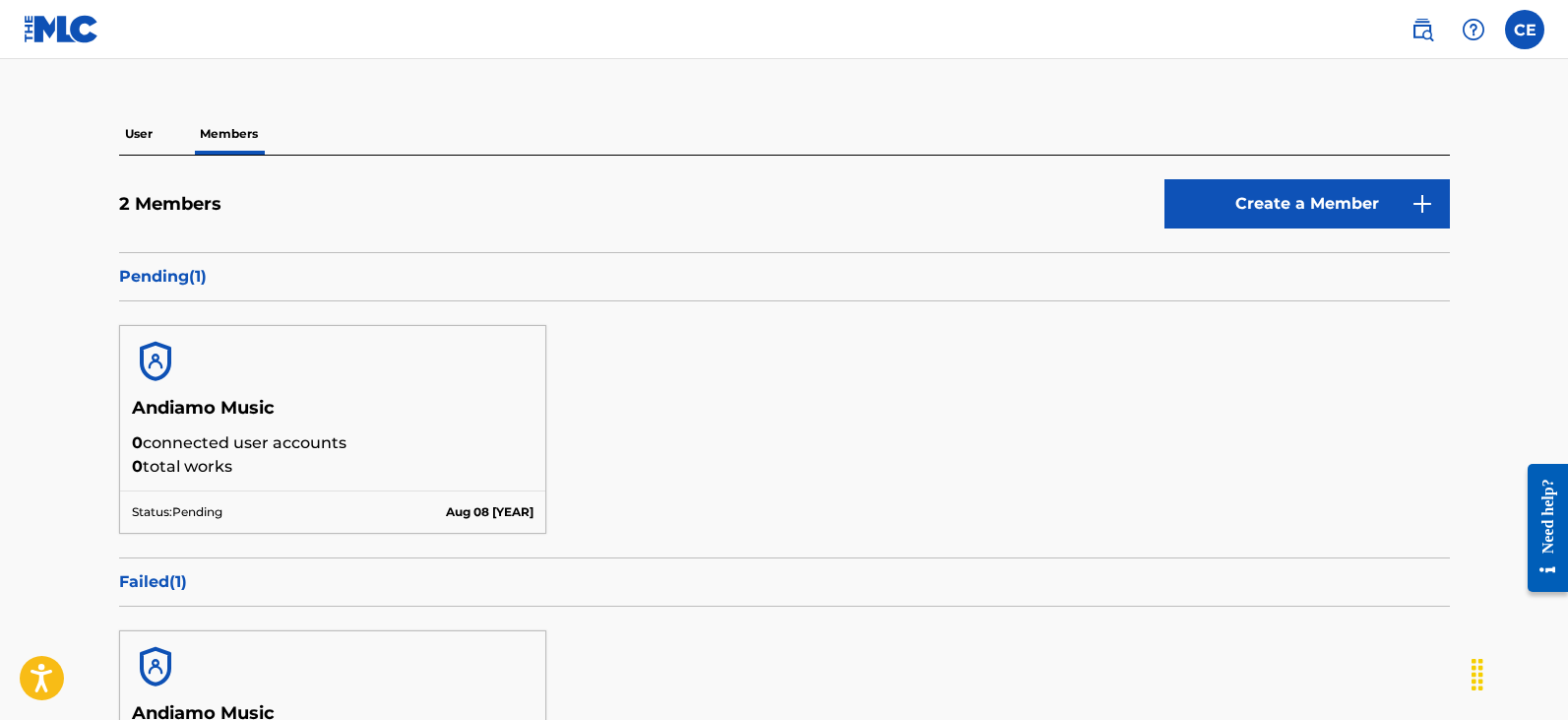 scroll, scrollTop: 0, scrollLeft: 0, axis: both 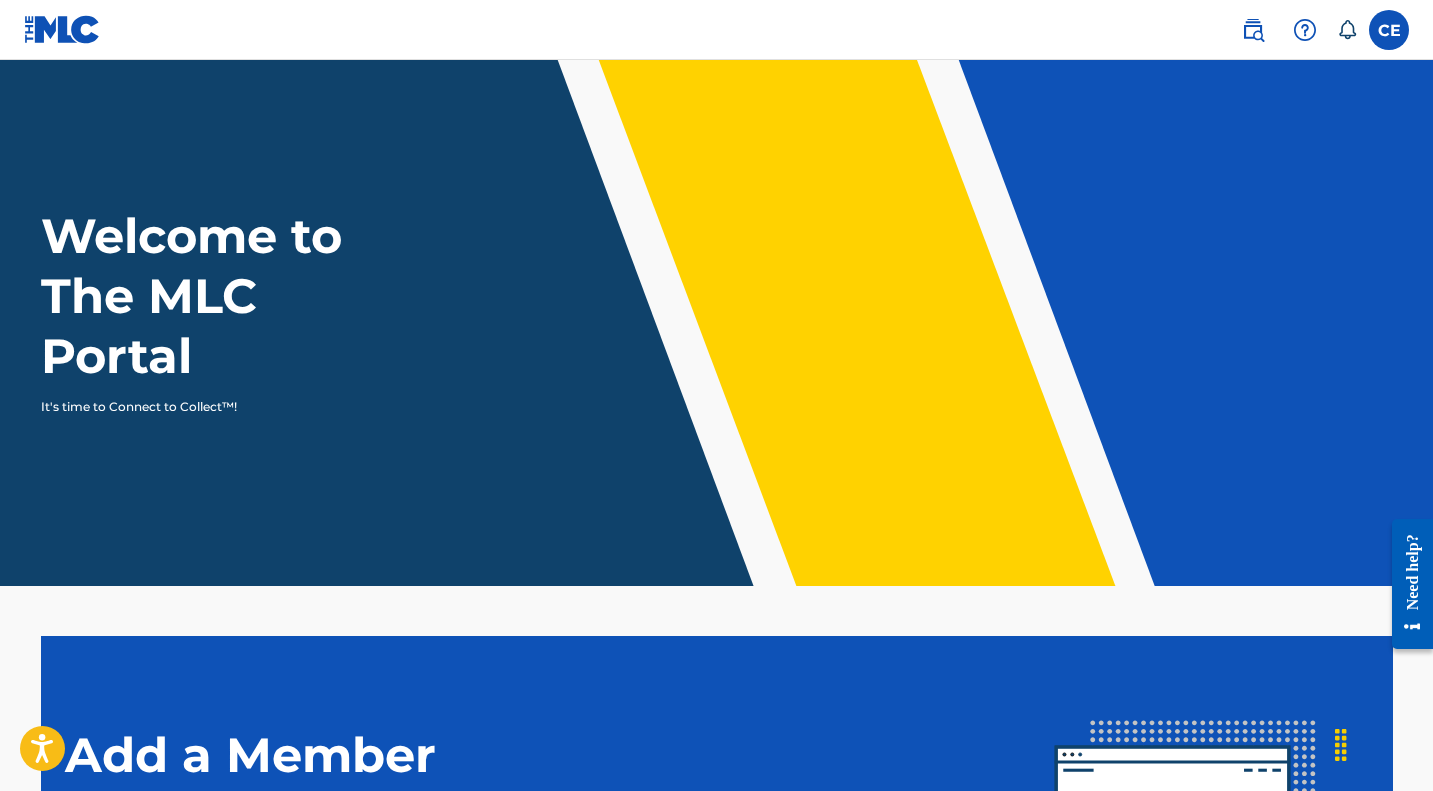 click at bounding box center (1253, 30) 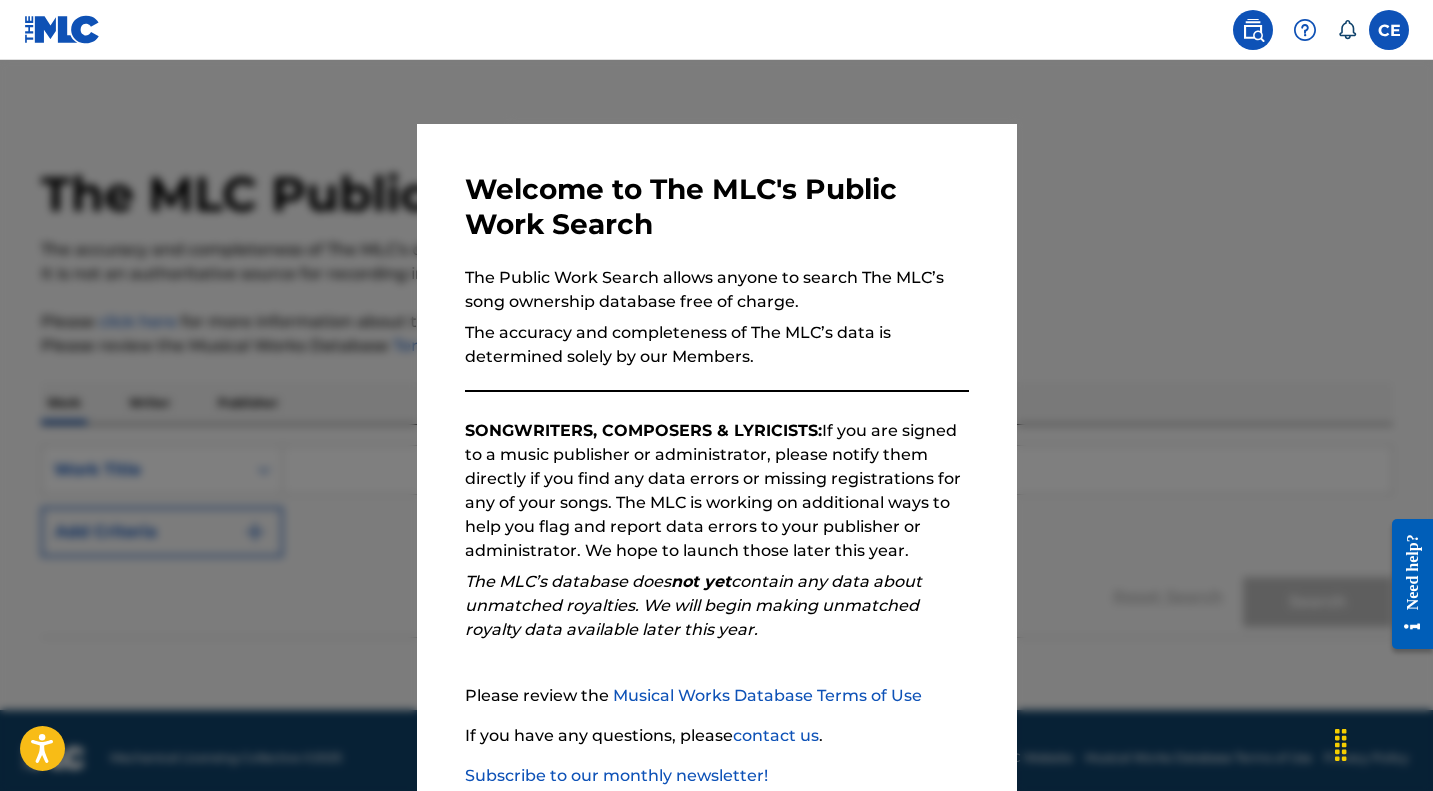 scroll, scrollTop: 124, scrollLeft: 0, axis: vertical 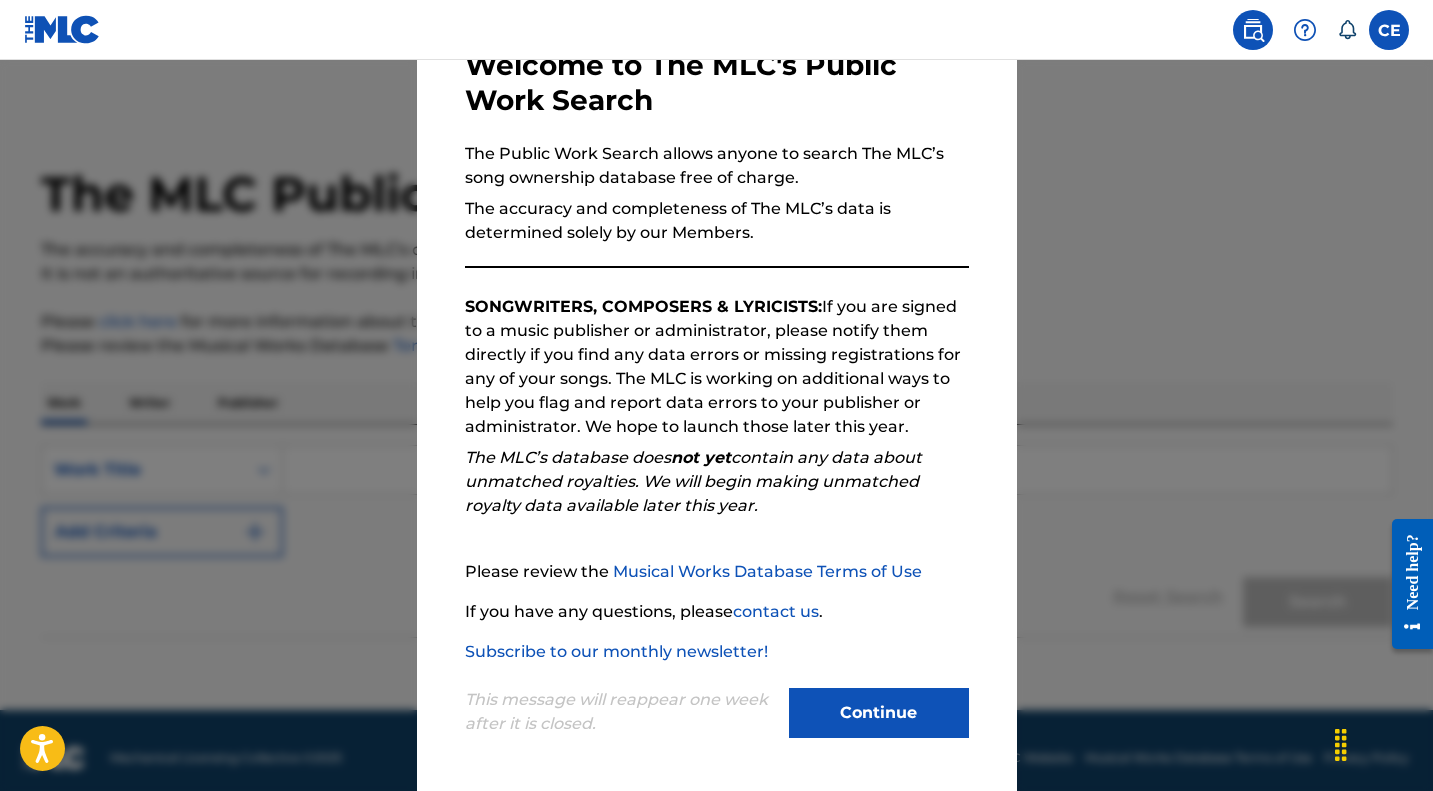 click on "Continue" at bounding box center [879, 713] 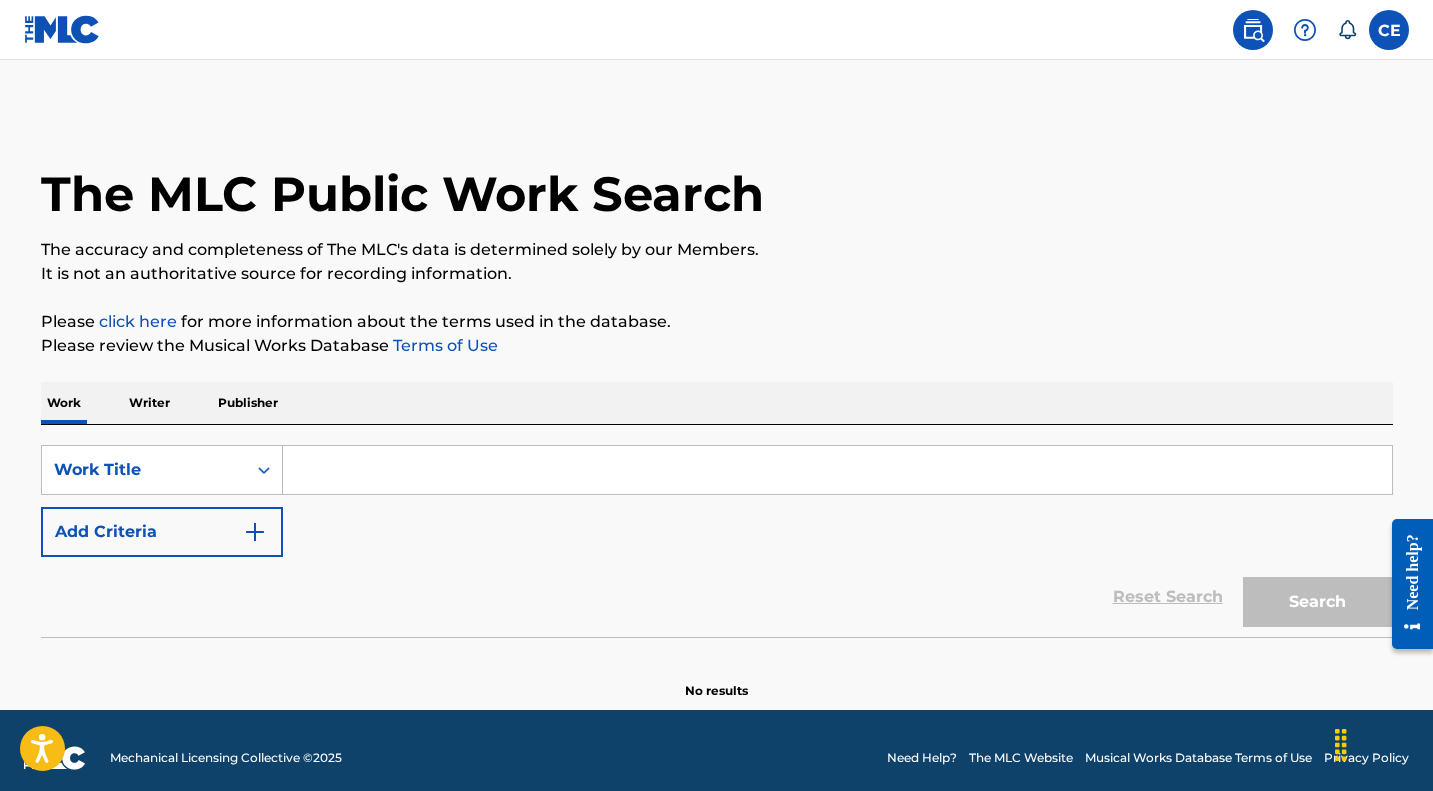 click on "Publisher" at bounding box center [248, 403] 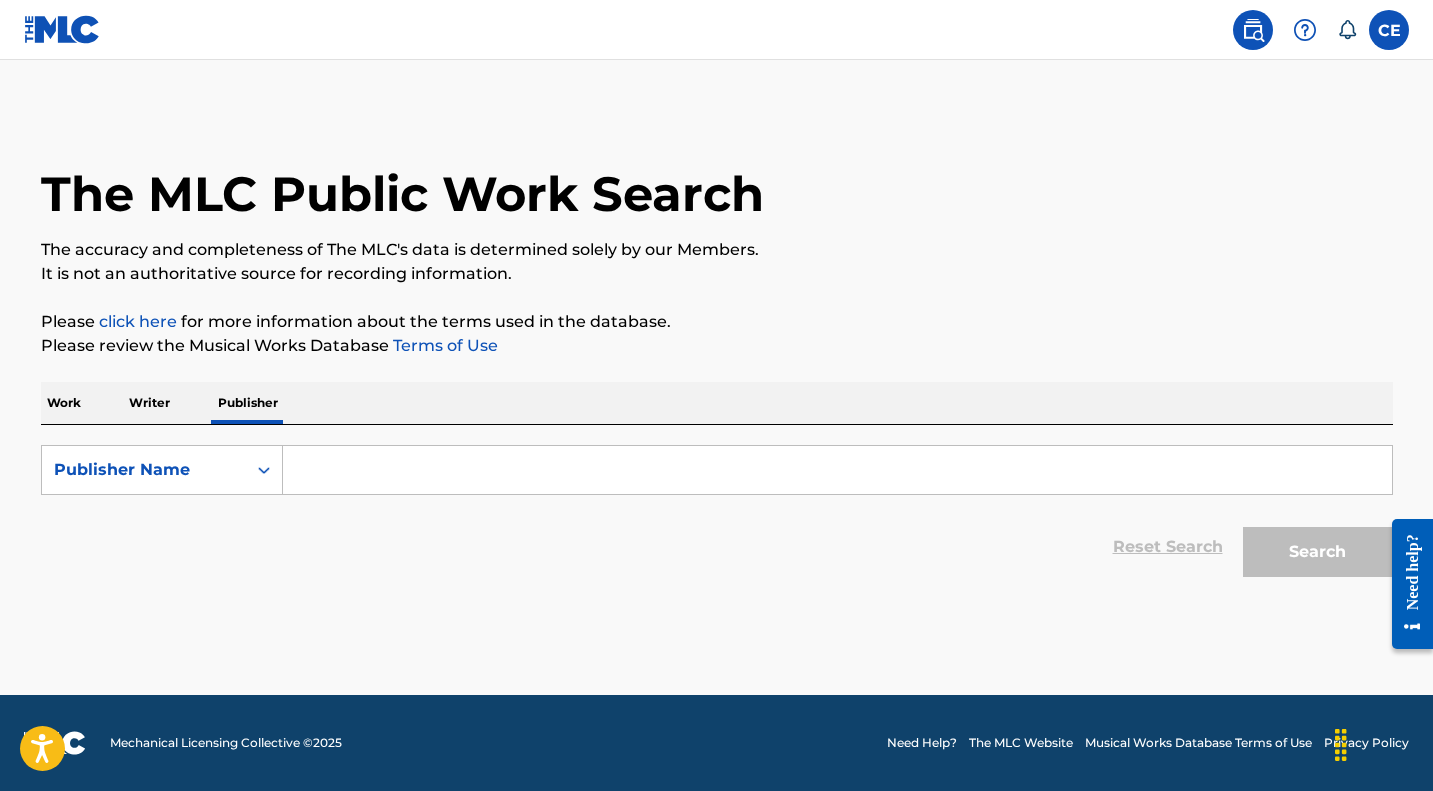 click 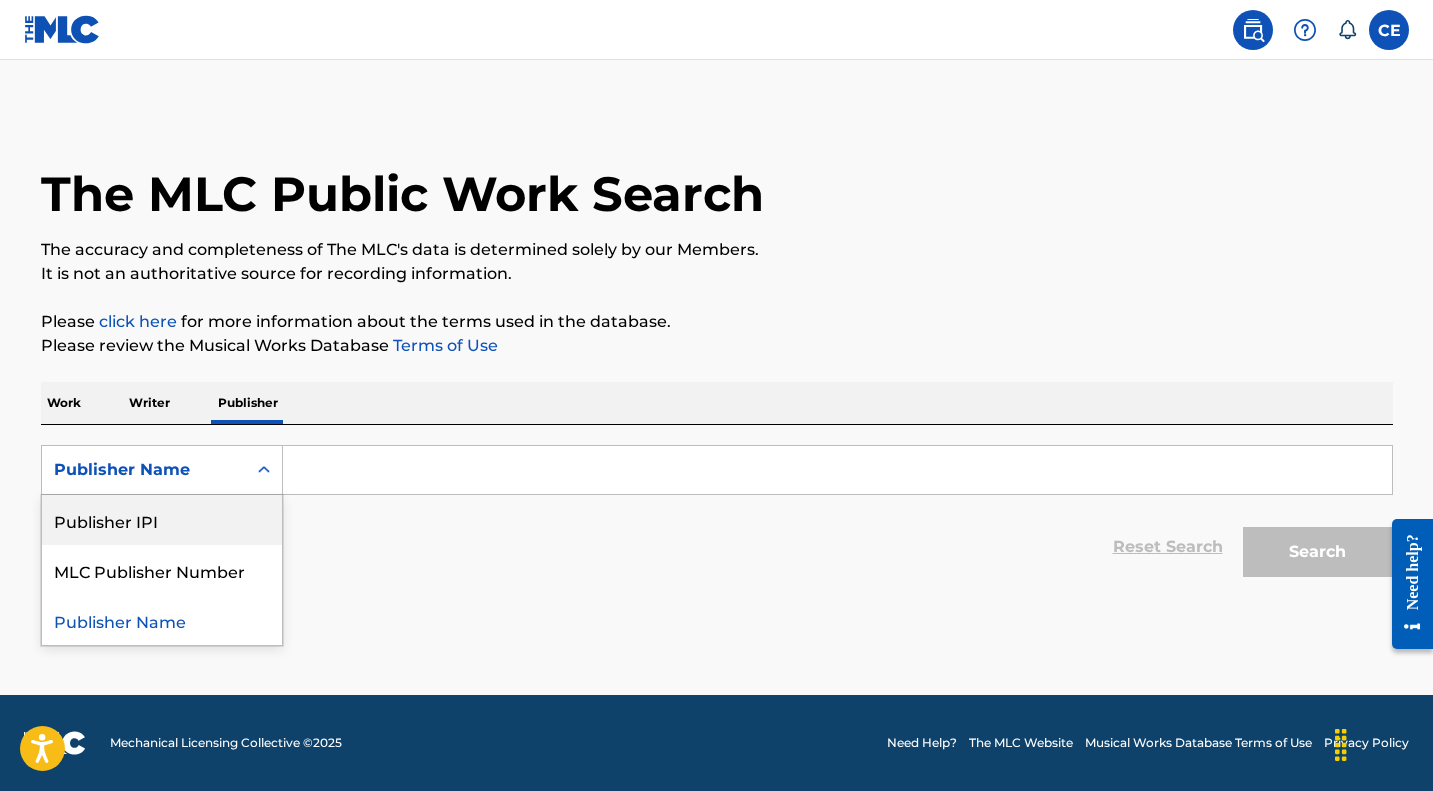 click on "Publisher IPI" at bounding box center (162, 520) 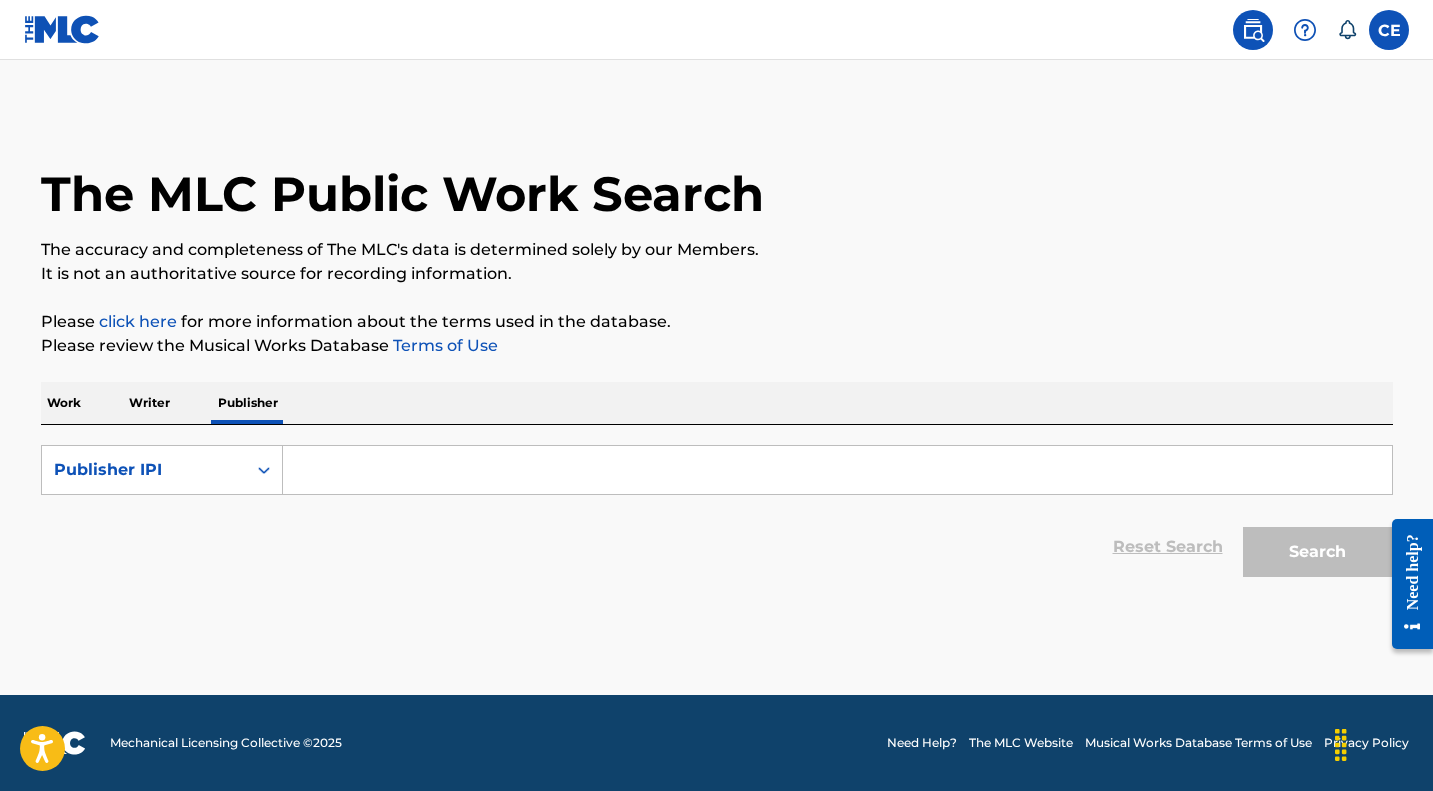 click at bounding box center [837, 470] 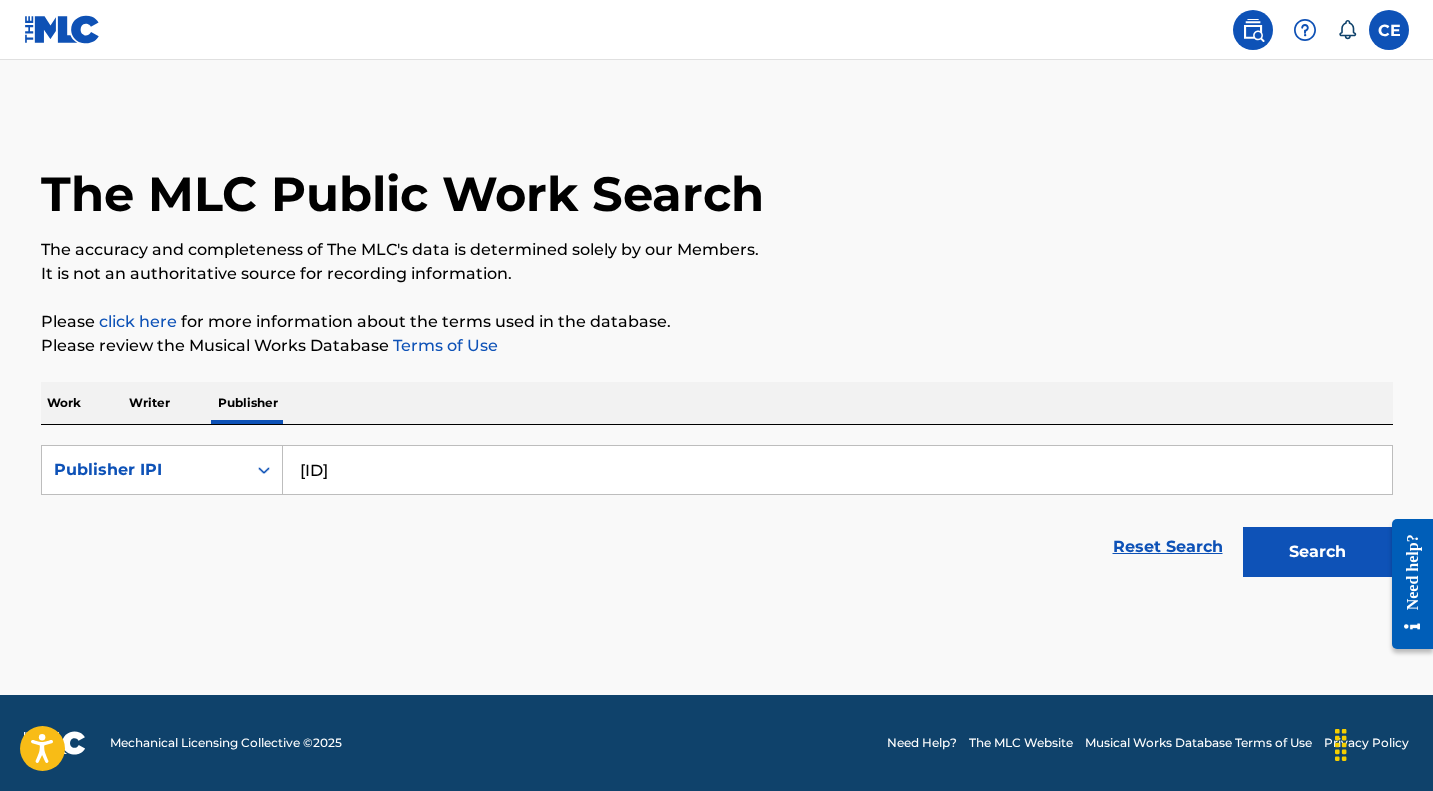 type on "126696648" 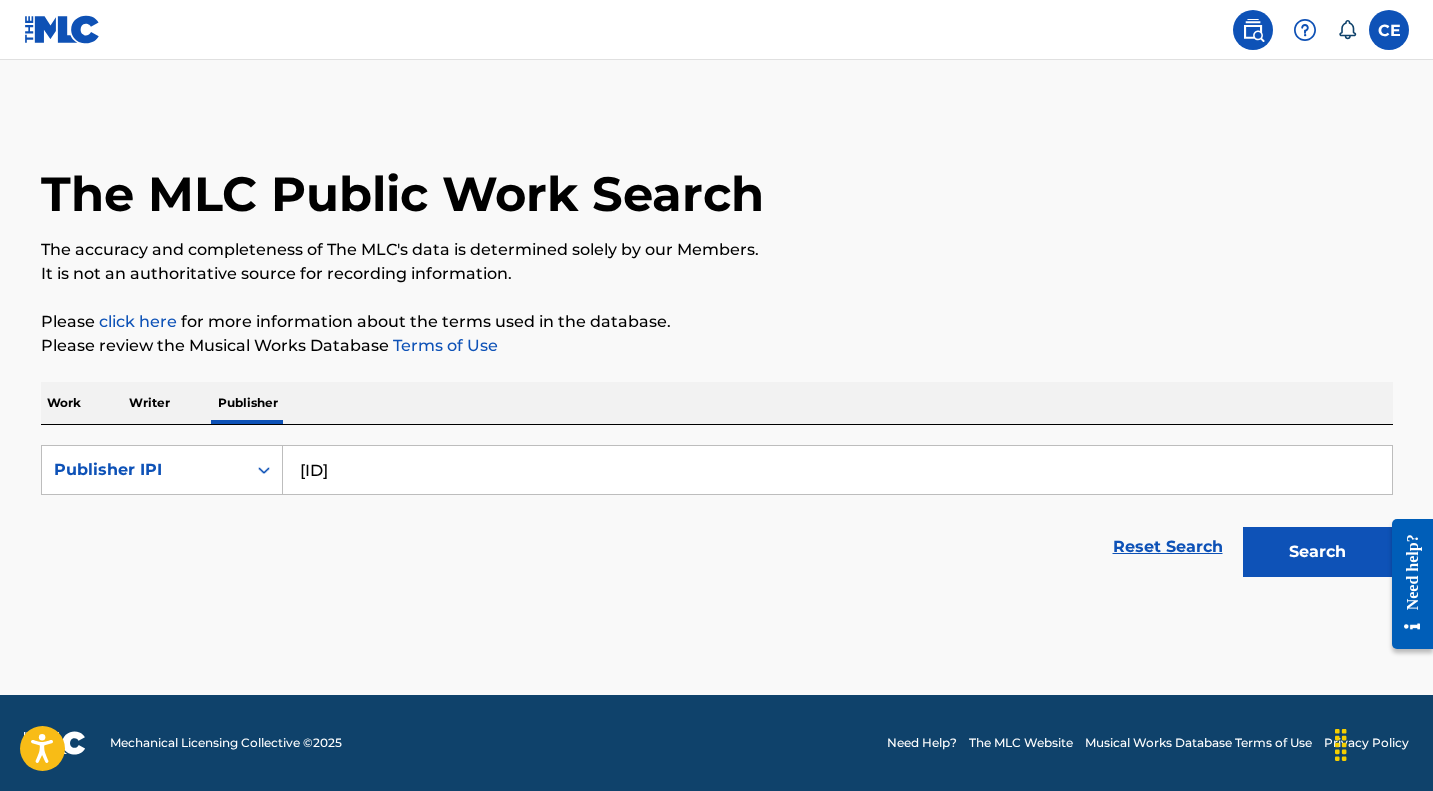 drag, startPoint x: 534, startPoint y: 467, endPoint x: 268, endPoint y: 488, distance: 266.82767 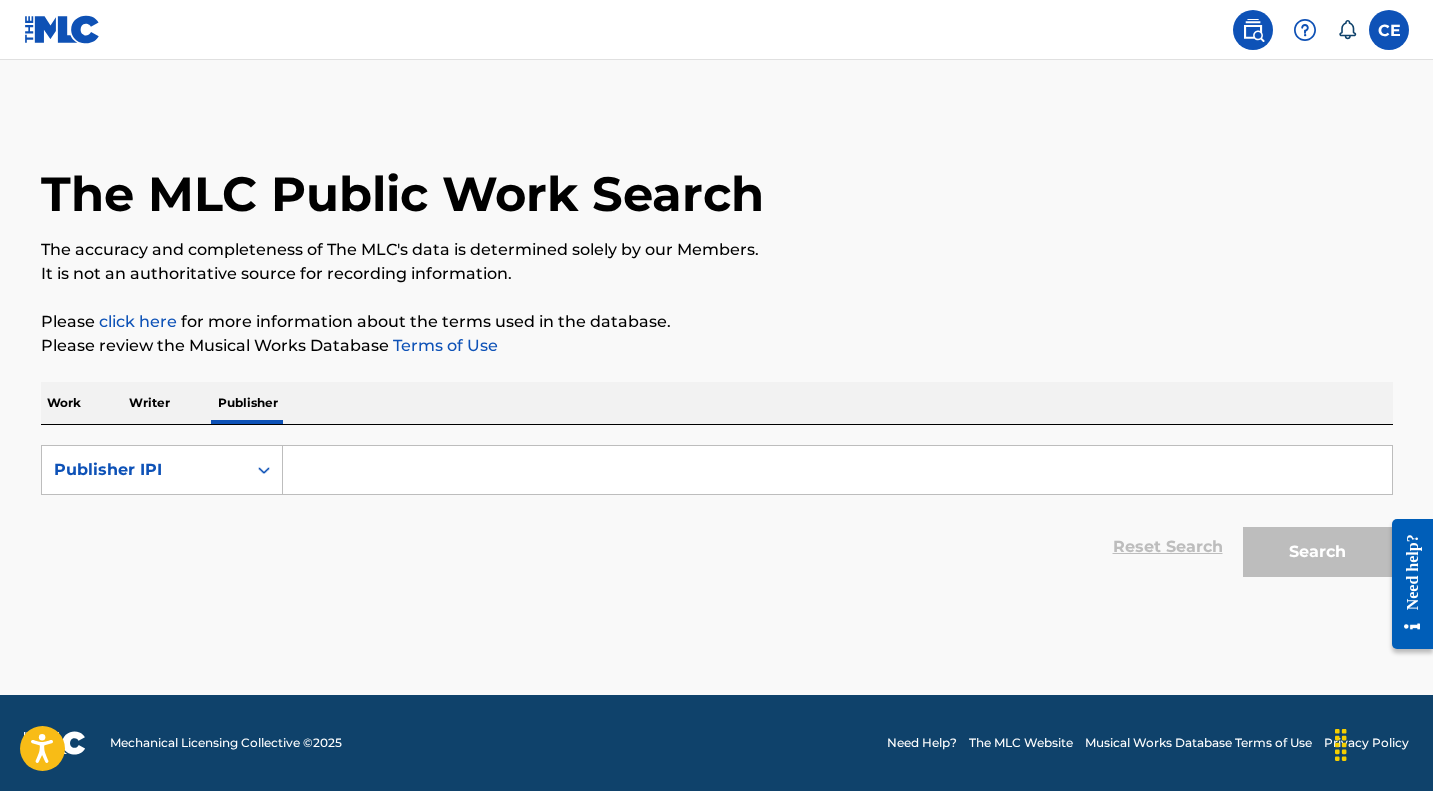 paste on "79387815" 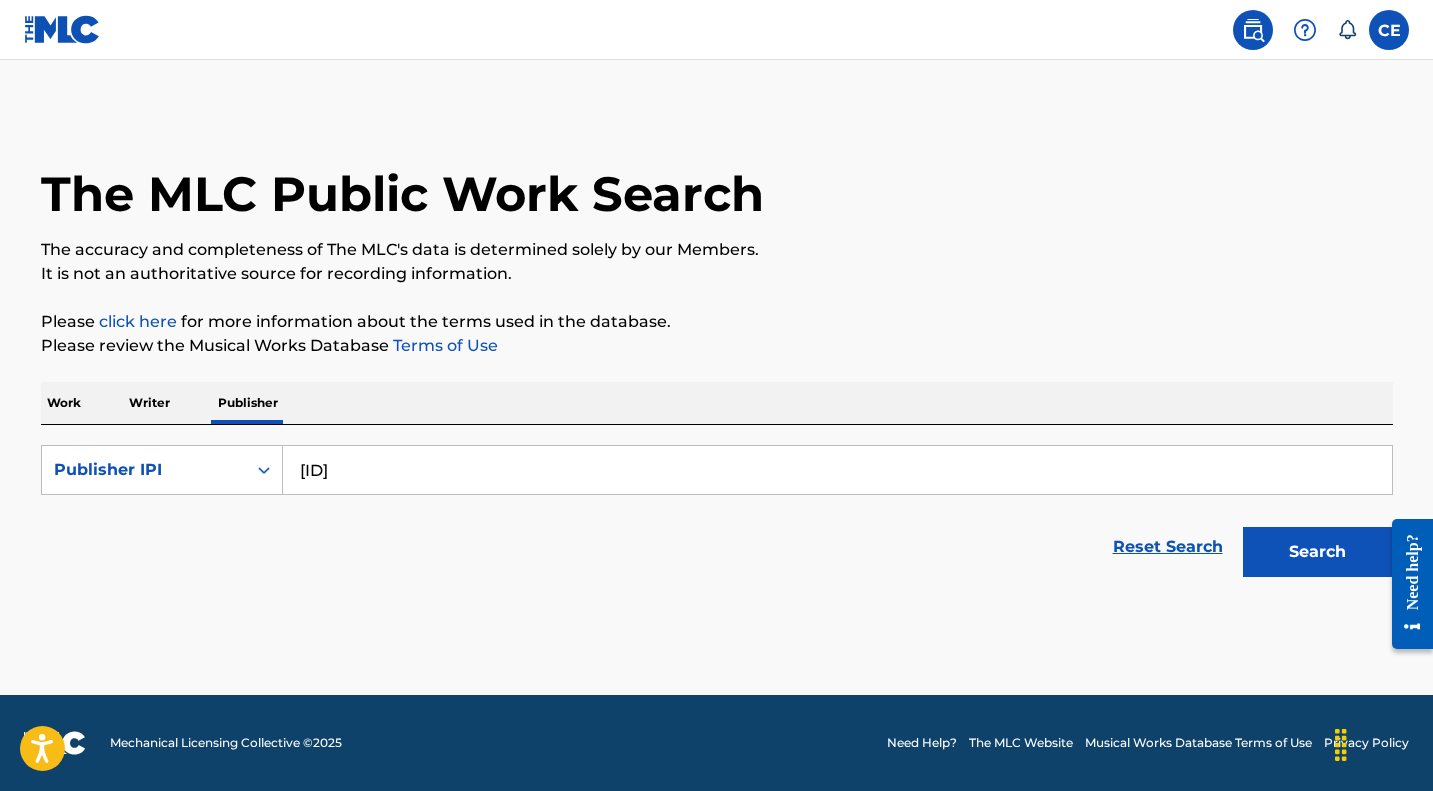 type on "79387815" 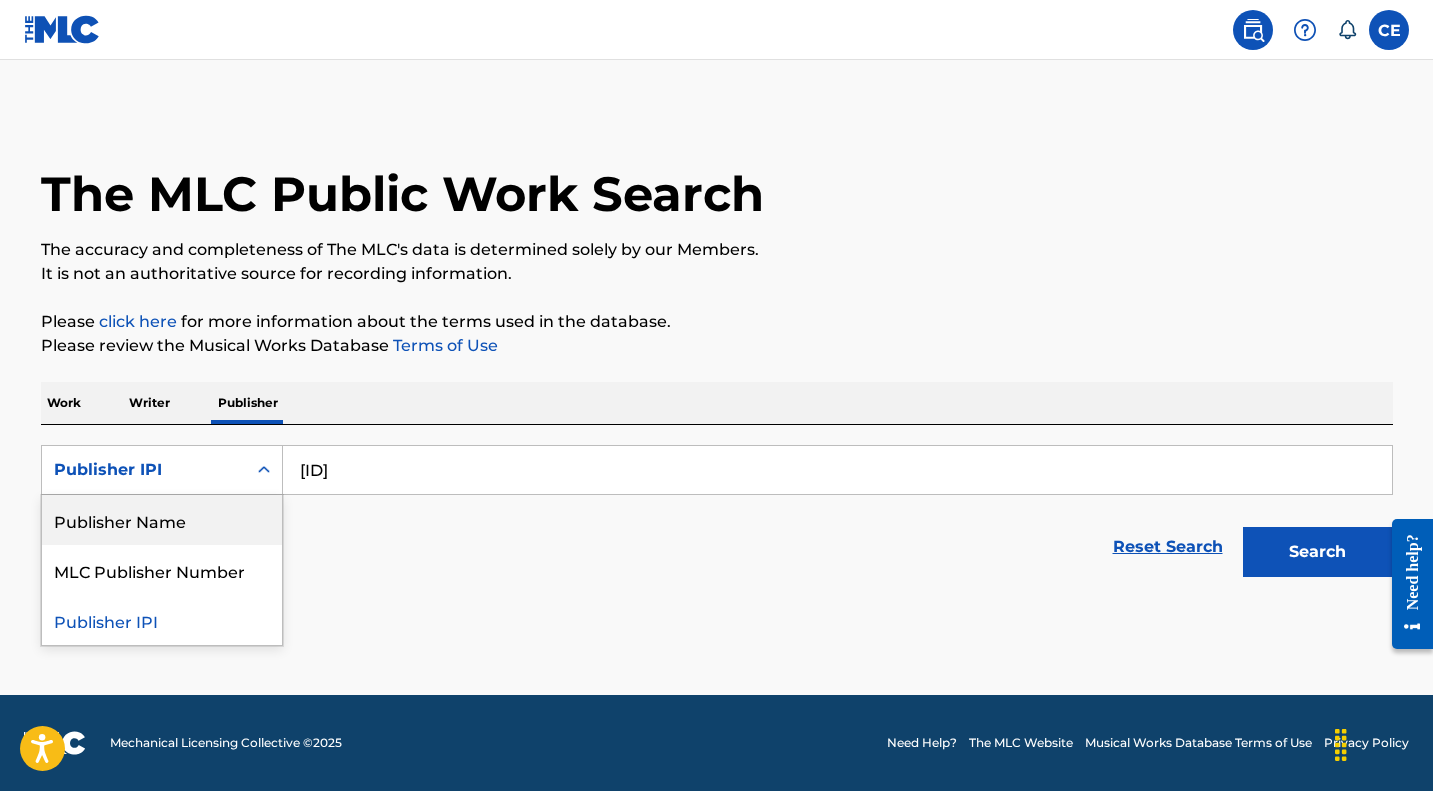 click on "Publisher Name" at bounding box center (162, 520) 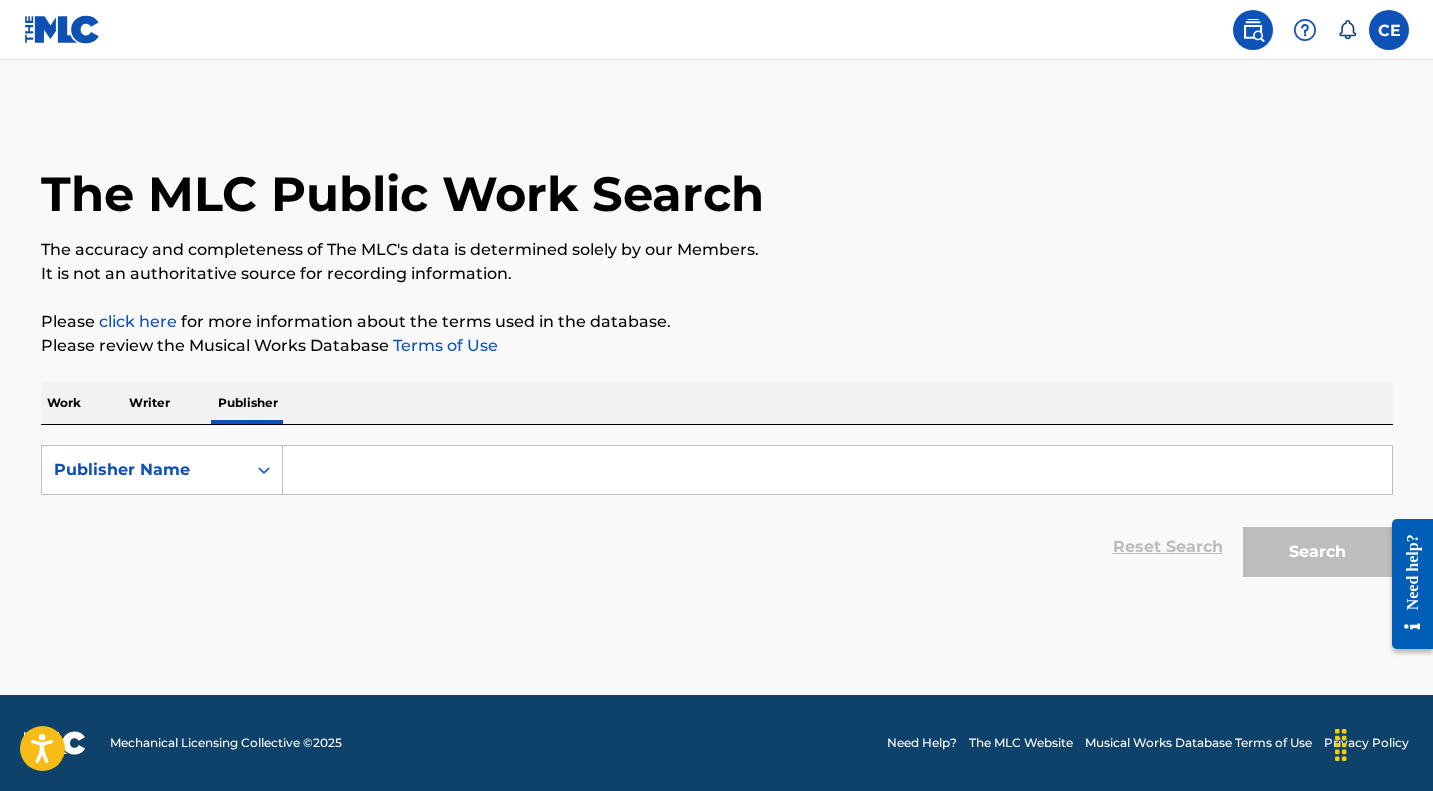 click at bounding box center (837, 470) 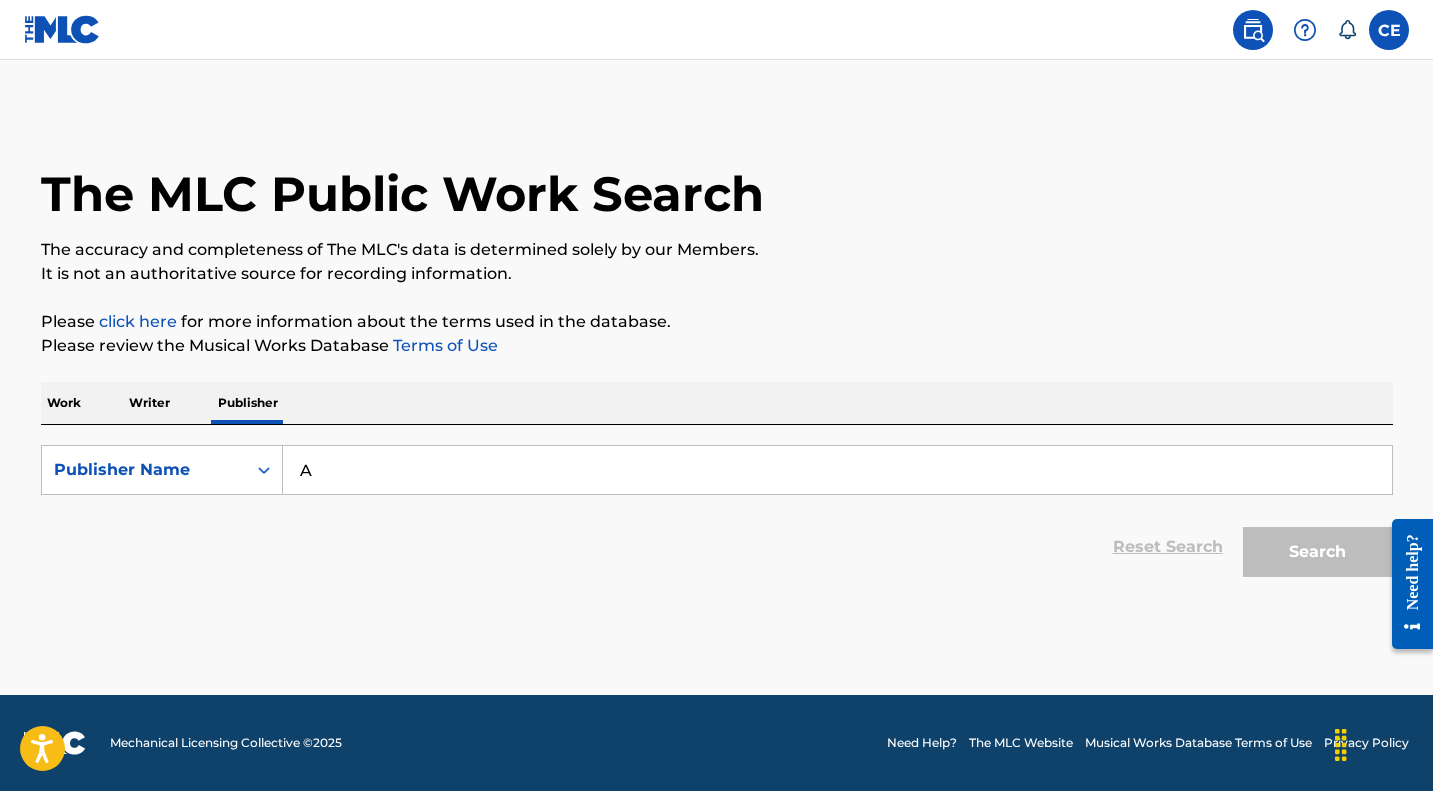 click on "A" at bounding box center (837, 470) 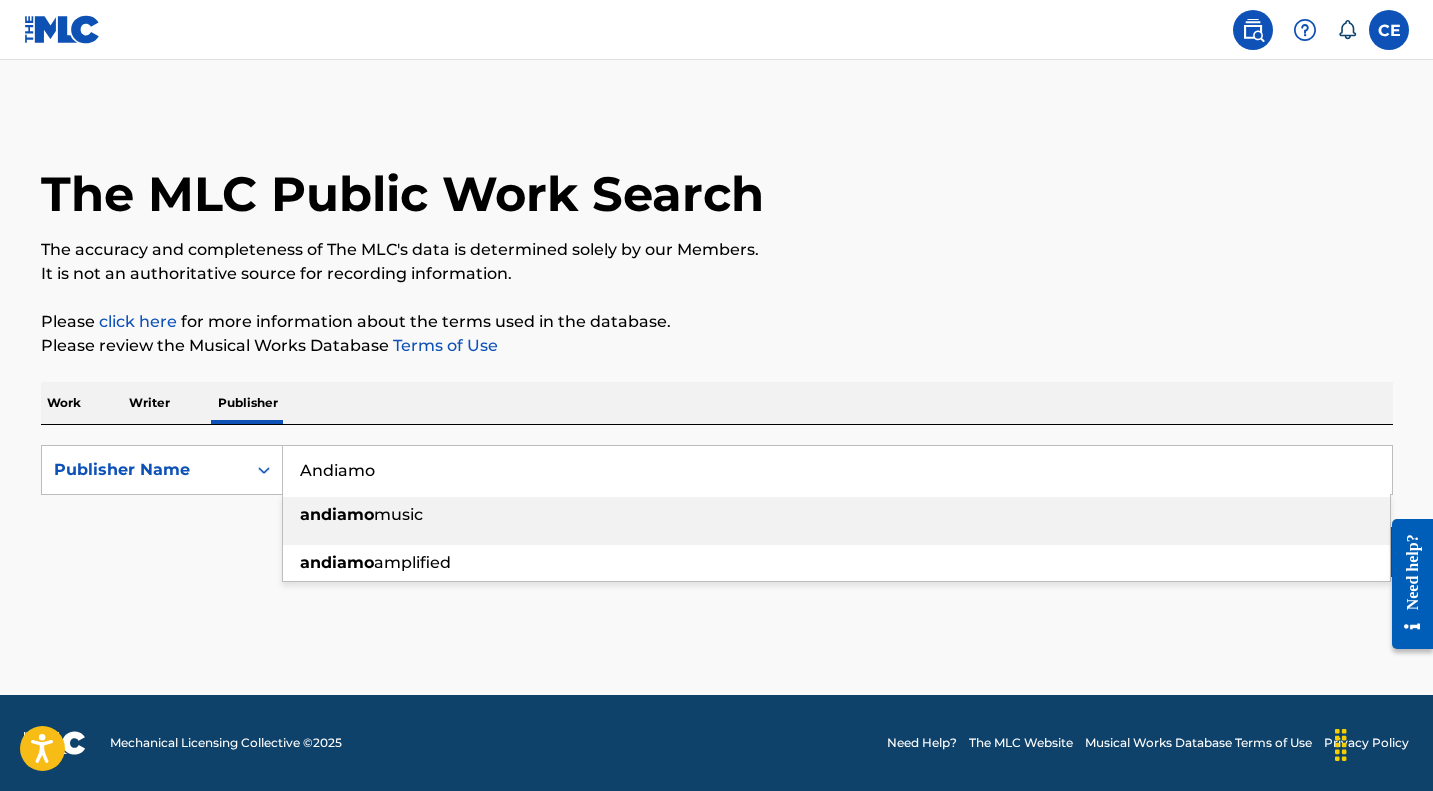 click on "music" at bounding box center (398, 514) 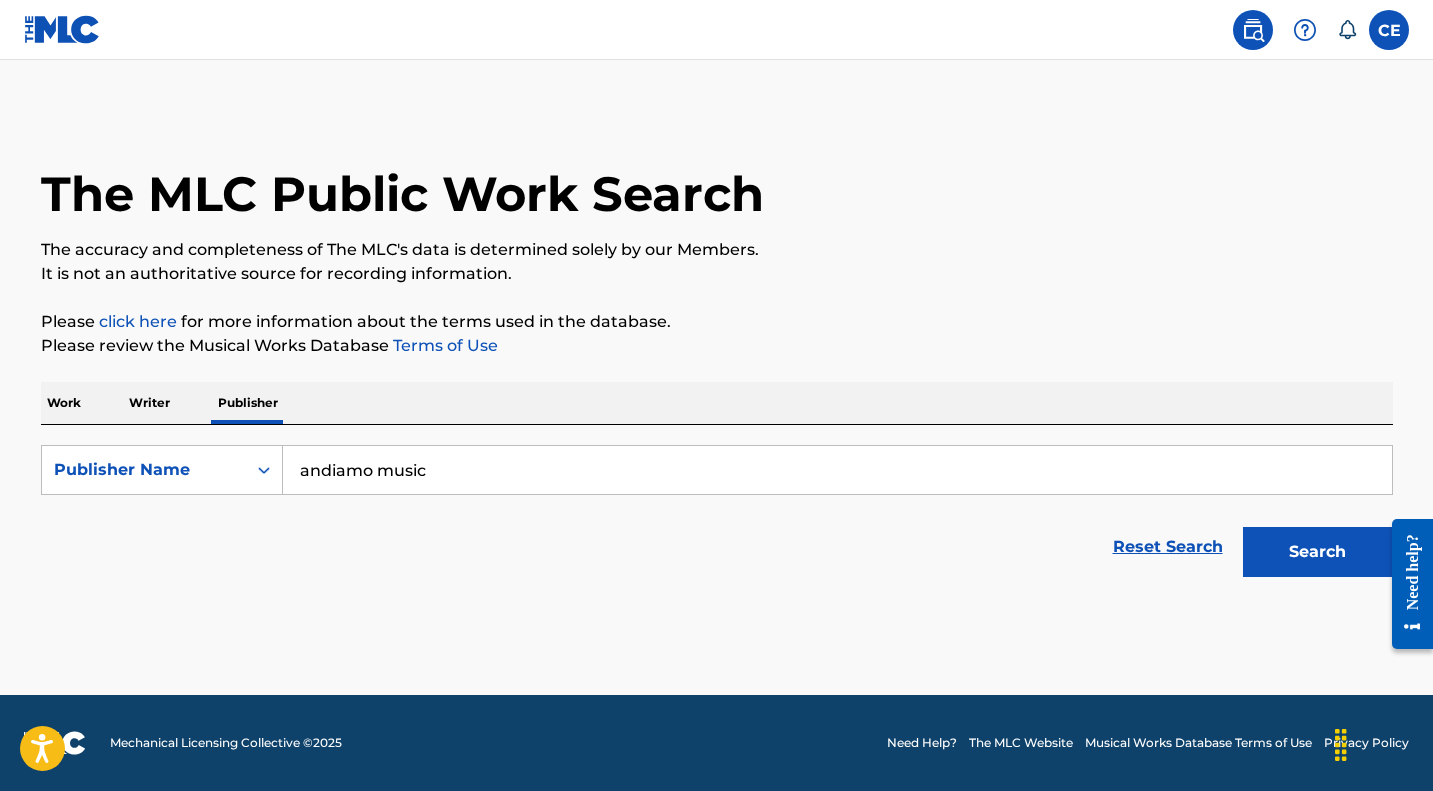 click on "Search" at bounding box center (1318, 552) 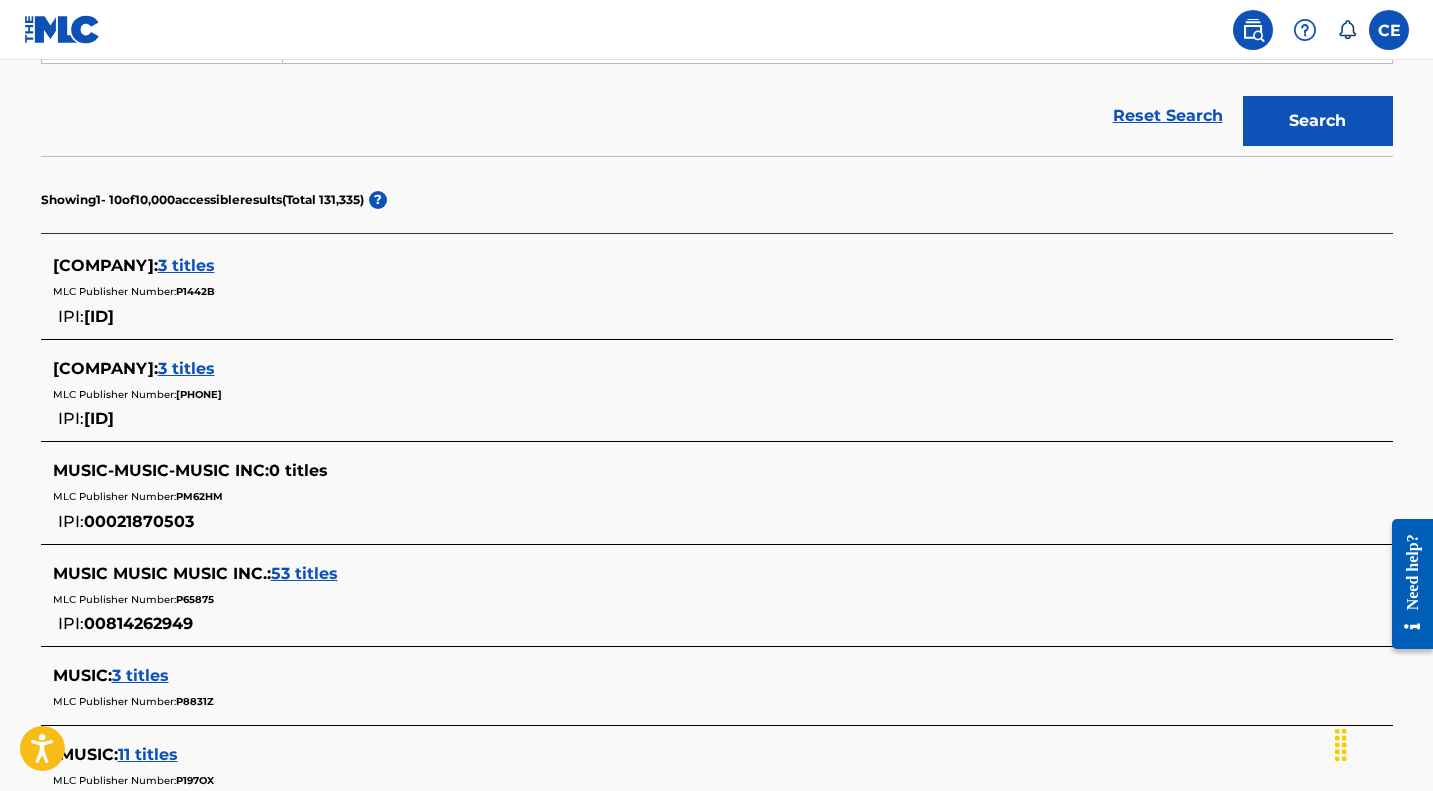 scroll, scrollTop: 430, scrollLeft: 0, axis: vertical 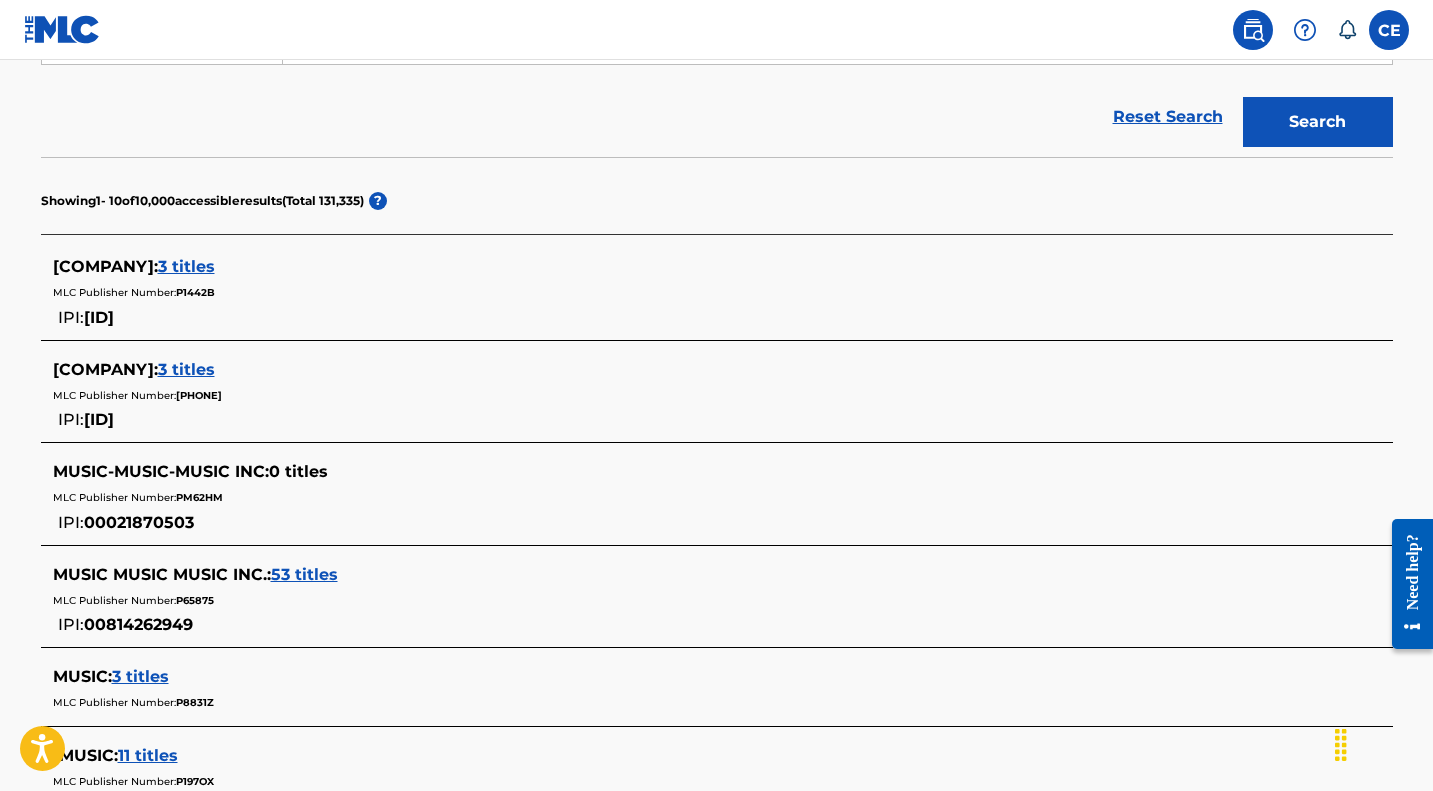 click on "3 titles" at bounding box center (186, 266) 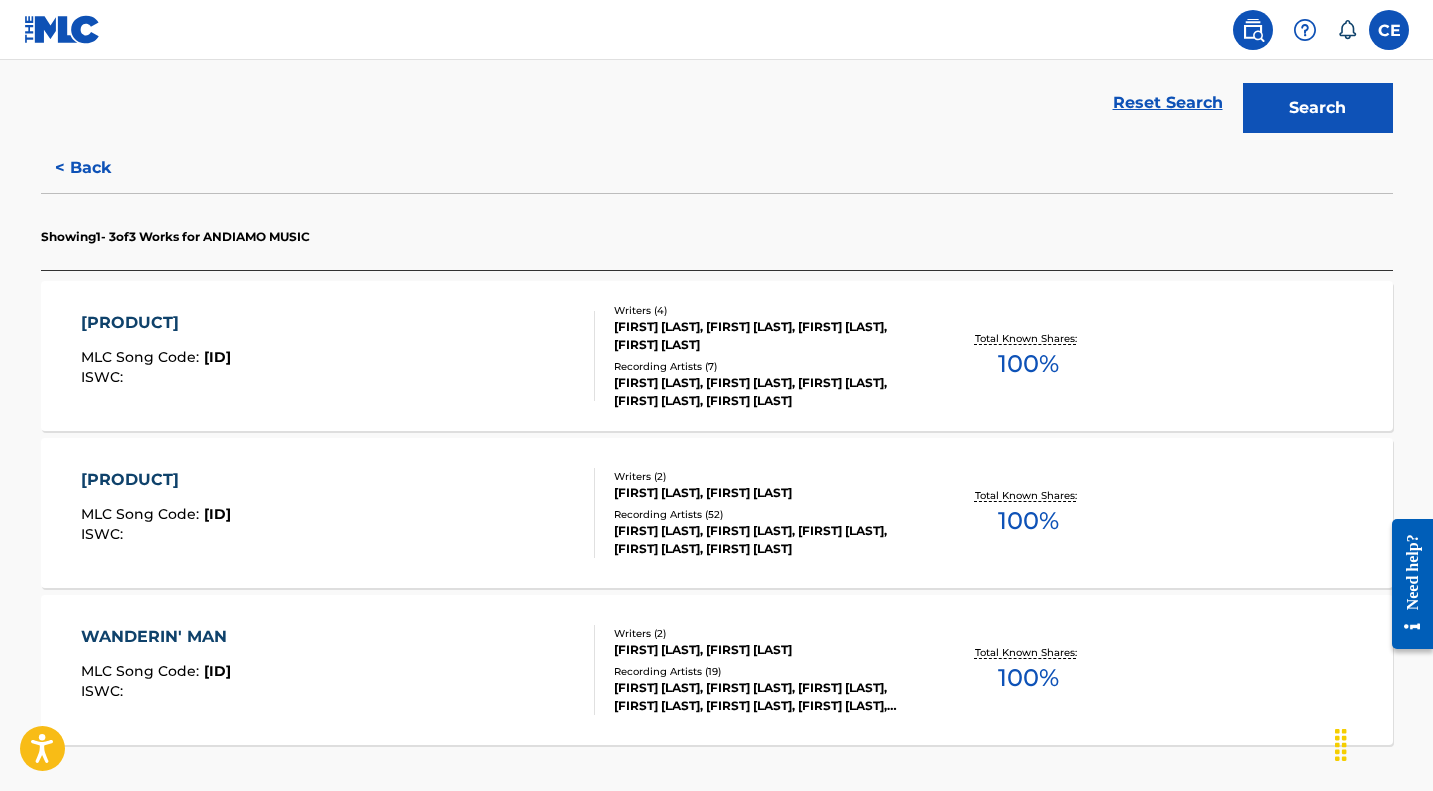 scroll, scrollTop: 442, scrollLeft: 0, axis: vertical 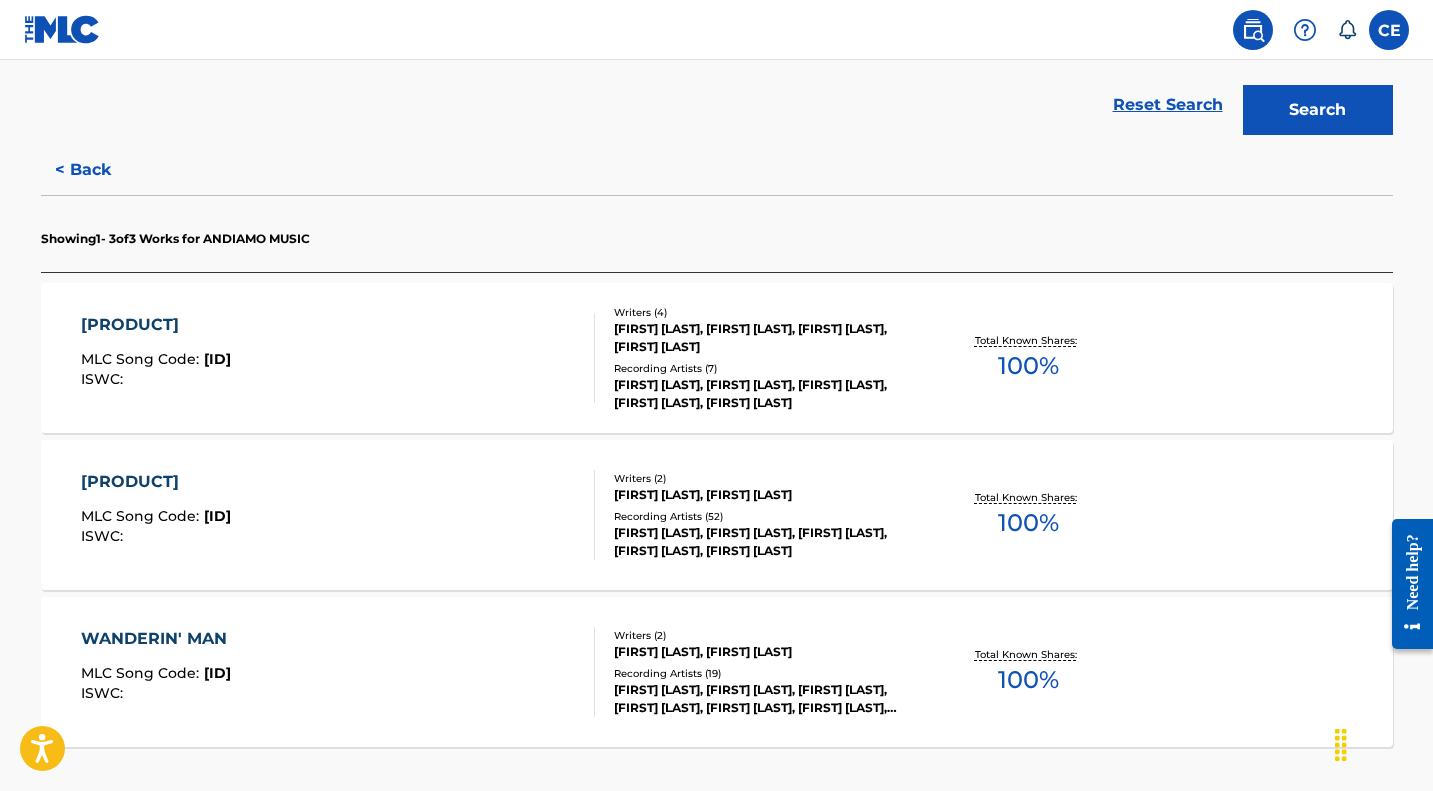 click on "KIM CARNES, KIM CARNES, COLLIN RAYE, KIM CARNES, KIM CARNES" at bounding box center [765, 542] 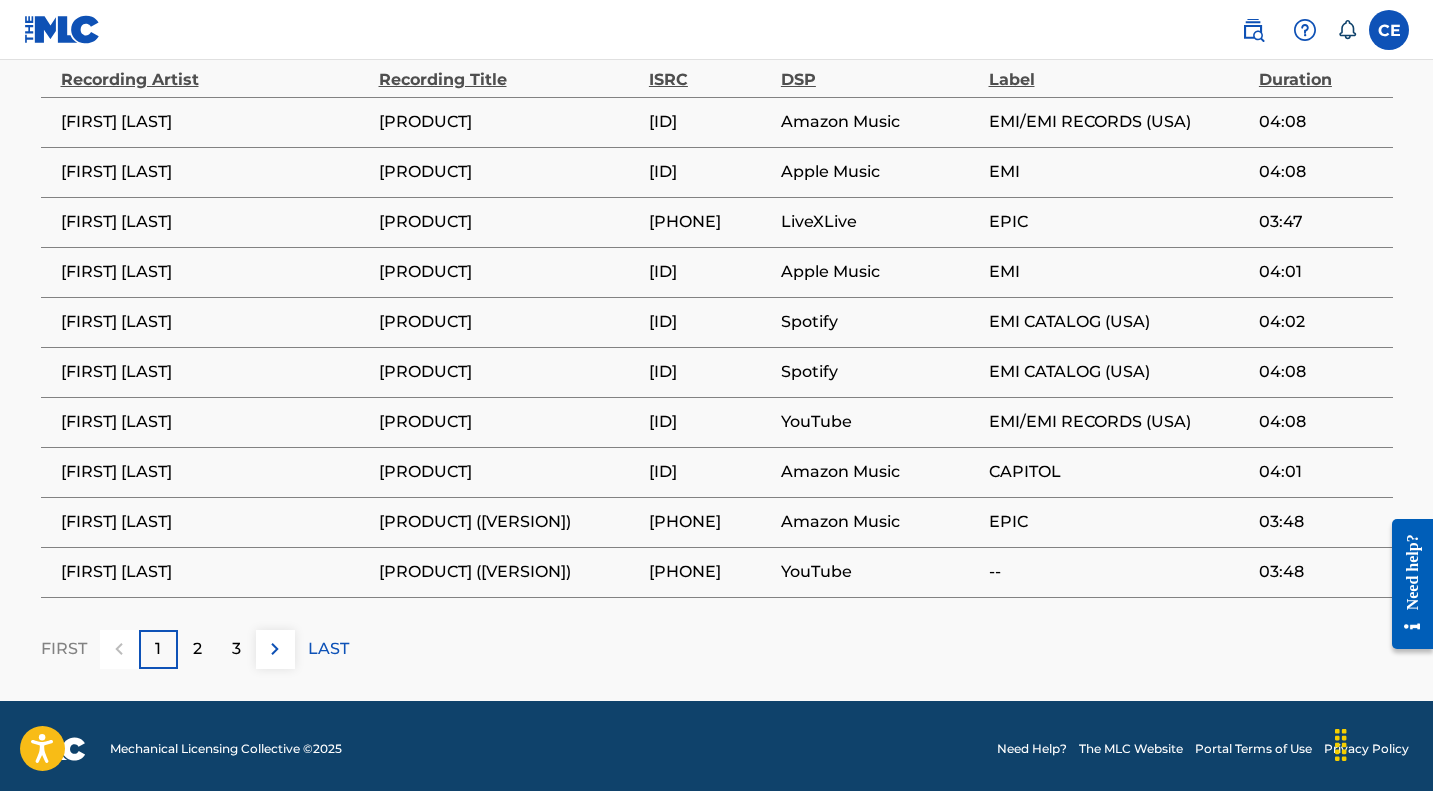 scroll, scrollTop: 1428, scrollLeft: 0, axis: vertical 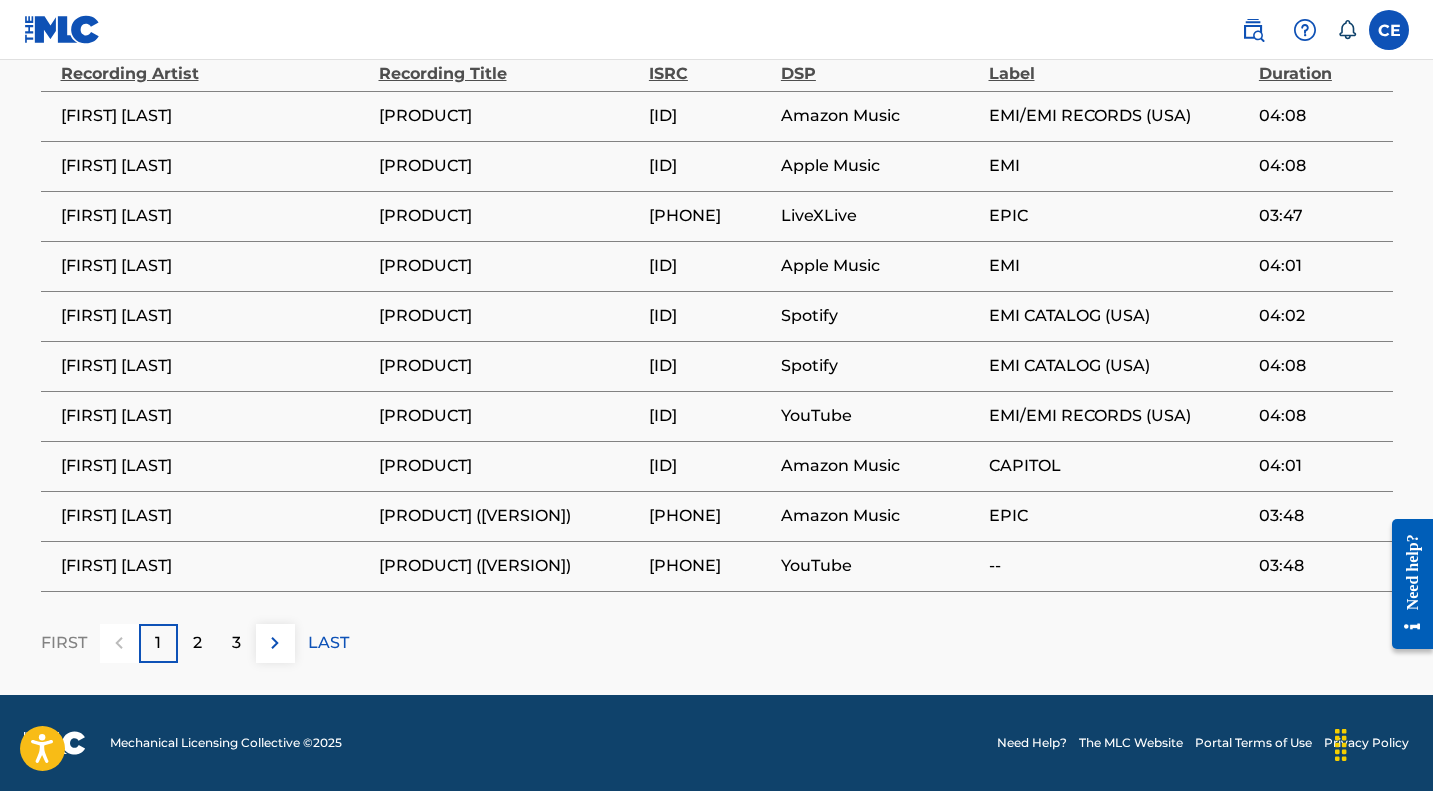 click on "2" at bounding box center [197, 643] 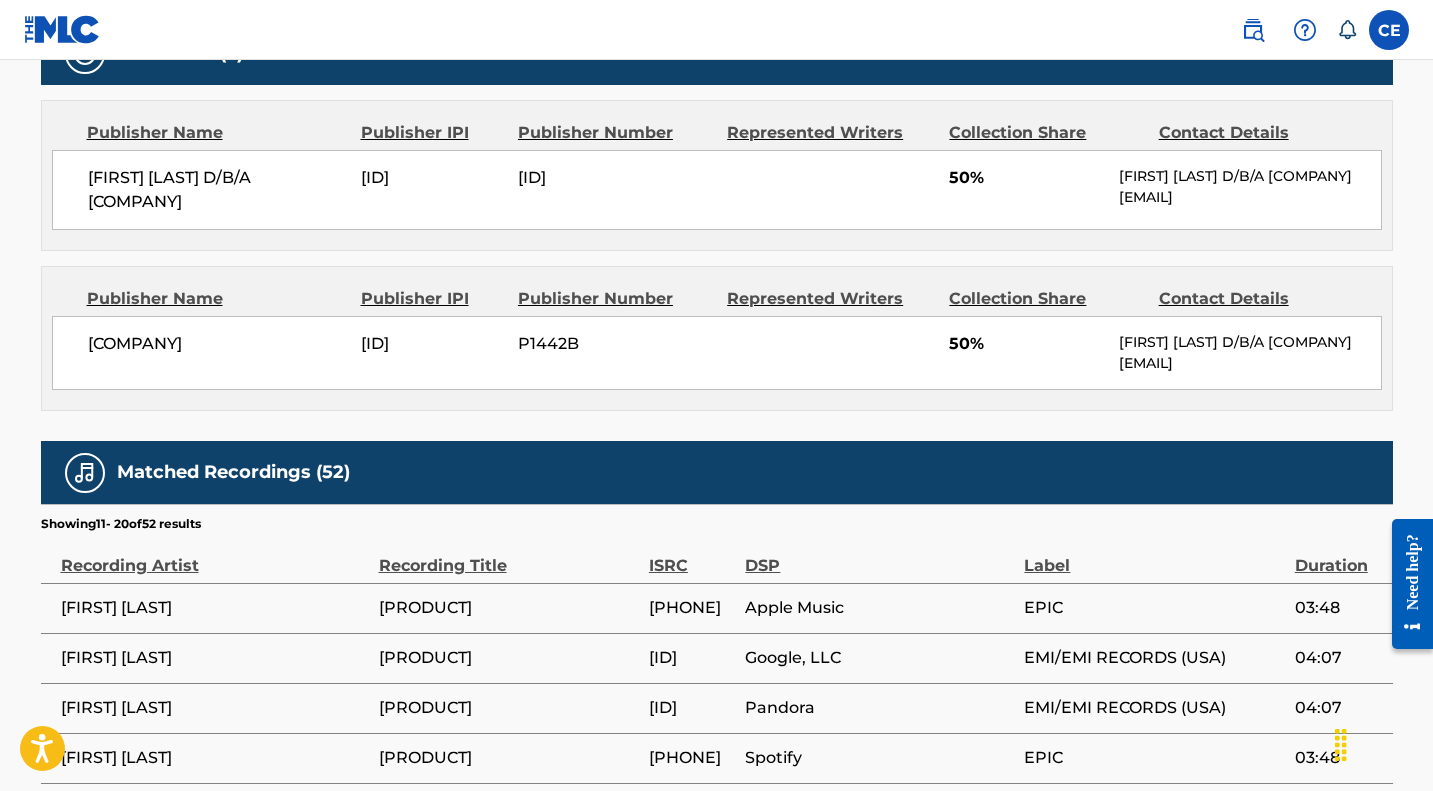 scroll, scrollTop: 1428, scrollLeft: 0, axis: vertical 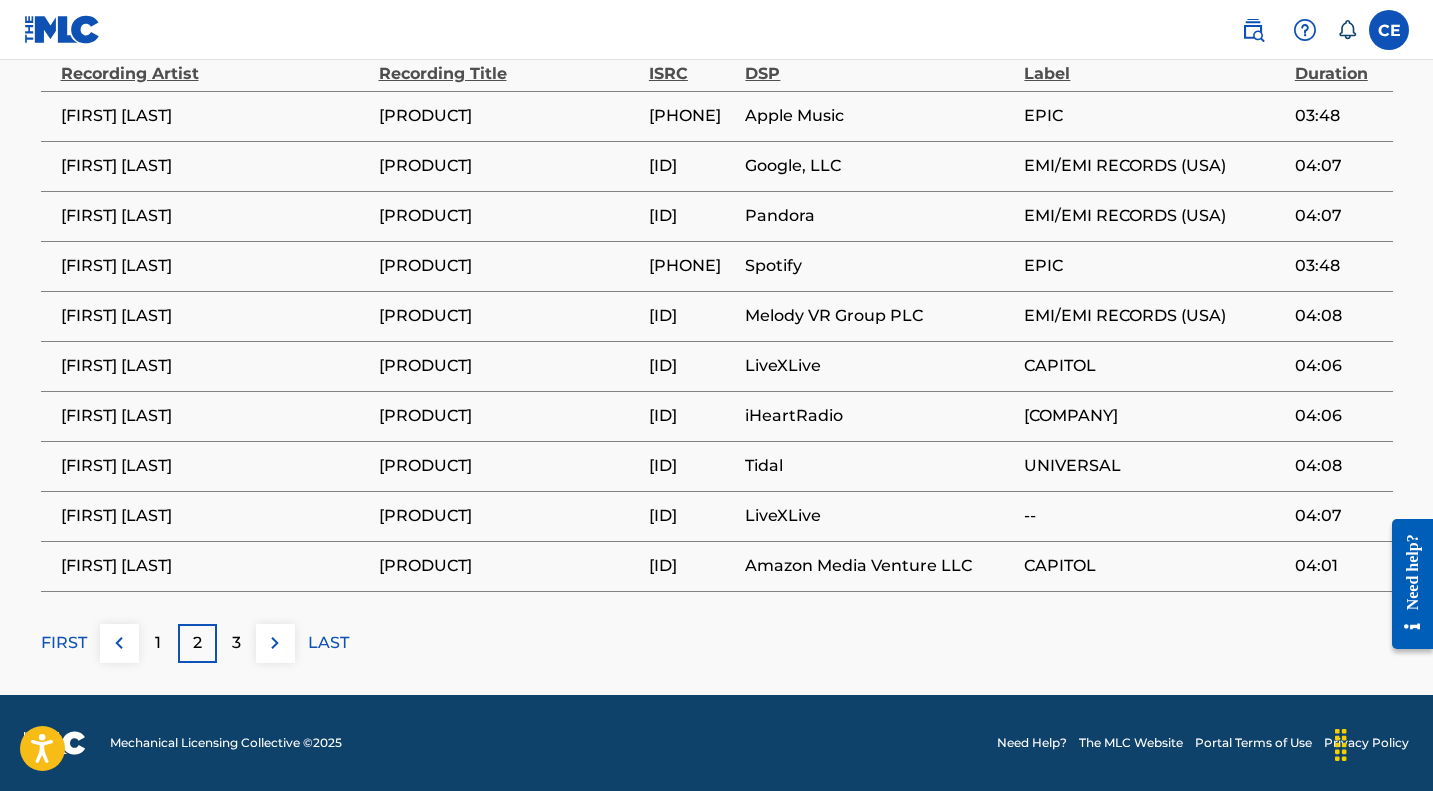 click on "3" at bounding box center (236, 643) 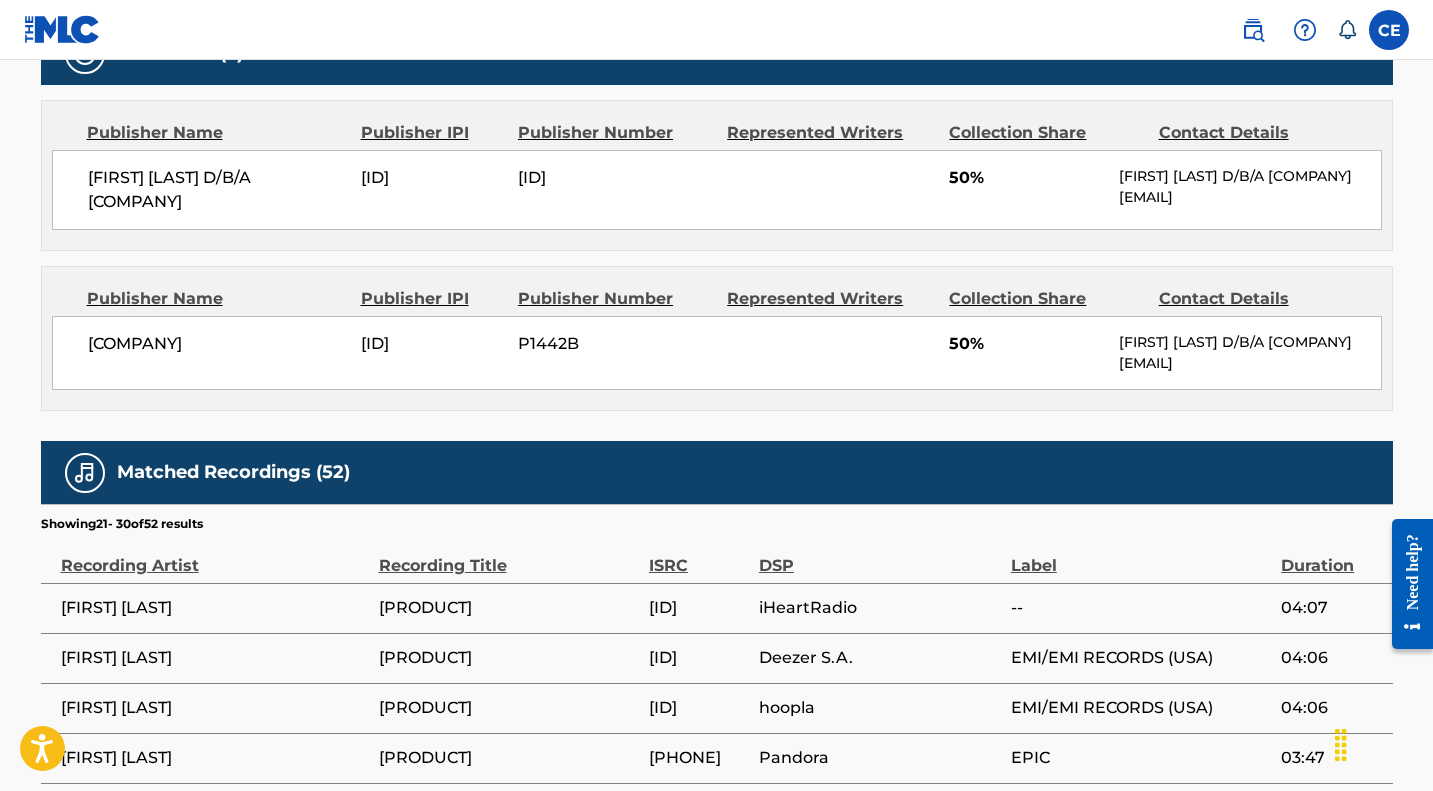 scroll, scrollTop: 1428, scrollLeft: 0, axis: vertical 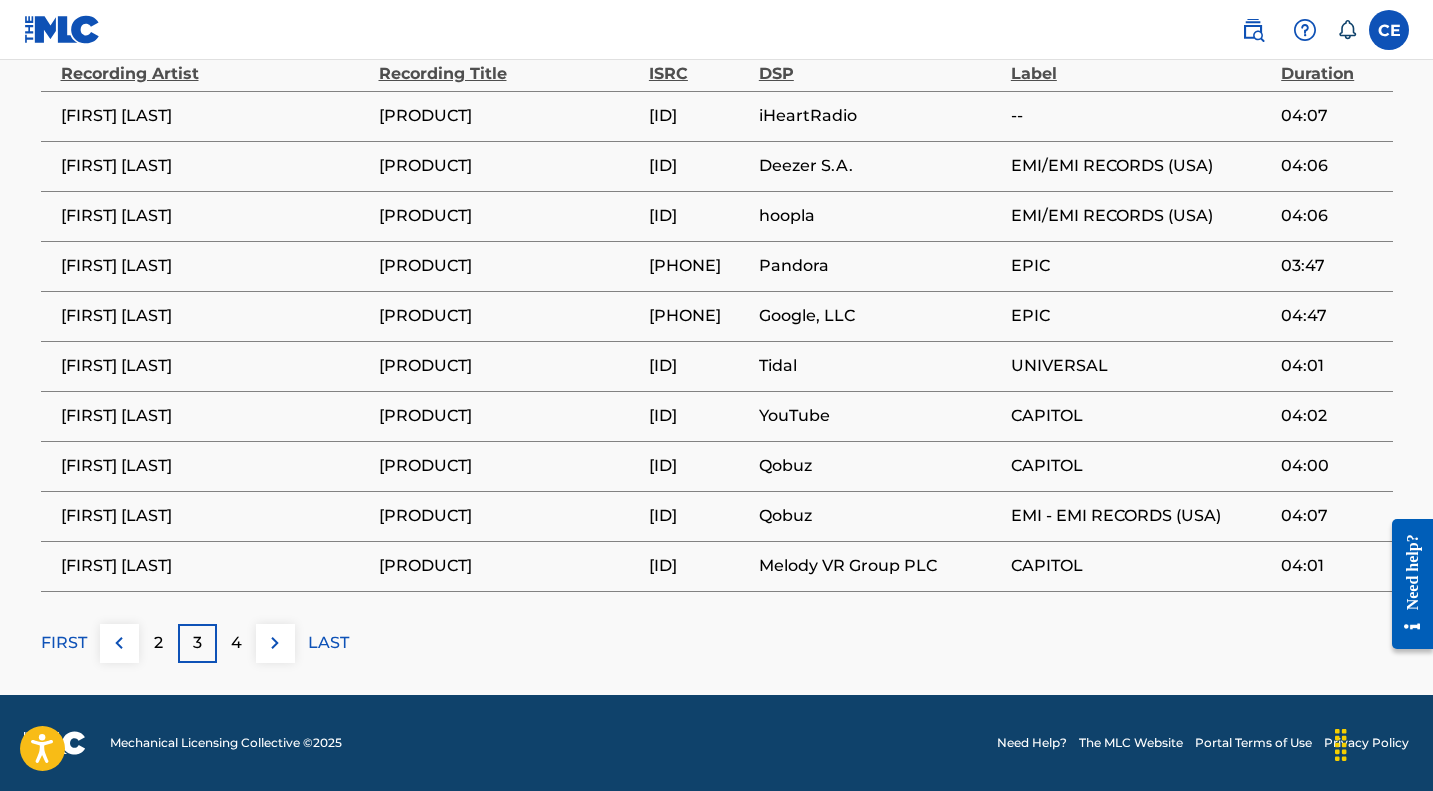 click on "4" at bounding box center [236, 643] 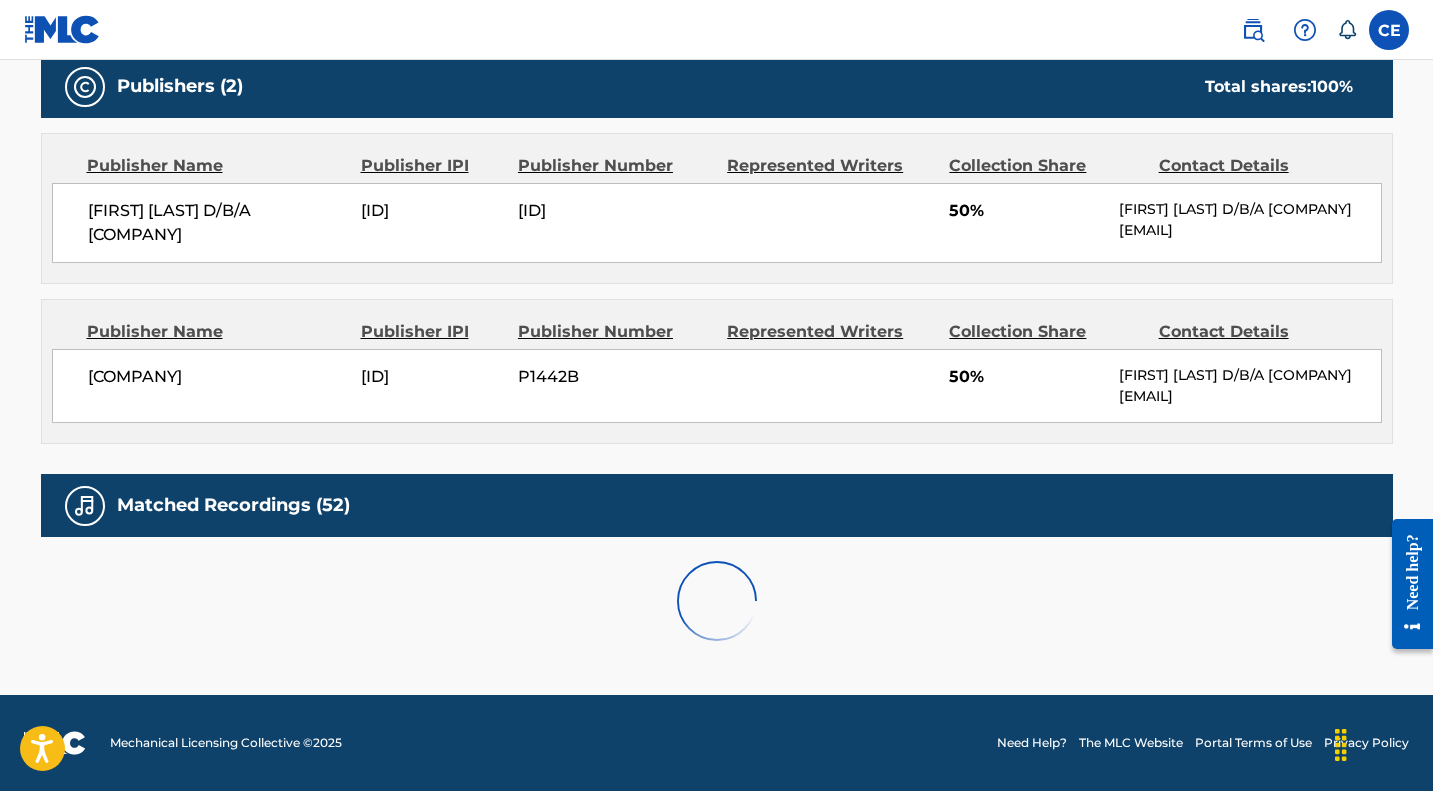 scroll, scrollTop: 1428, scrollLeft: 0, axis: vertical 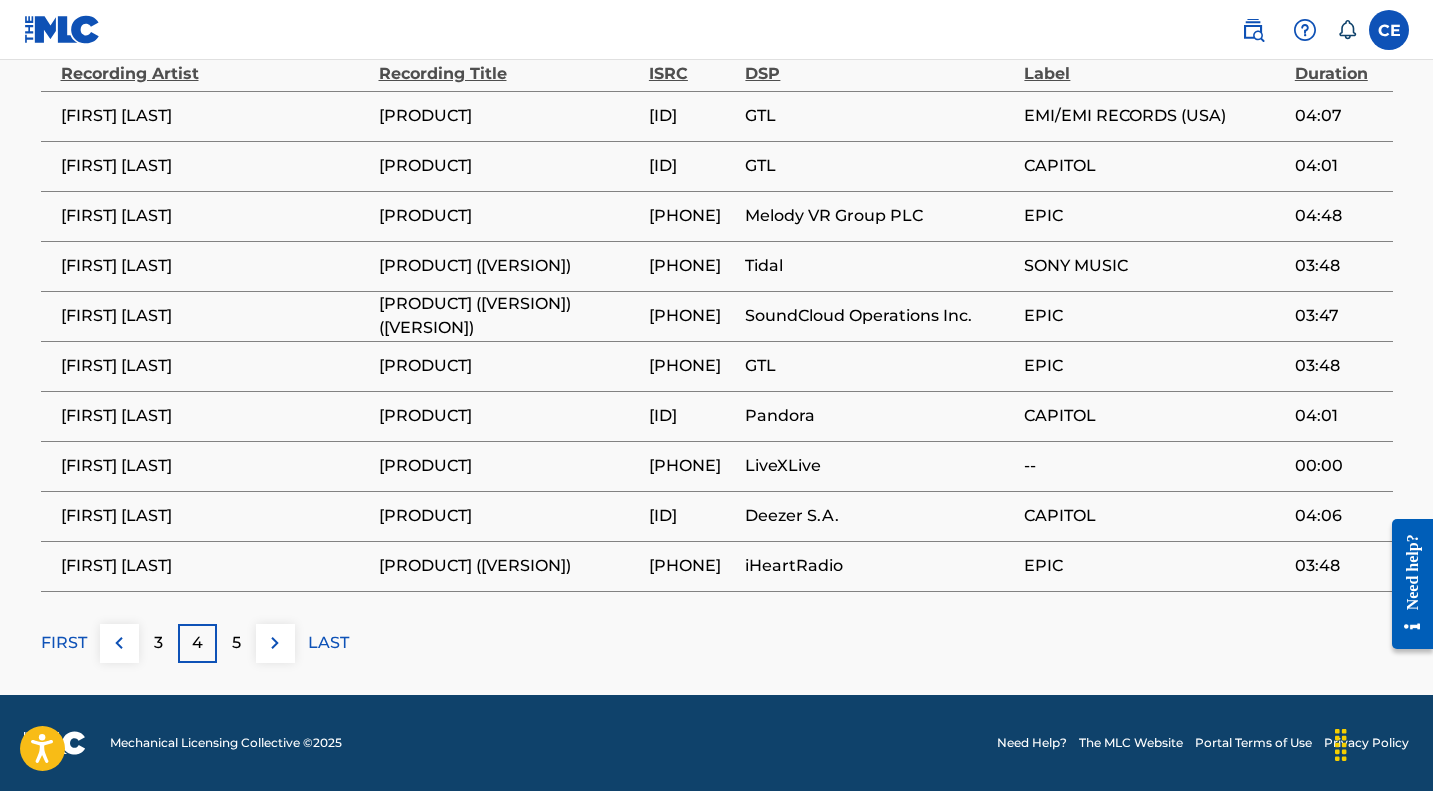 click on "LAST" at bounding box center (328, 643) 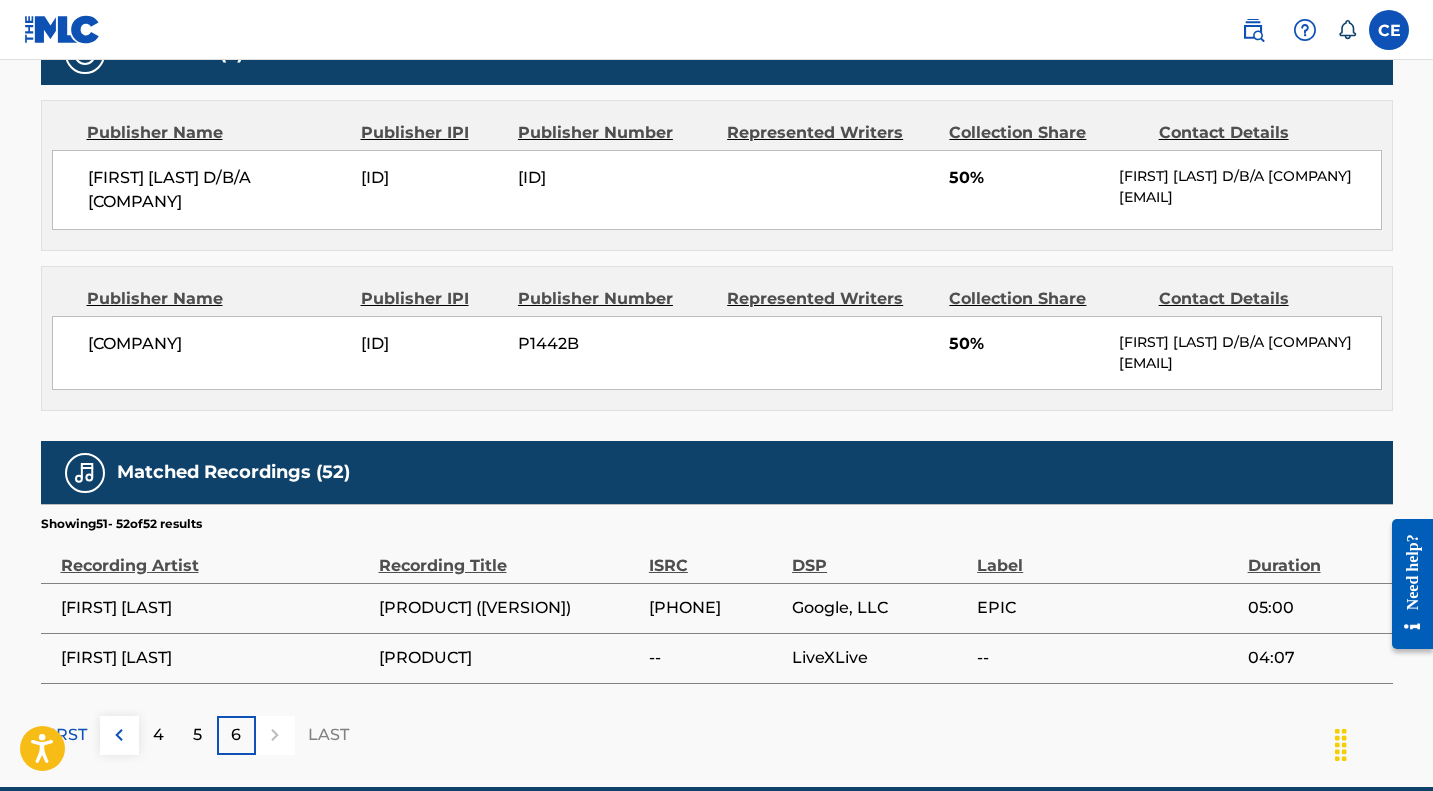 scroll, scrollTop: 1050, scrollLeft: 0, axis: vertical 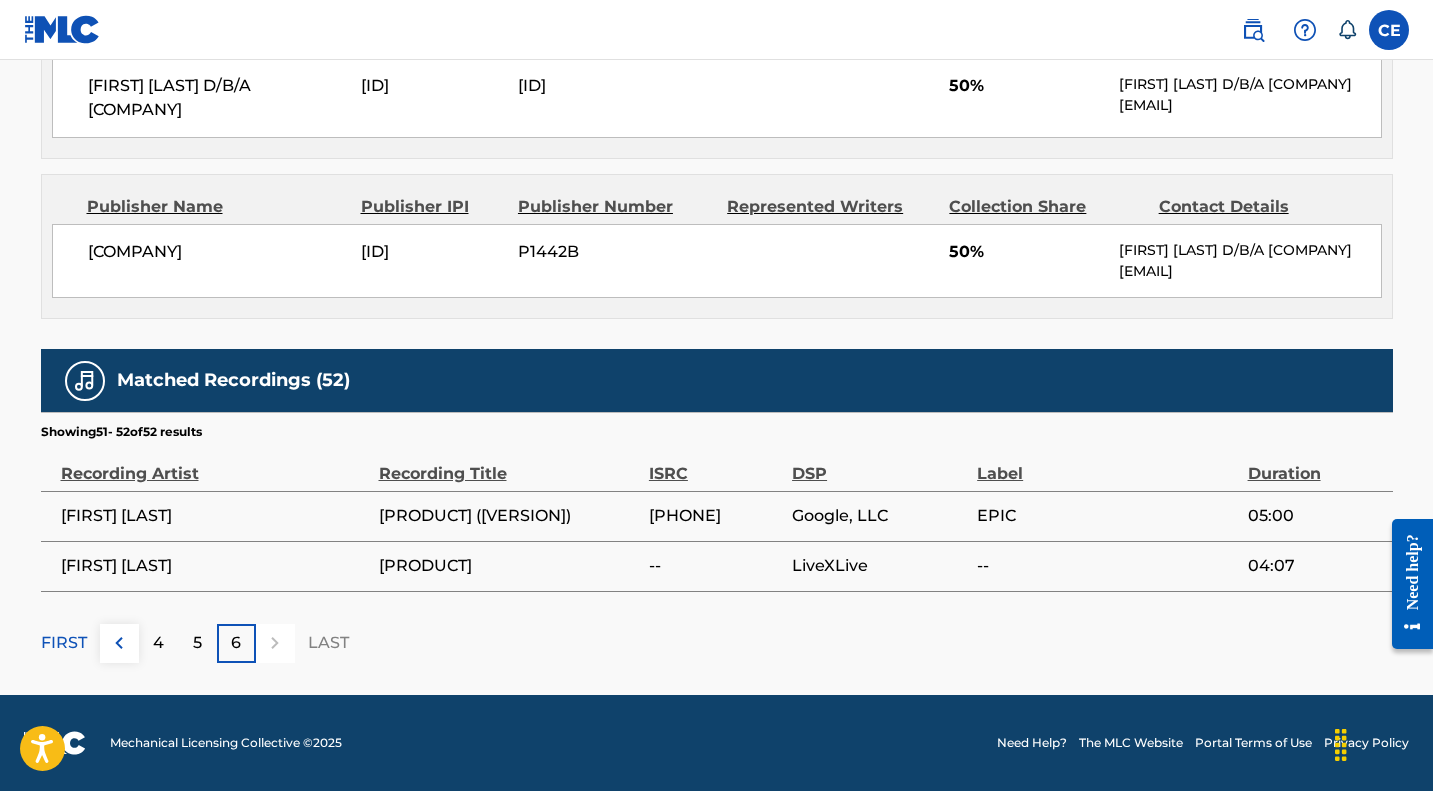 click on "4" at bounding box center [158, 643] 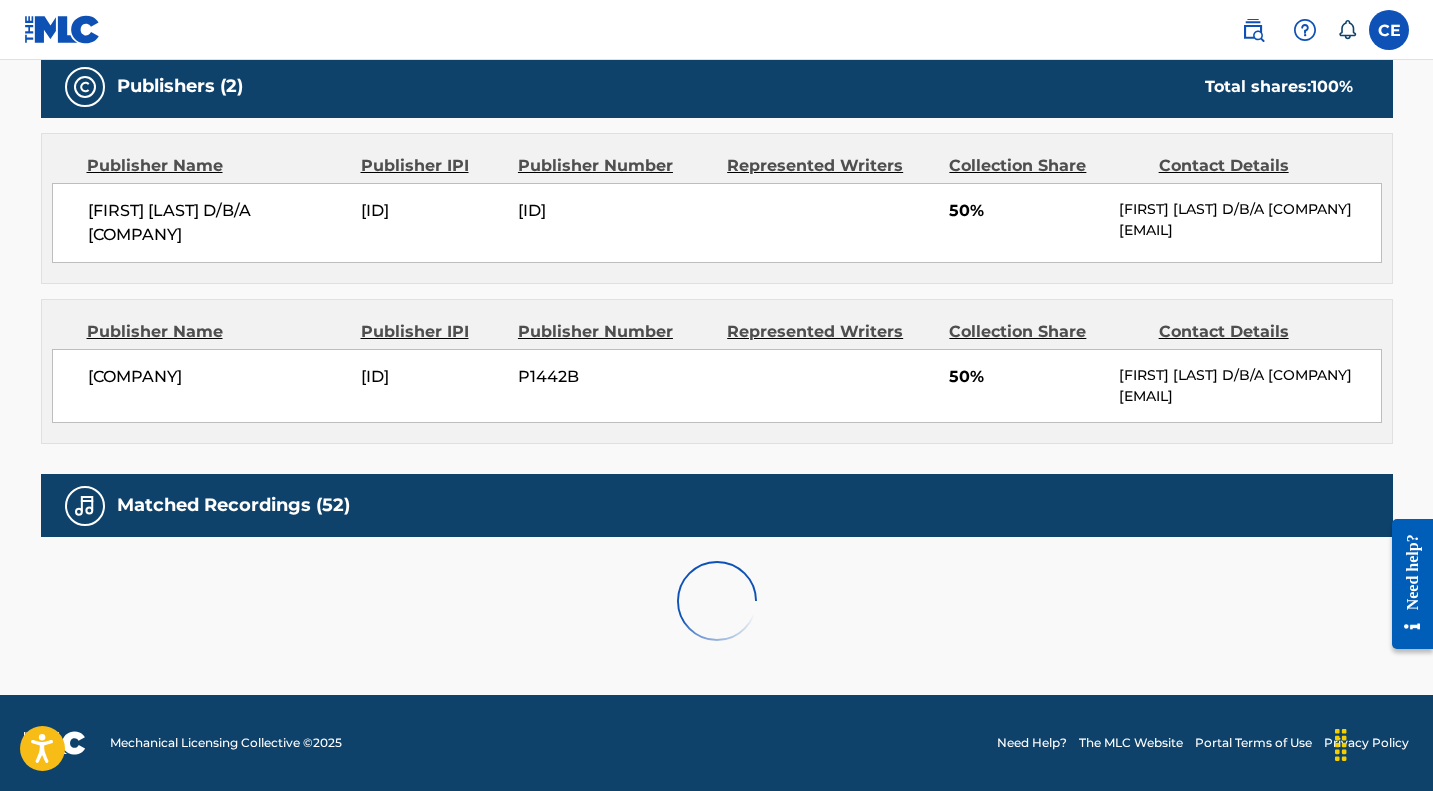 scroll, scrollTop: 1428, scrollLeft: 0, axis: vertical 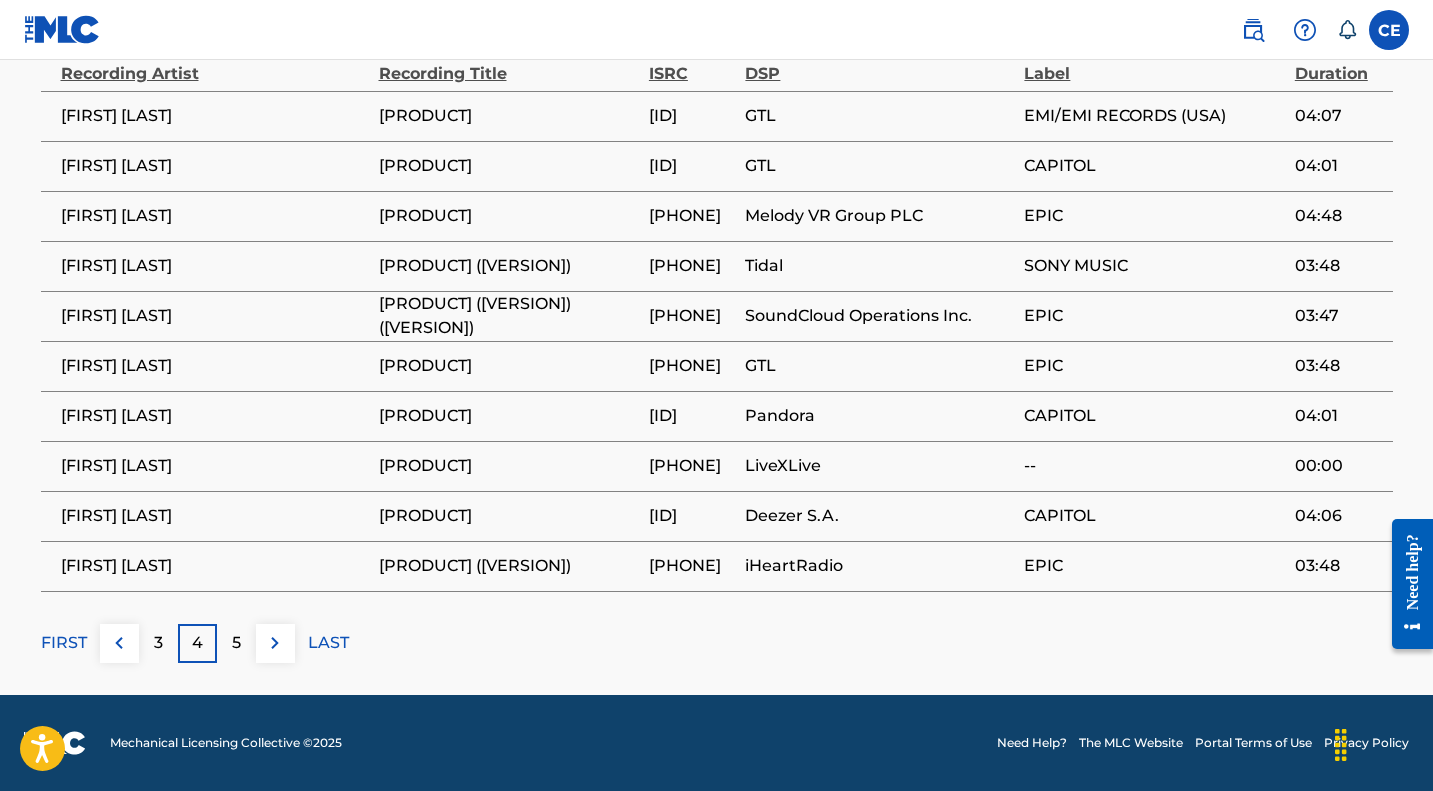 click at bounding box center [119, 643] 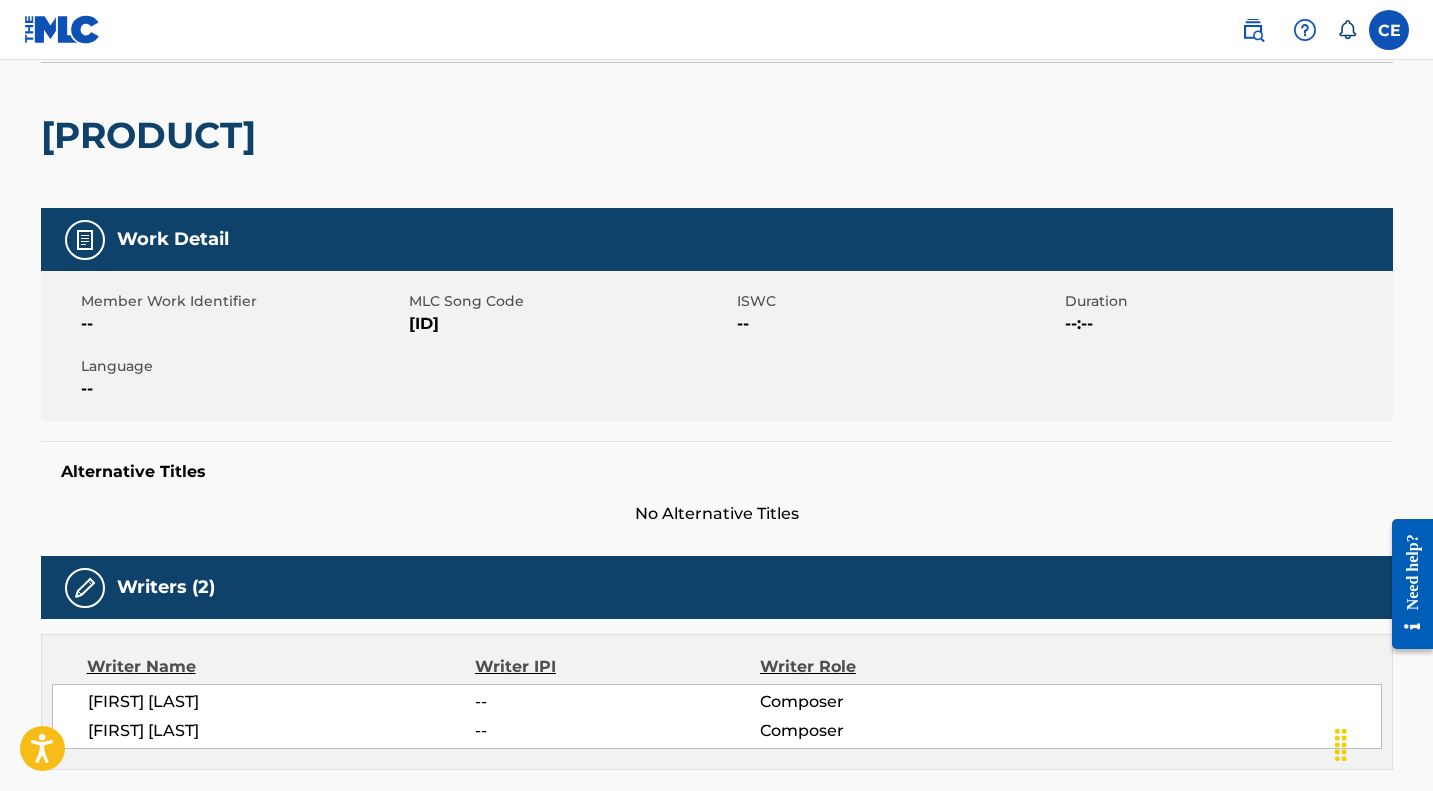 scroll, scrollTop: 0, scrollLeft: 0, axis: both 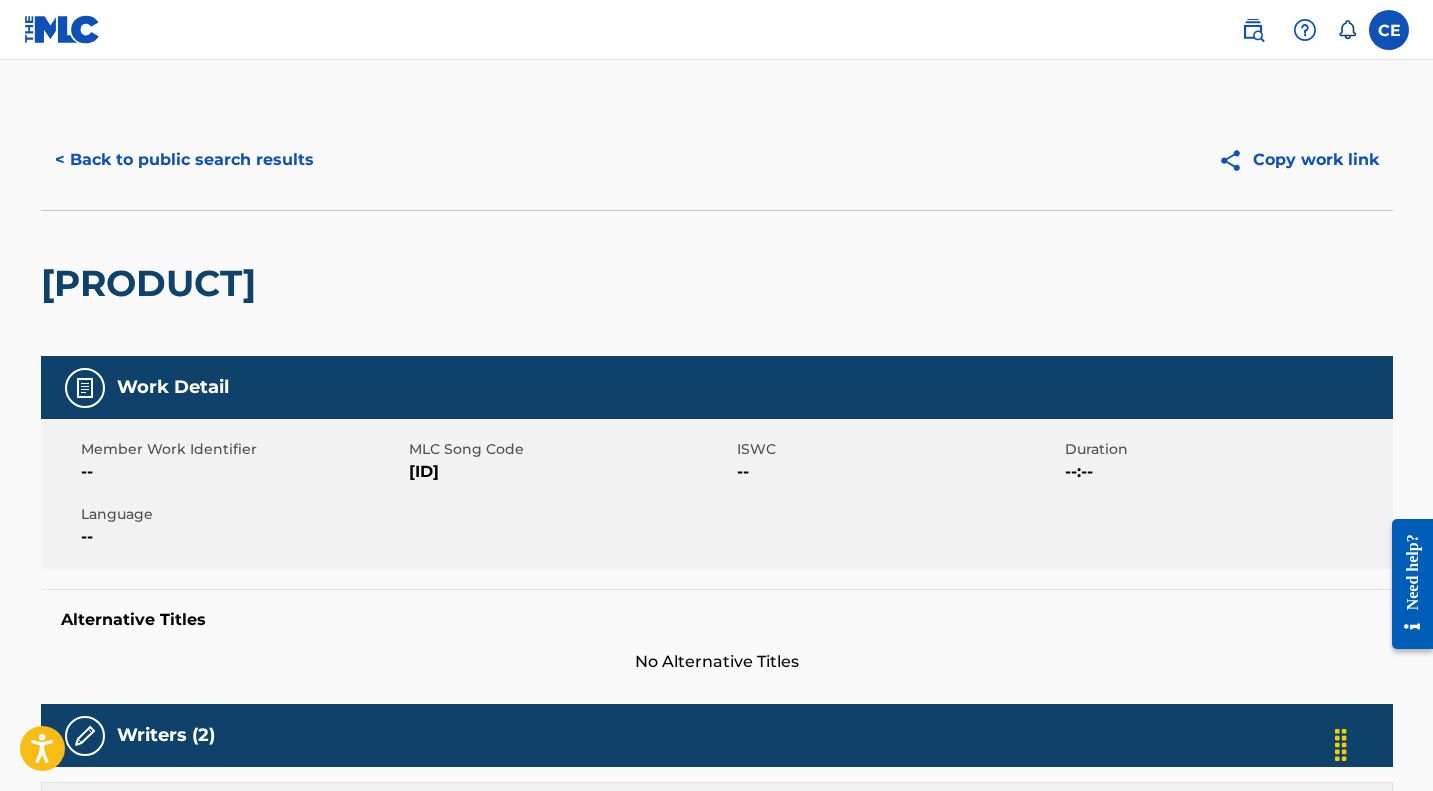 click at bounding box center (1389, 30) 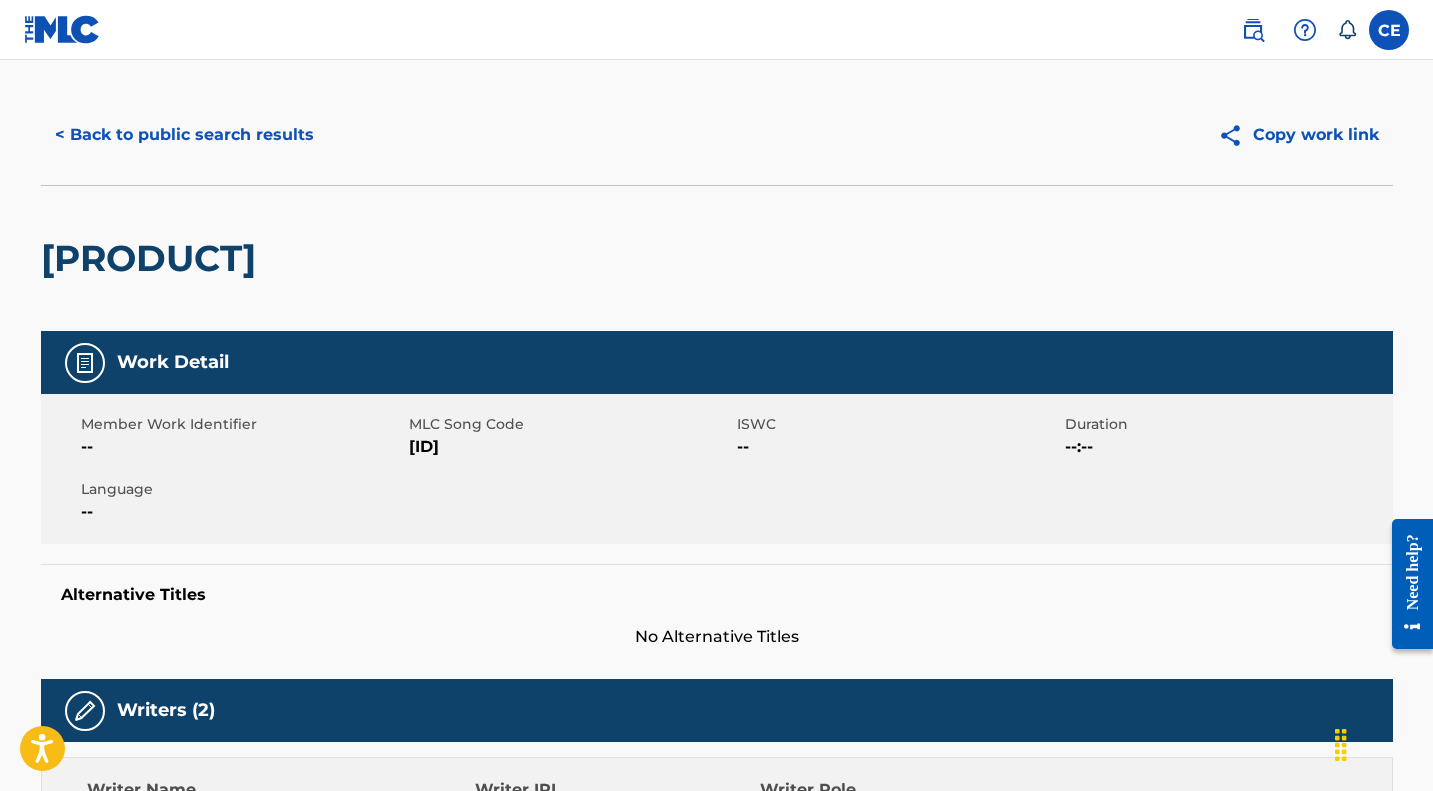 scroll, scrollTop: 0, scrollLeft: 0, axis: both 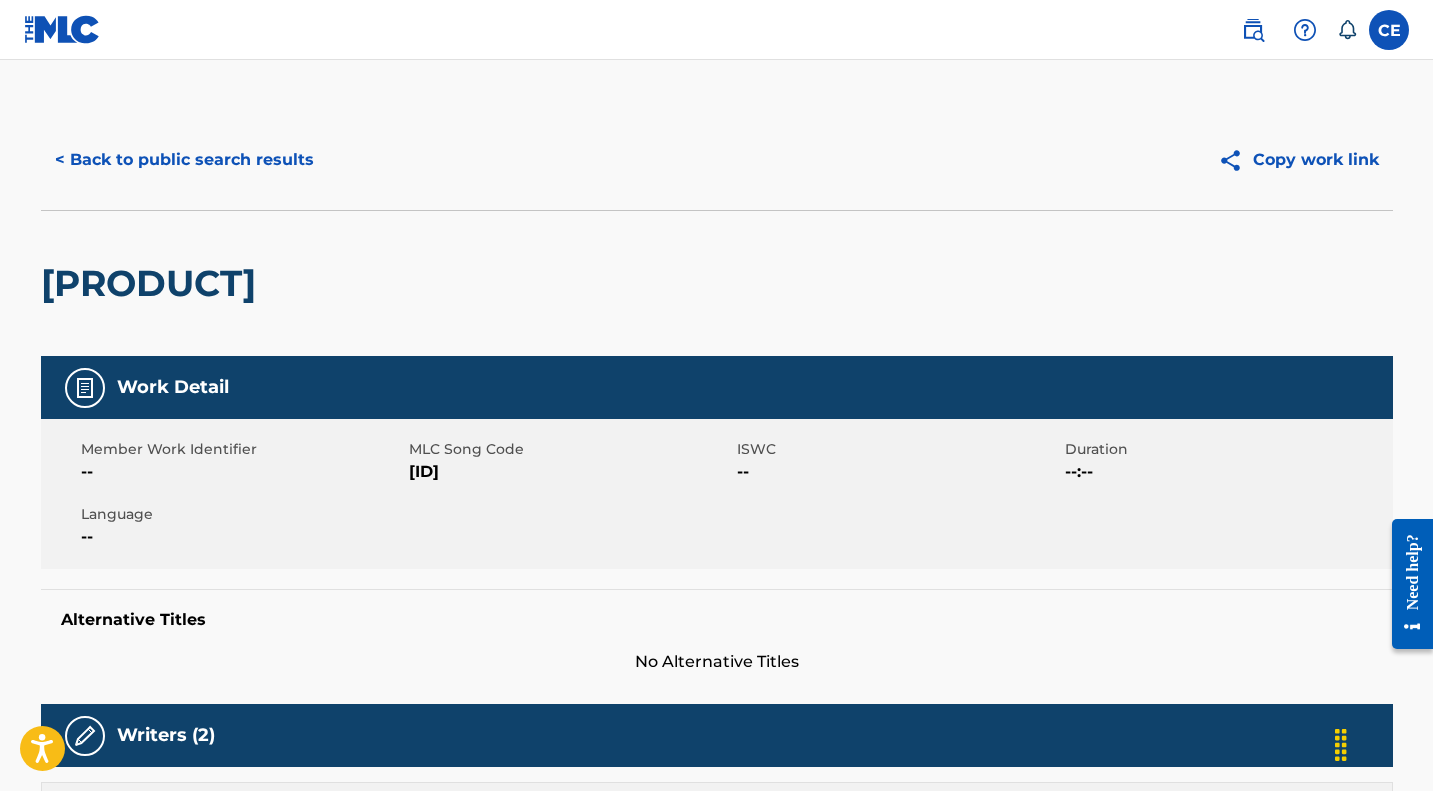 click at bounding box center (1389, 30) 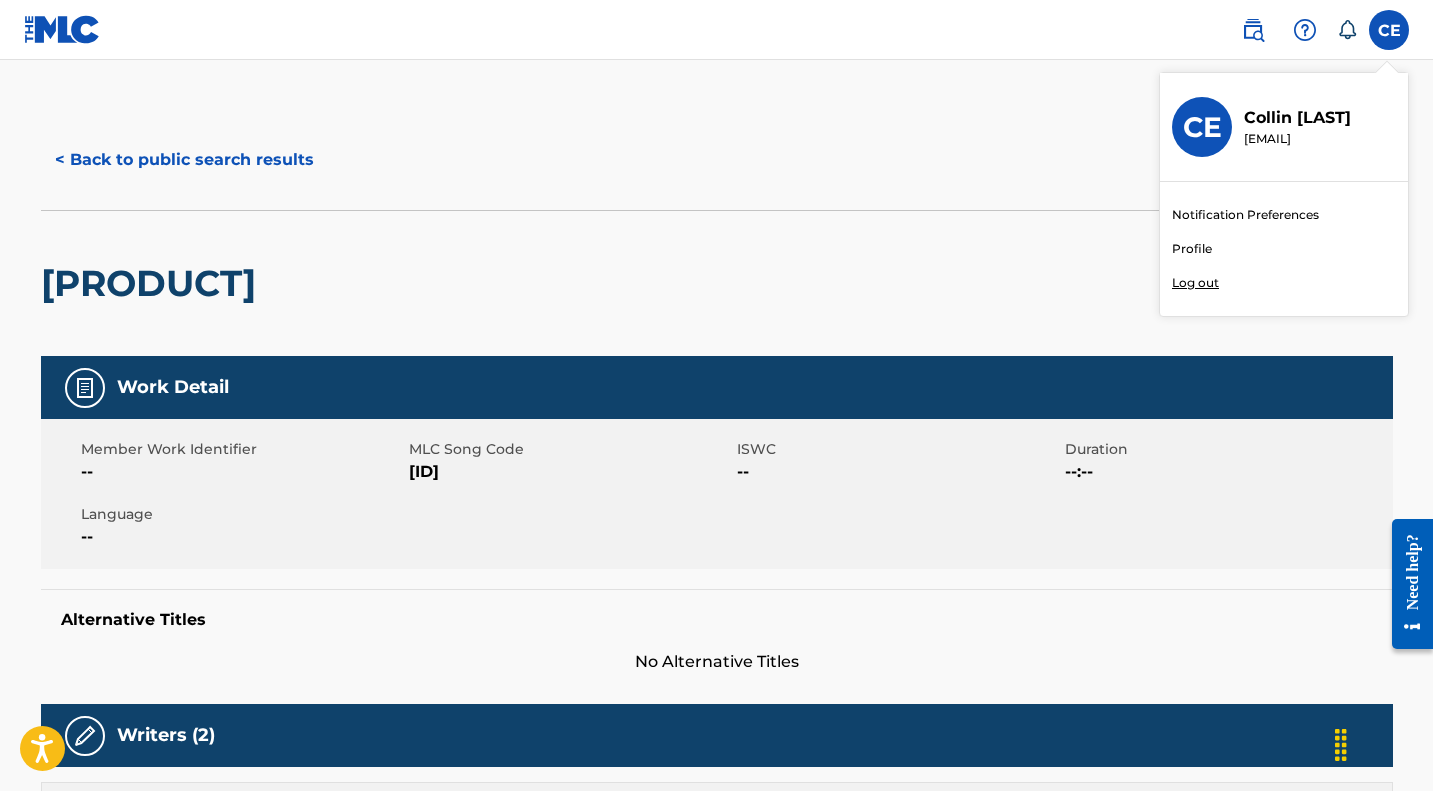 click on "Profile" at bounding box center (1192, 249) 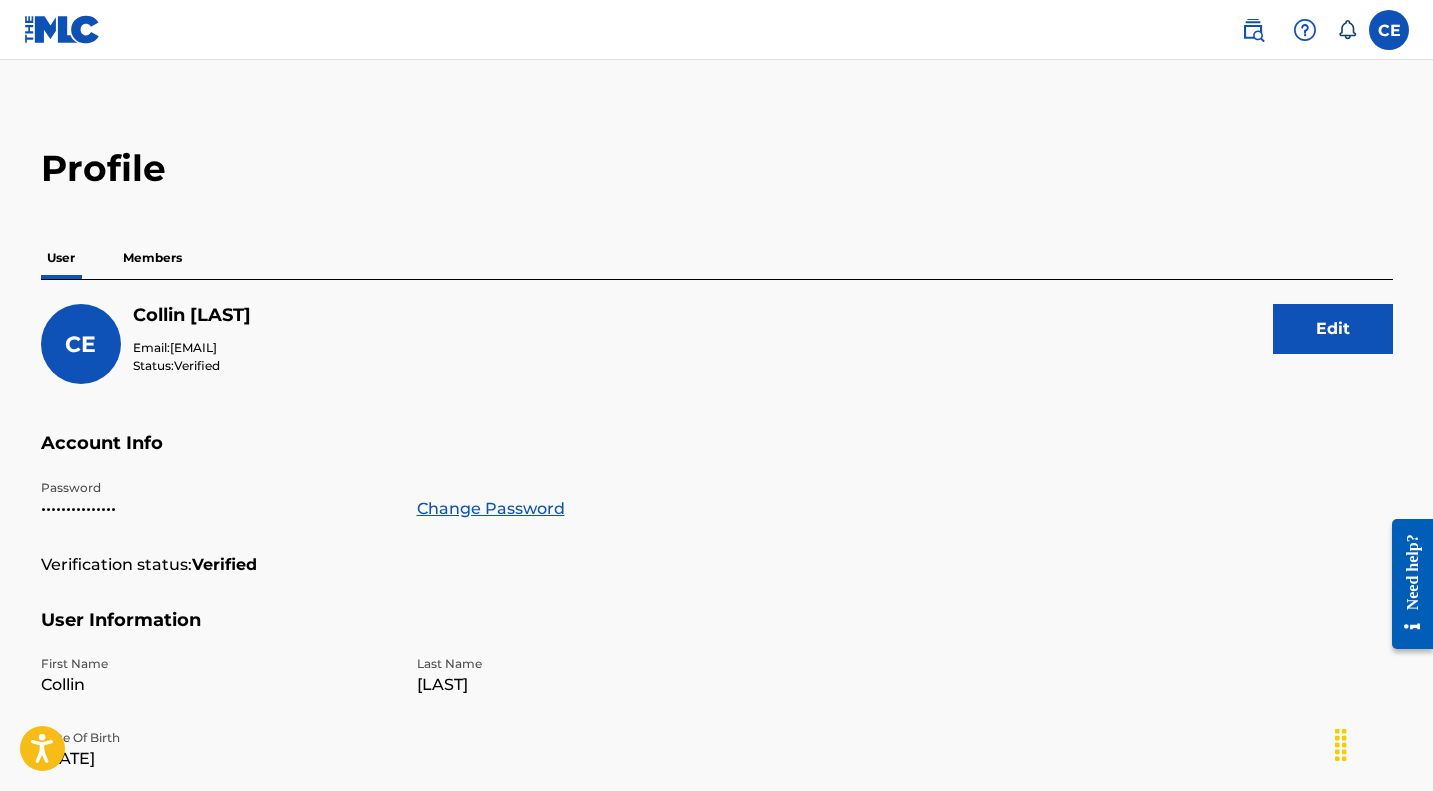 scroll, scrollTop: 0, scrollLeft: 0, axis: both 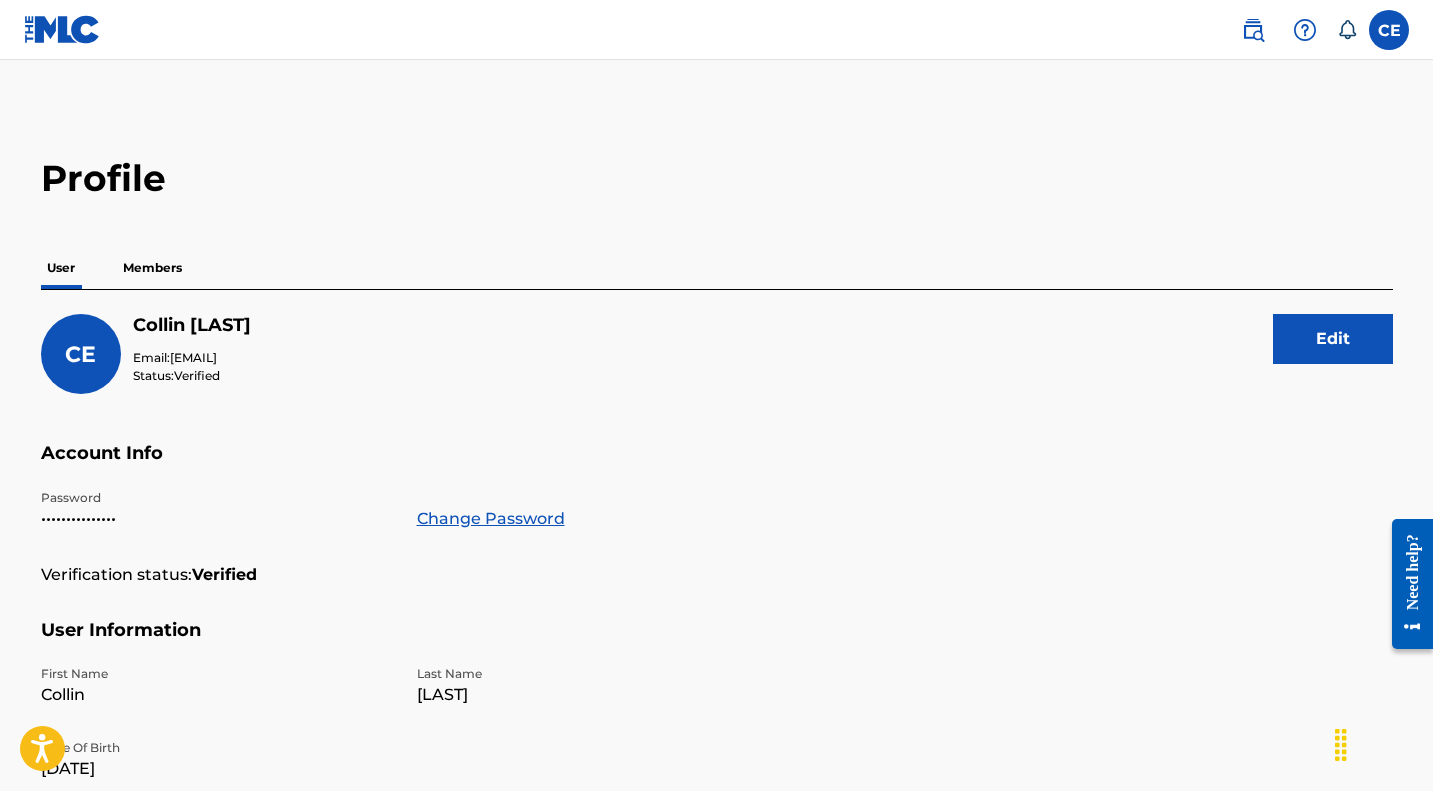 click on "Members" at bounding box center (152, 268) 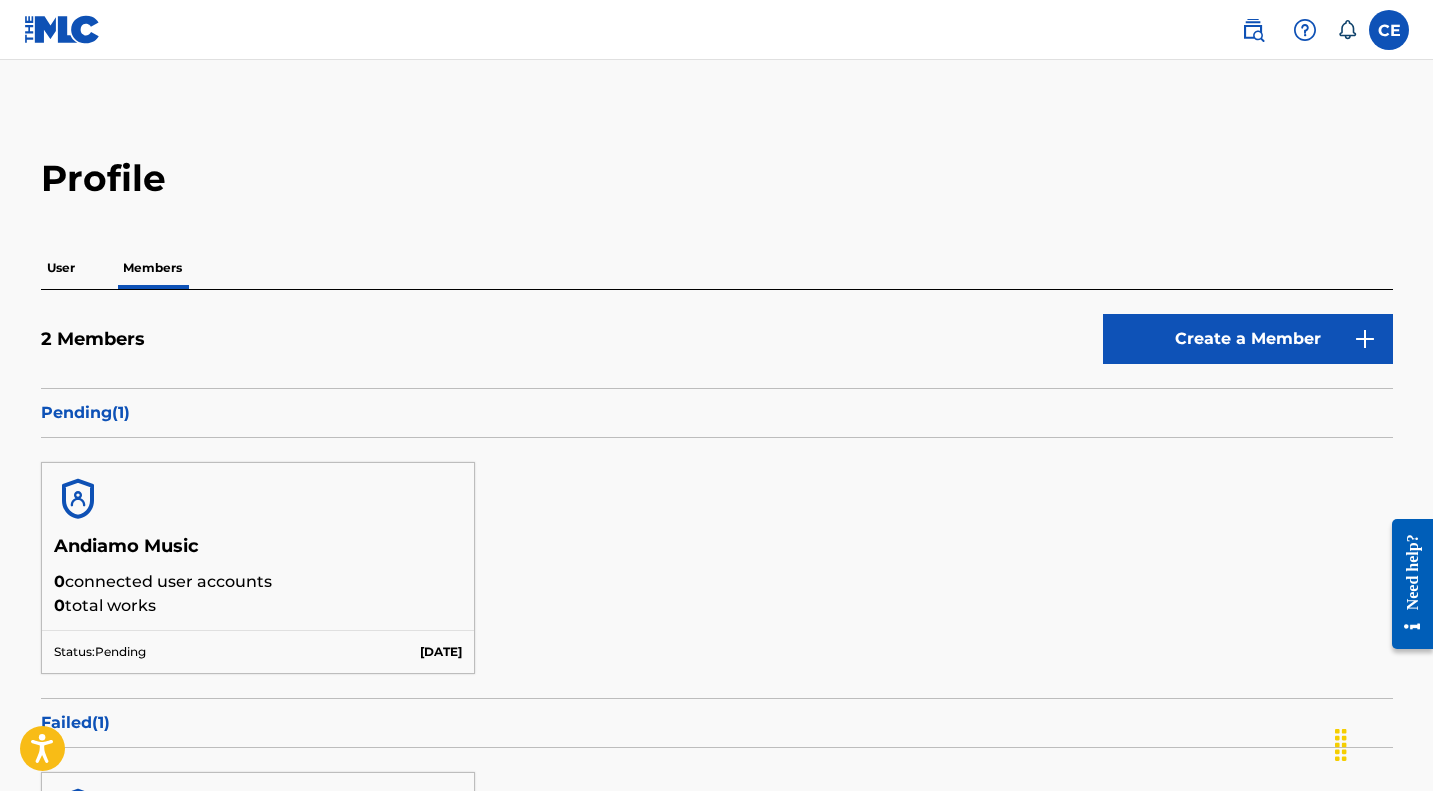 click at bounding box center (1253, 30) 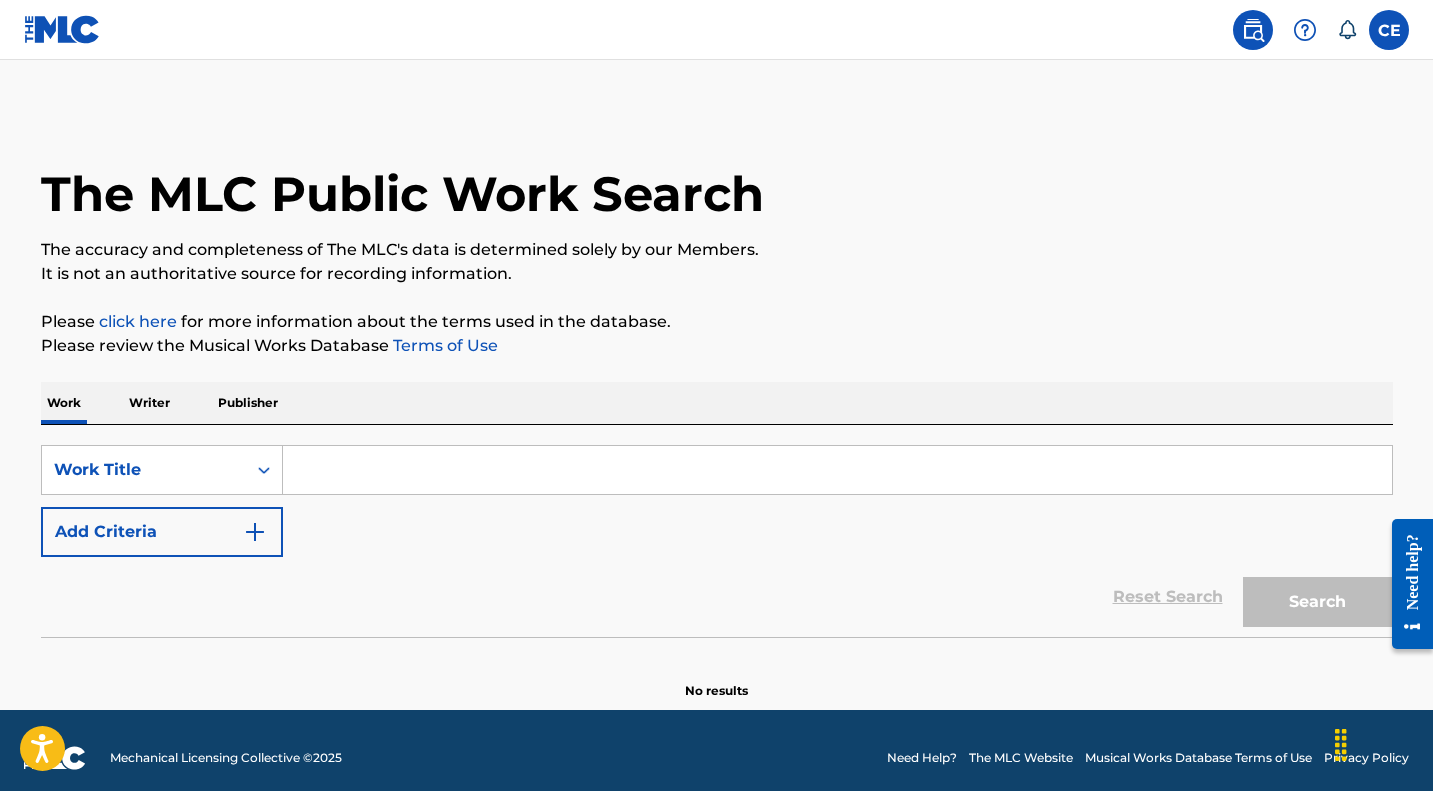 click on "Writer" at bounding box center [149, 403] 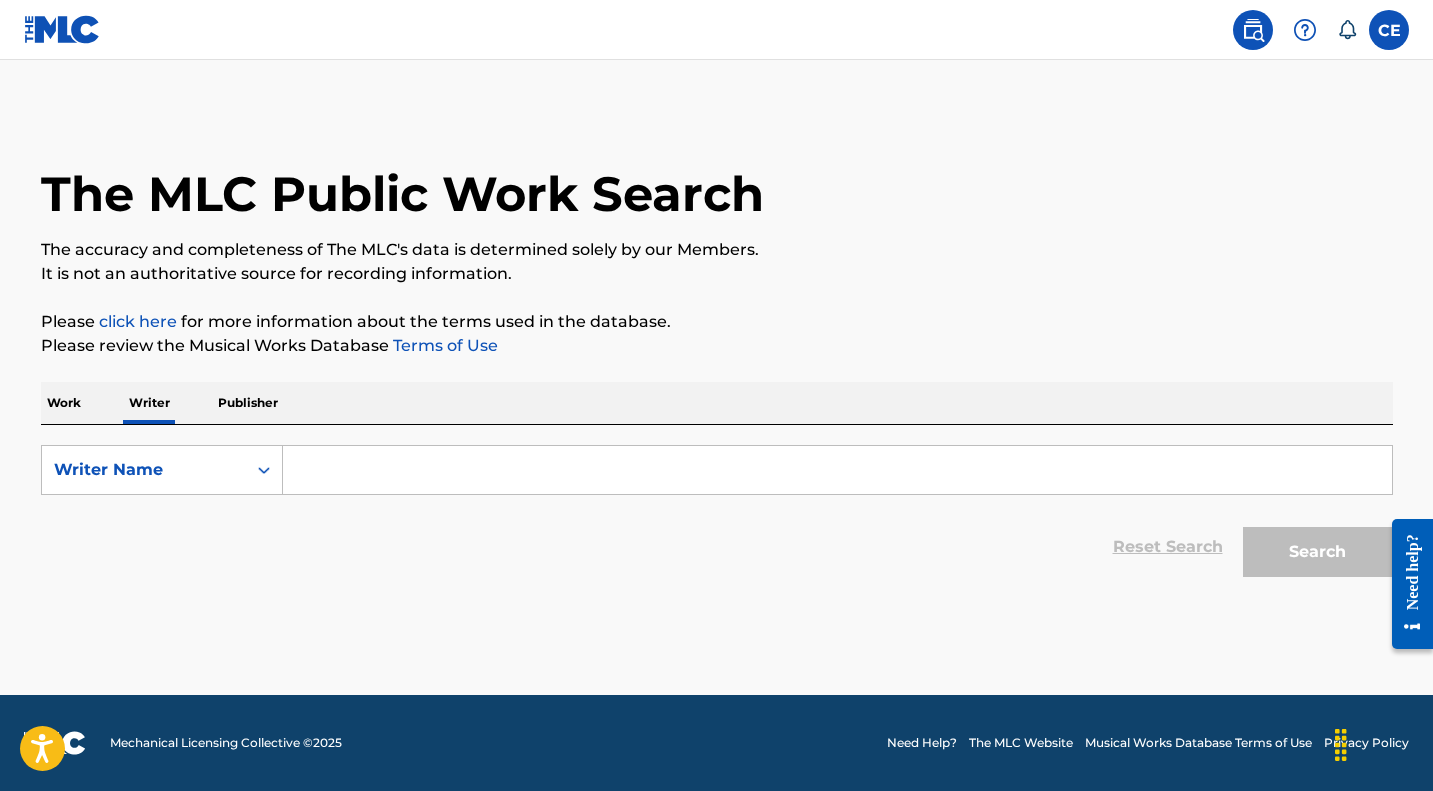 click at bounding box center (837, 470) 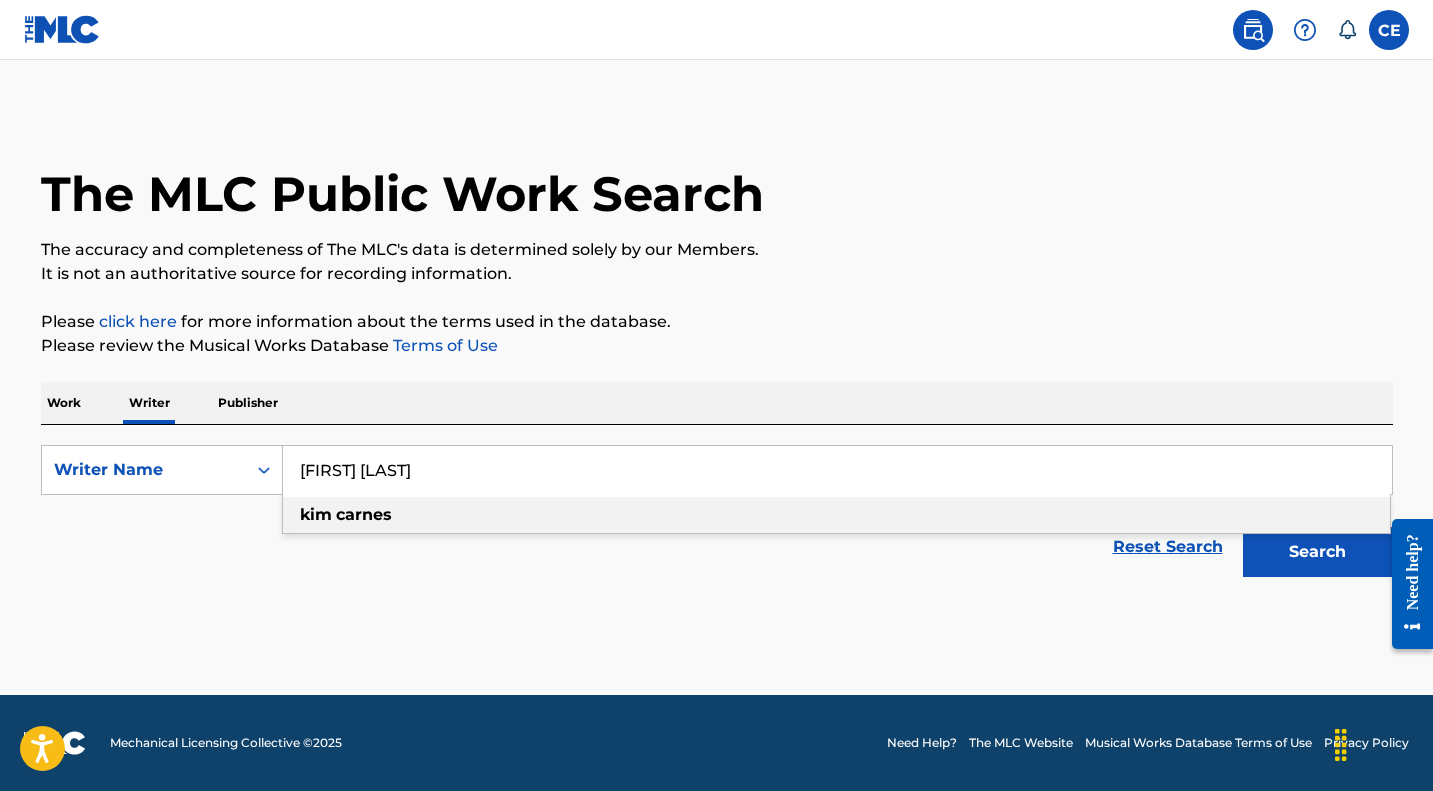 click on "carnes" at bounding box center (364, 514) 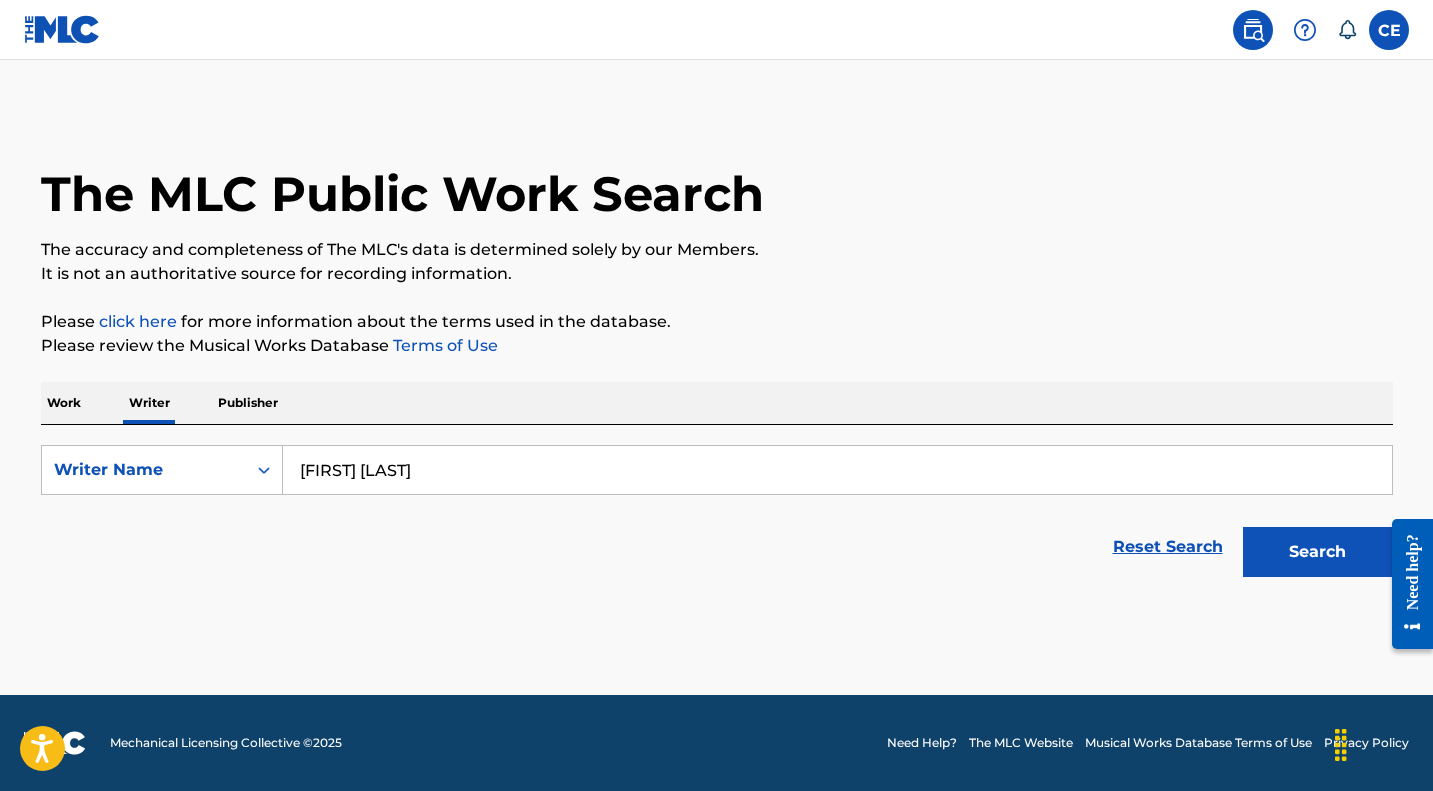 click on "Reset Search Search" at bounding box center (717, 547) 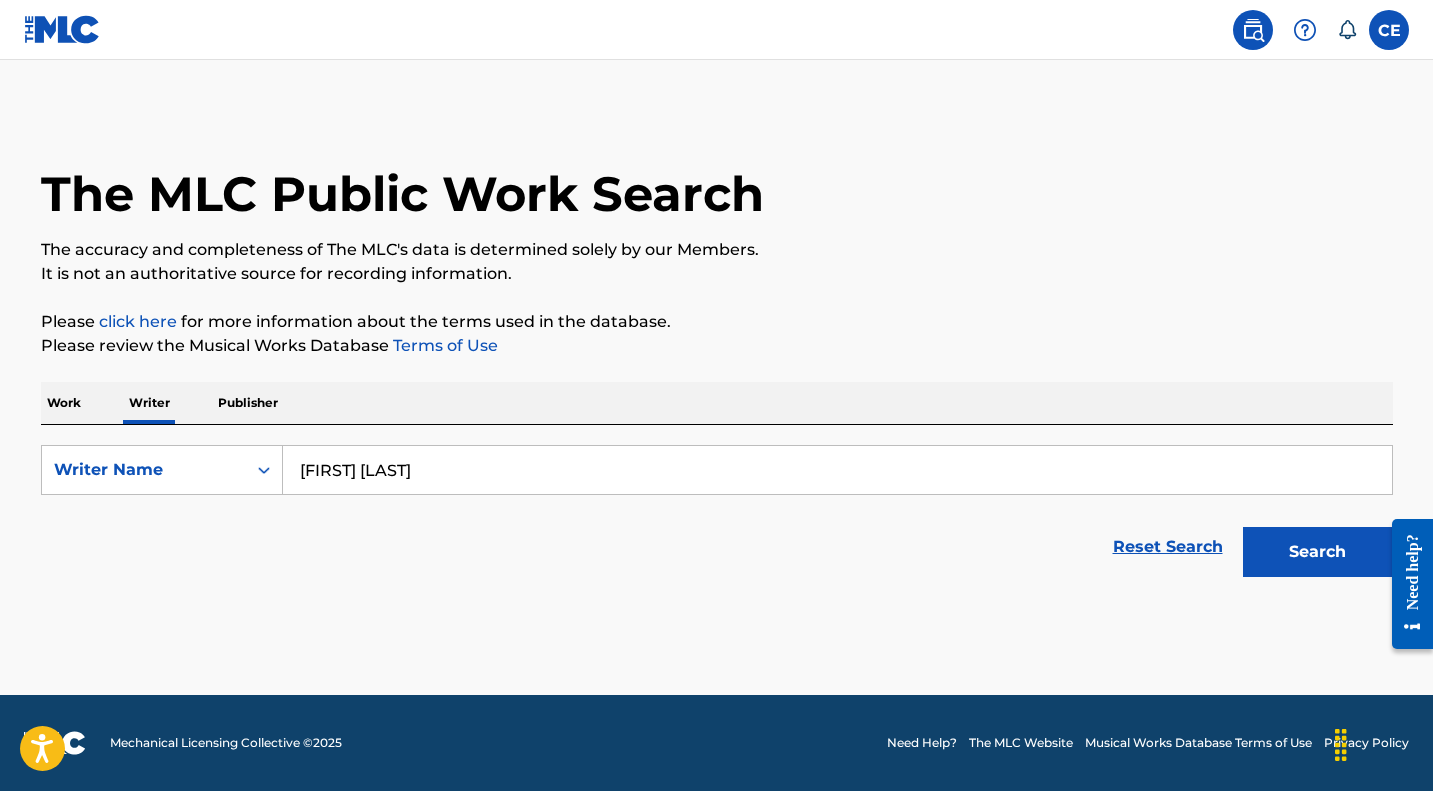click on "Search" at bounding box center [1318, 552] 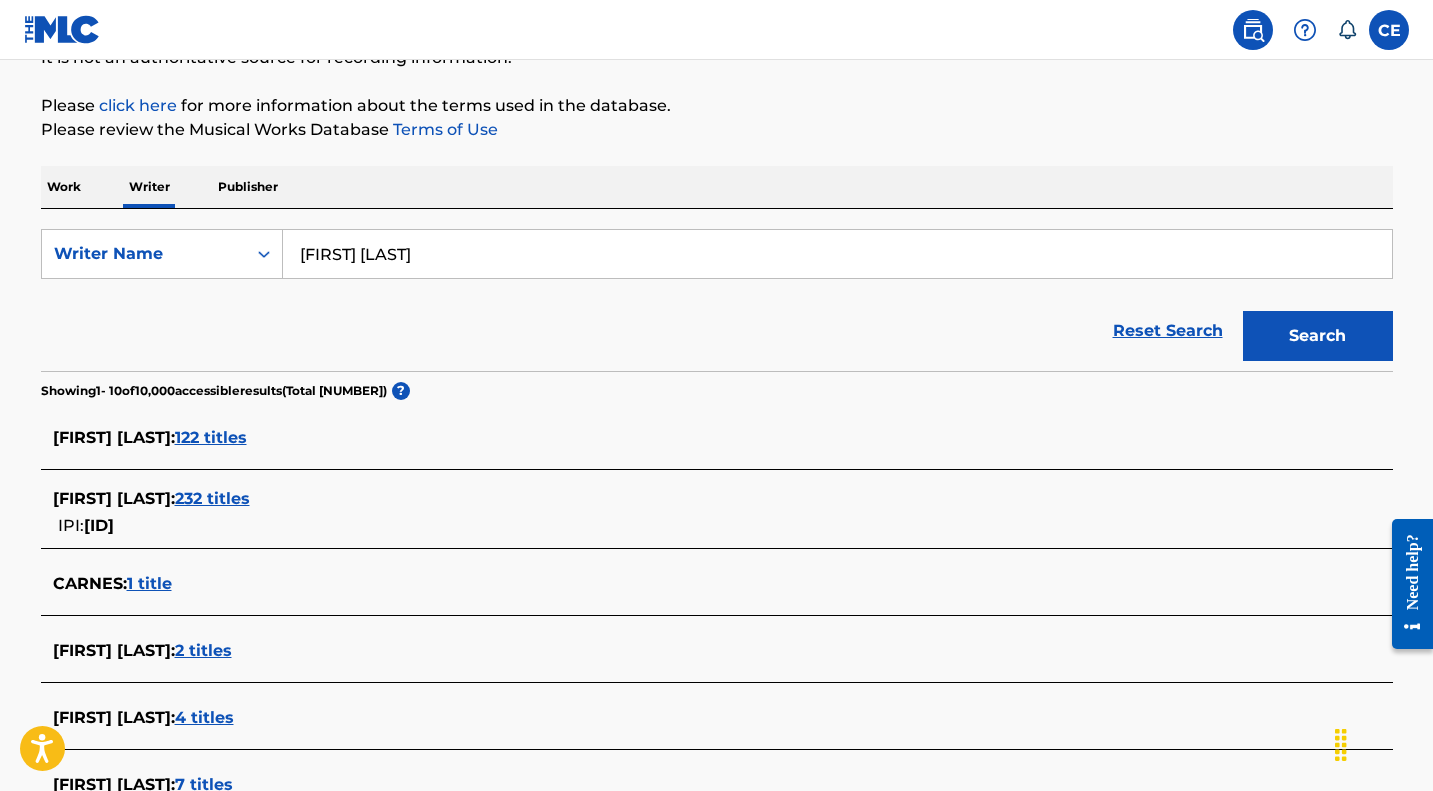 scroll, scrollTop: 232, scrollLeft: 0, axis: vertical 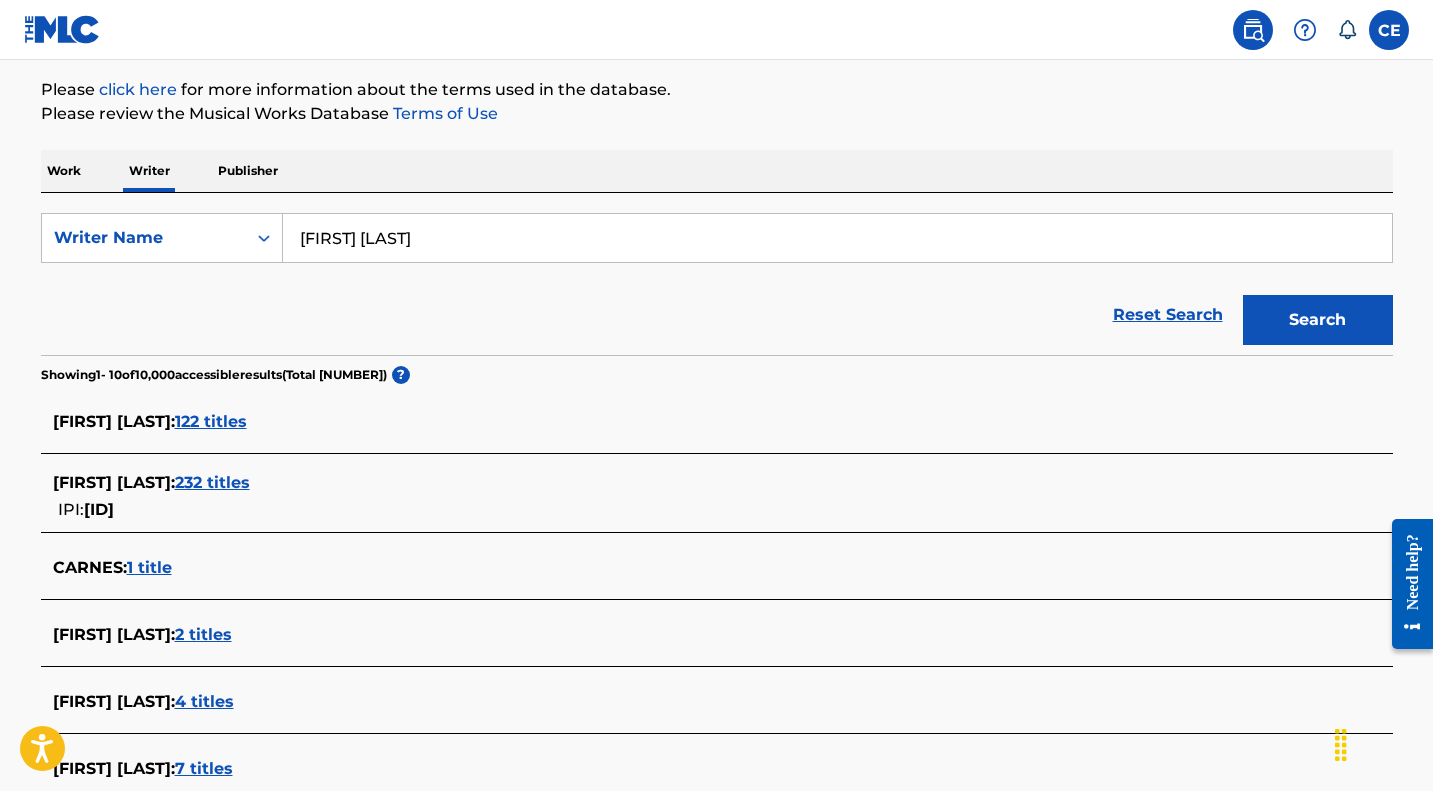 click on "232 titles" at bounding box center [212, 482] 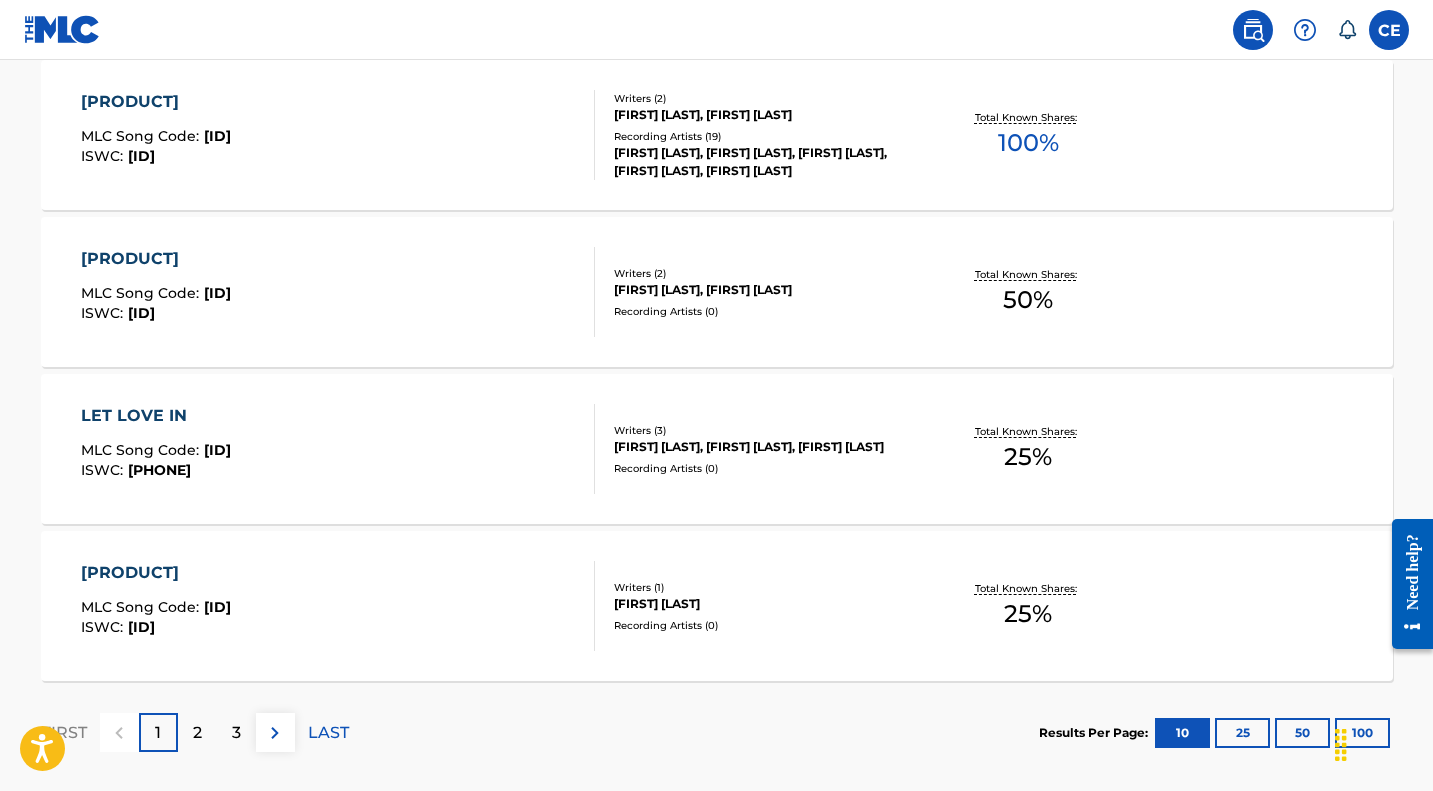 scroll, scrollTop: 1657, scrollLeft: 0, axis: vertical 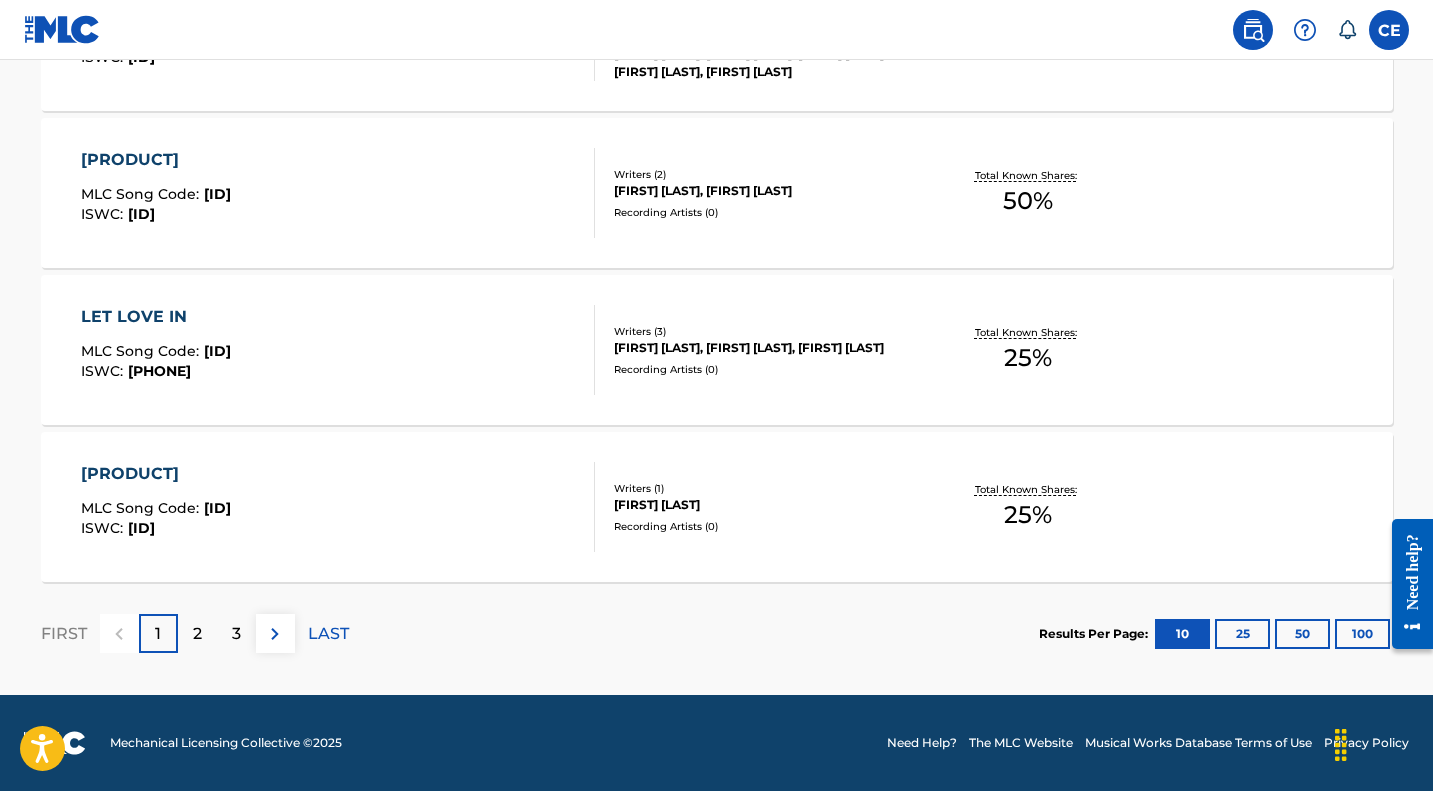 click on "2" at bounding box center [197, 634] 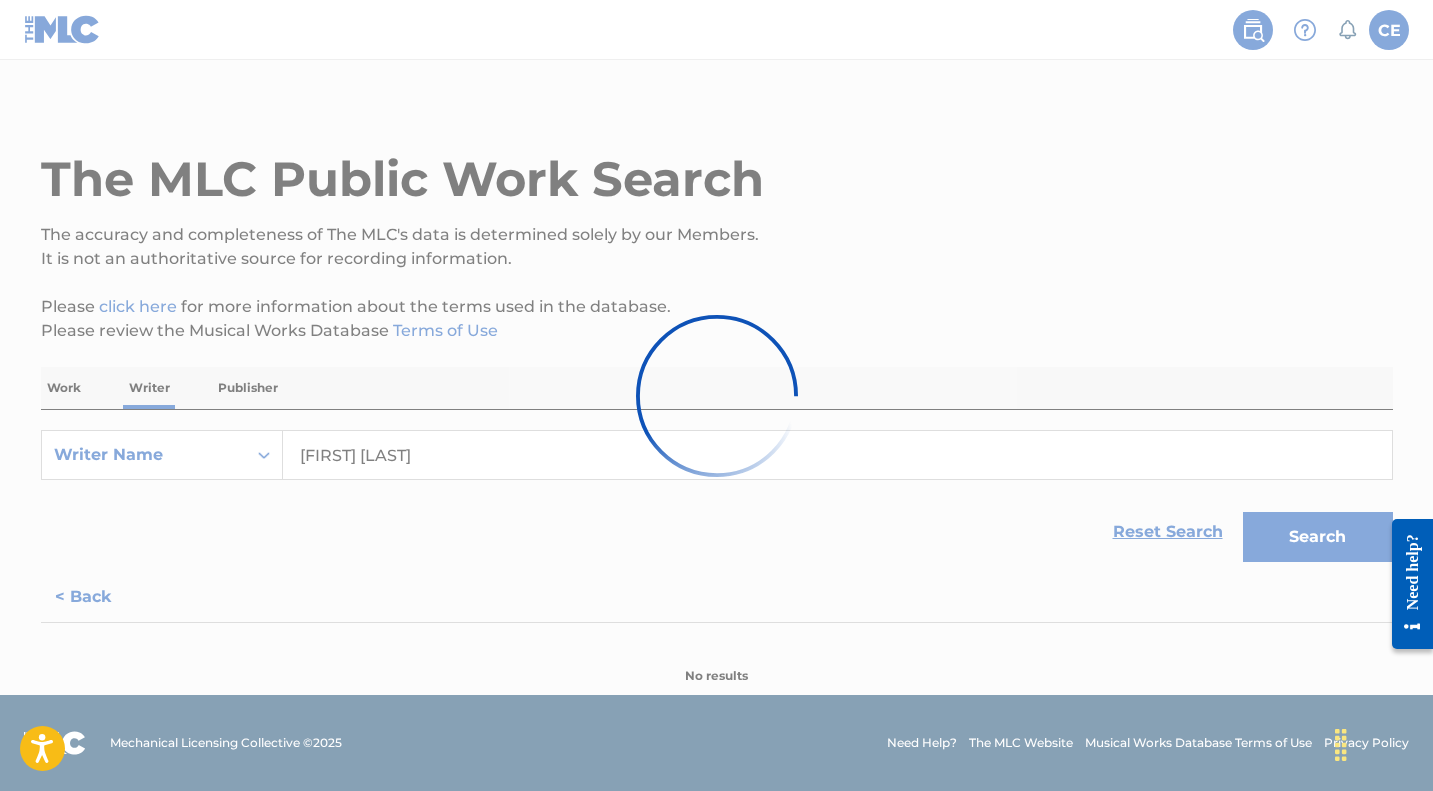 scroll, scrollTop: 1657, scrollLeft: 0, axis: vertical 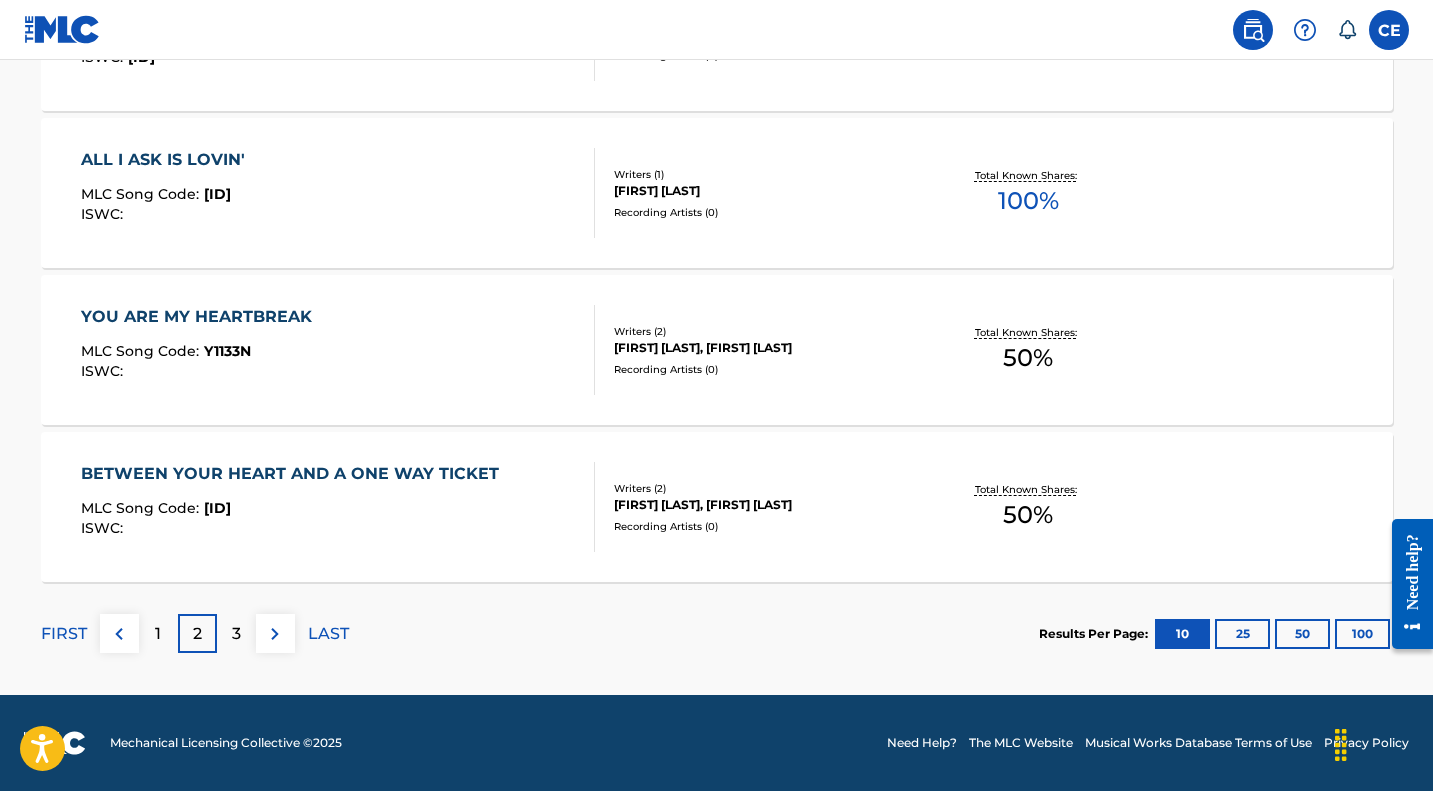 click on "3" at bounding box center (236, 634) 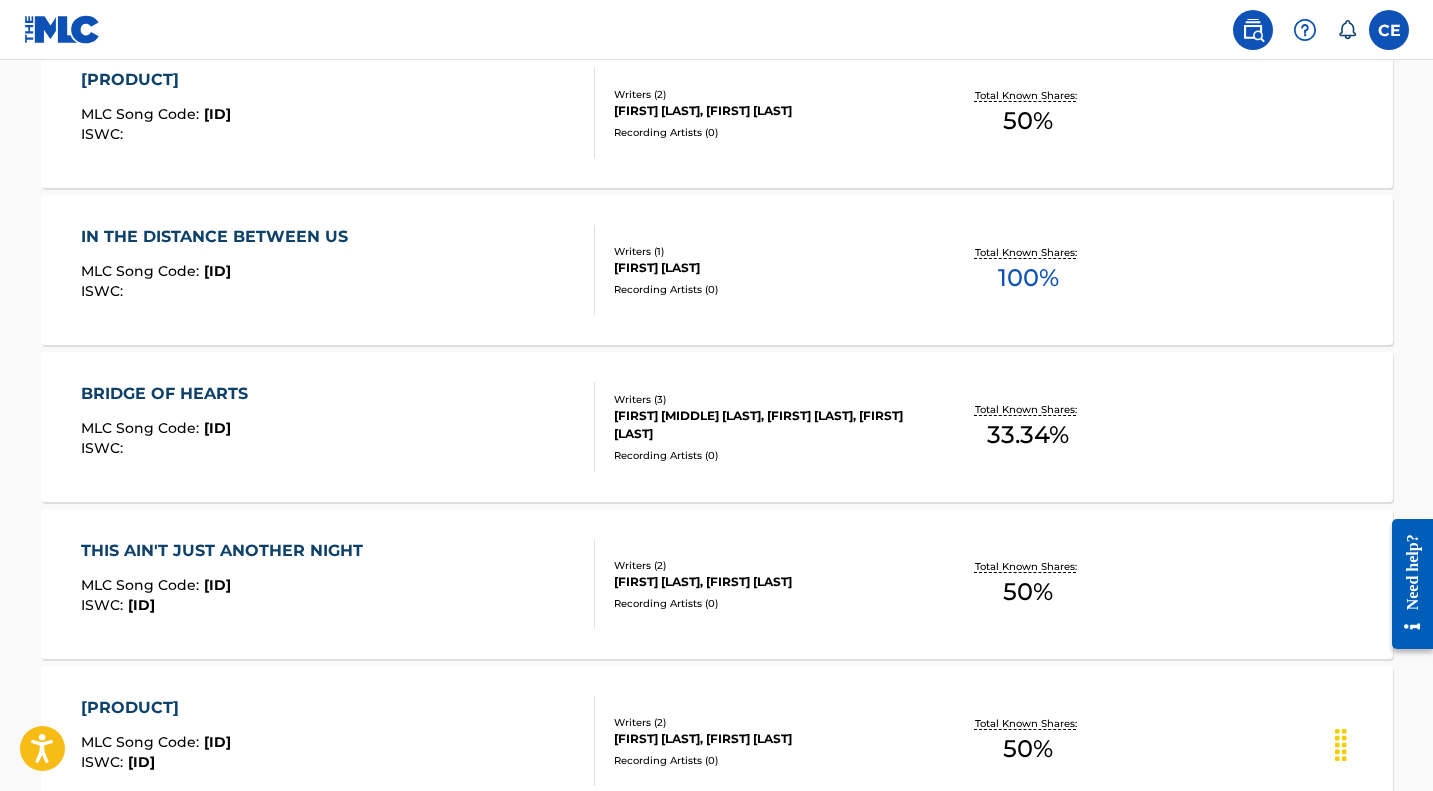 scroll, scrollTop: 1089, scrollLeft: 0, axis: vertical 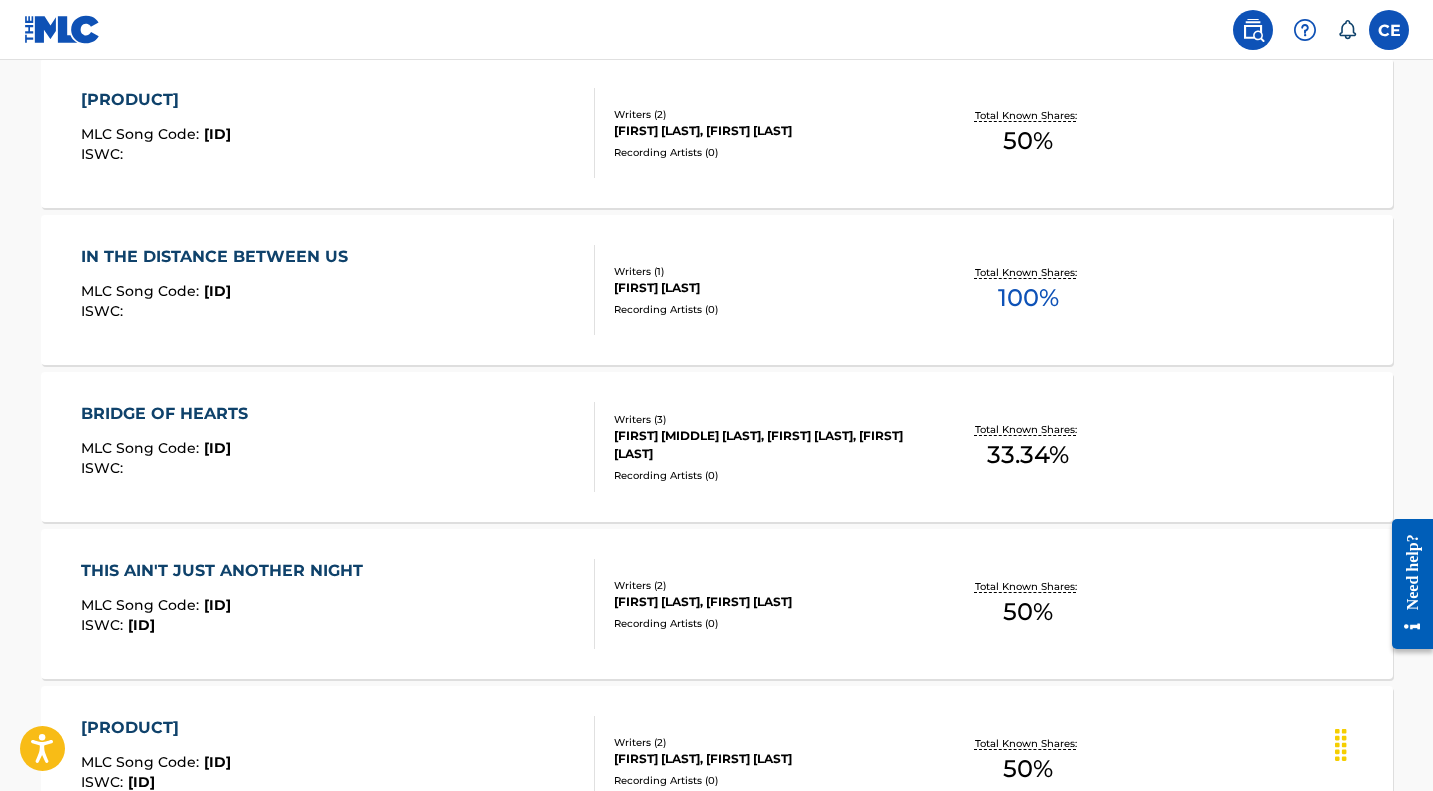 click on "BRIDGE OF HEARTS" at bounding box center [169, 414] 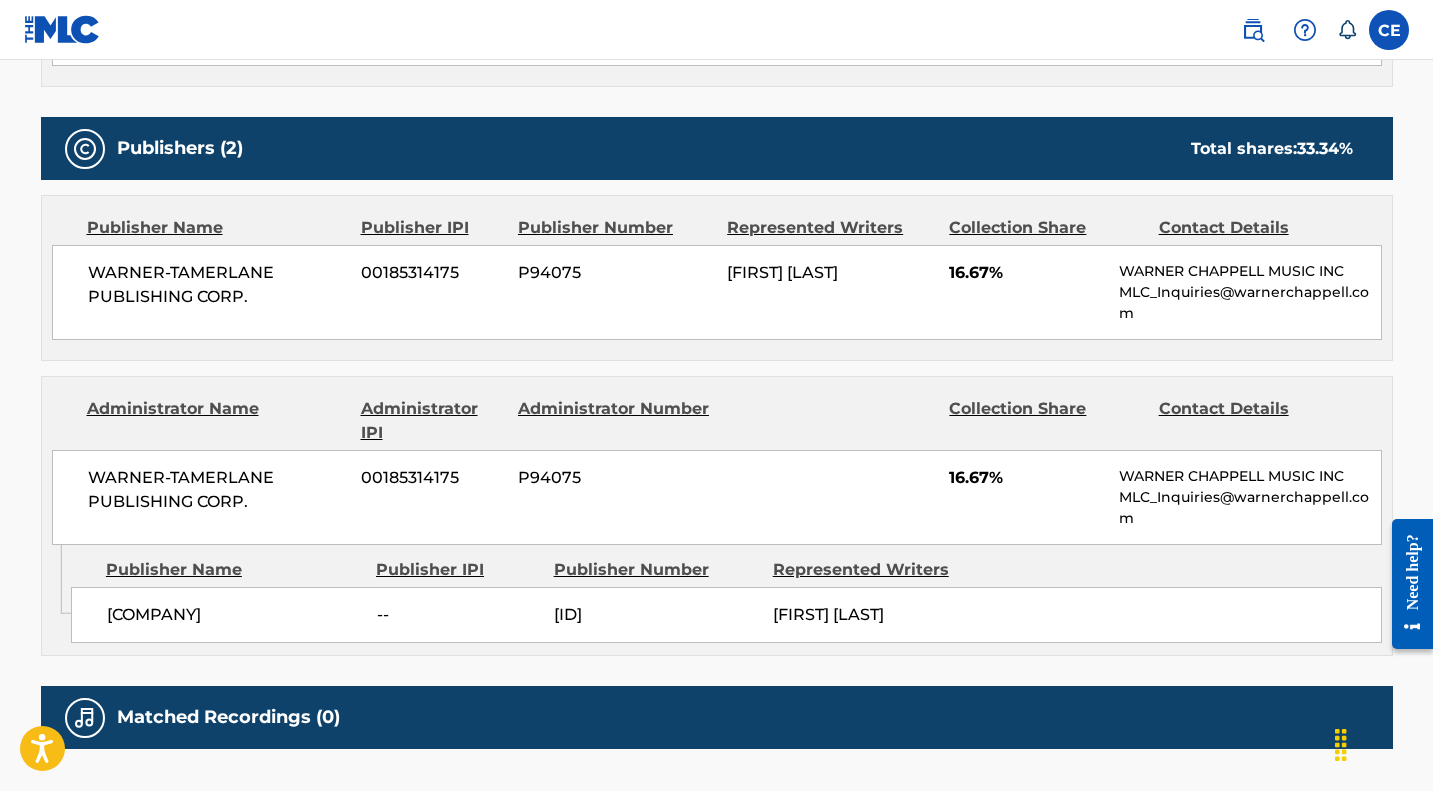 scroll, scrollTop: 847, scrollLeft: 0, axis: vertical 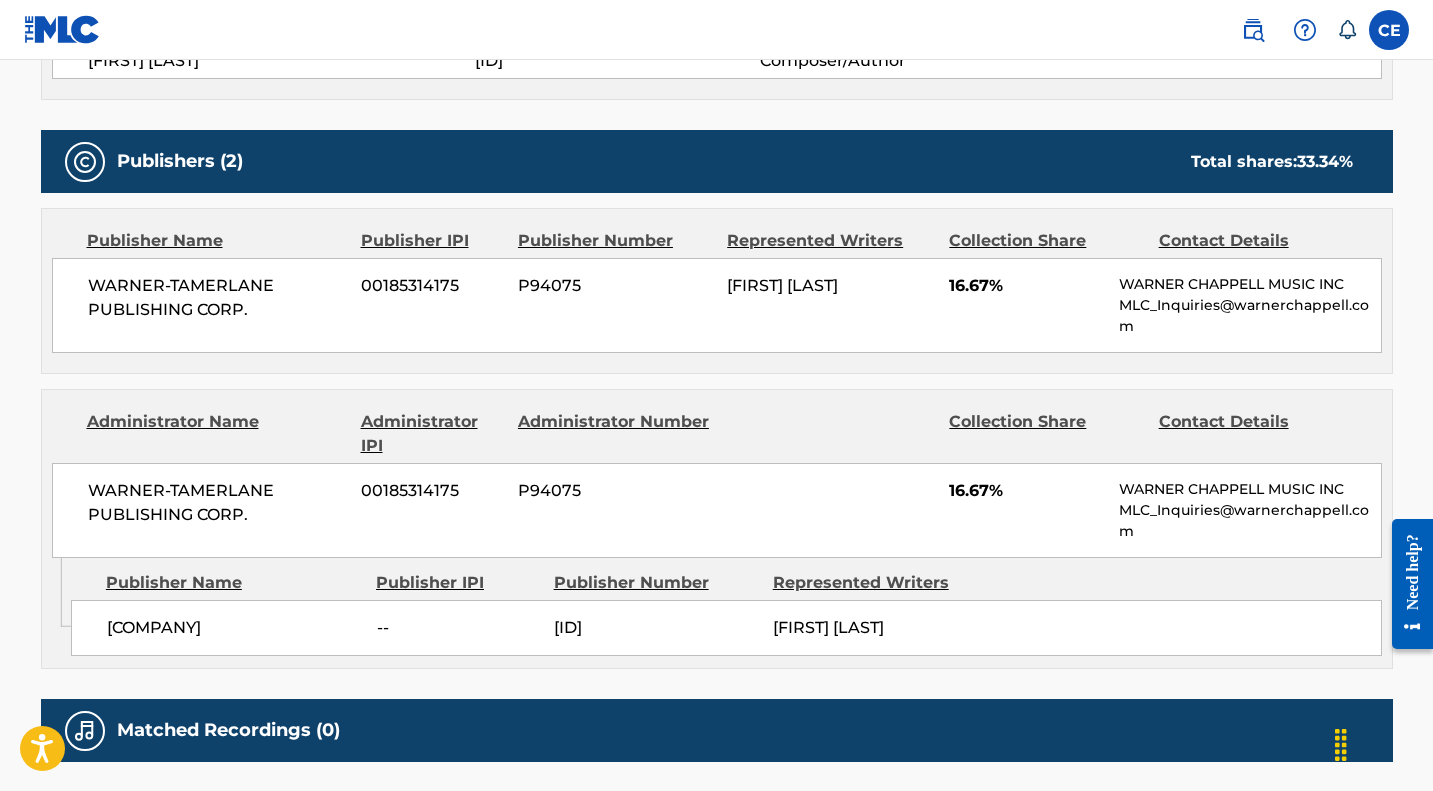 click on "Publisher IPI" at bounding box center (457, 583) 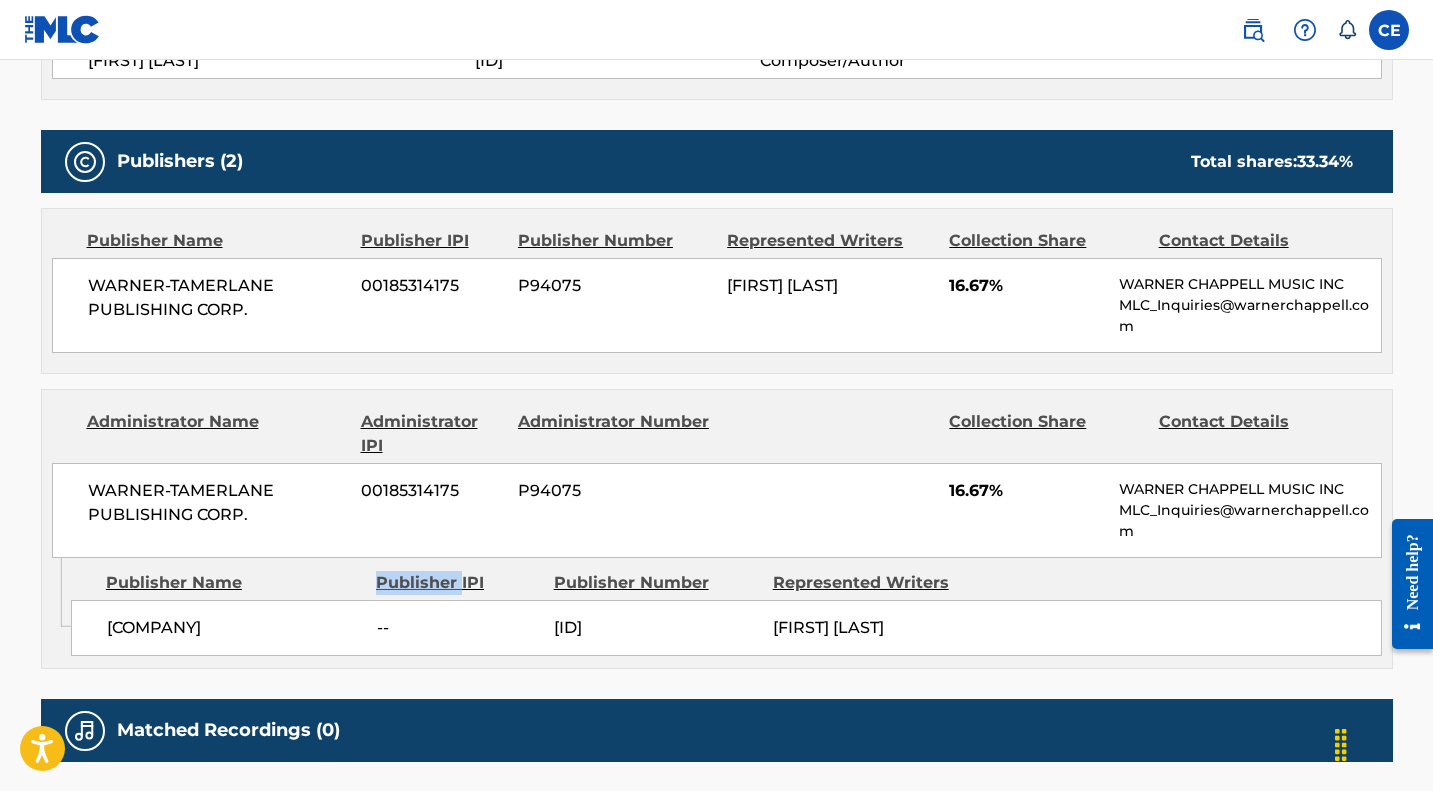 click on "Publisher IPI" at bounding box center [457, 583] 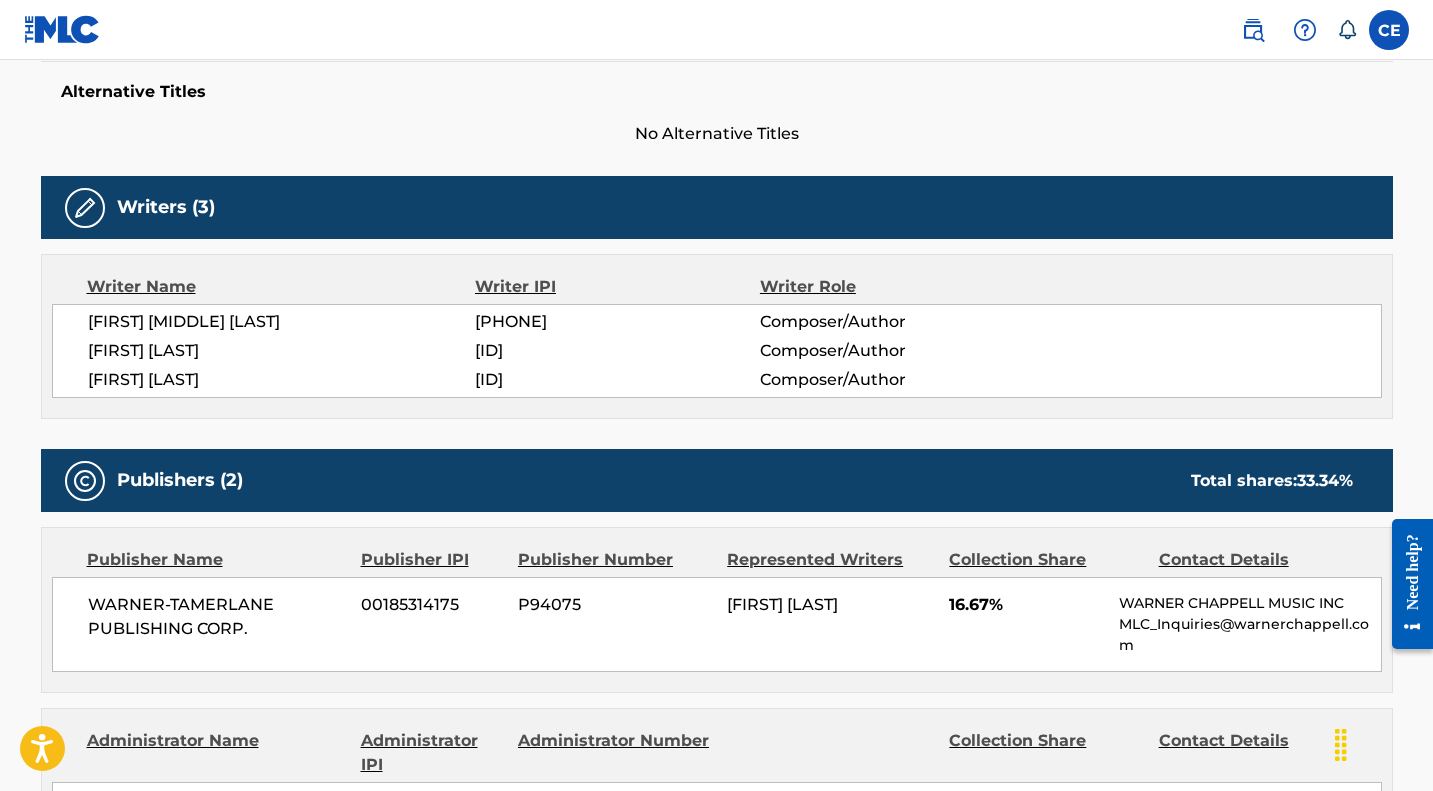 scroll, scrollTop: 515, scrollLeft: 0, axis: vertical 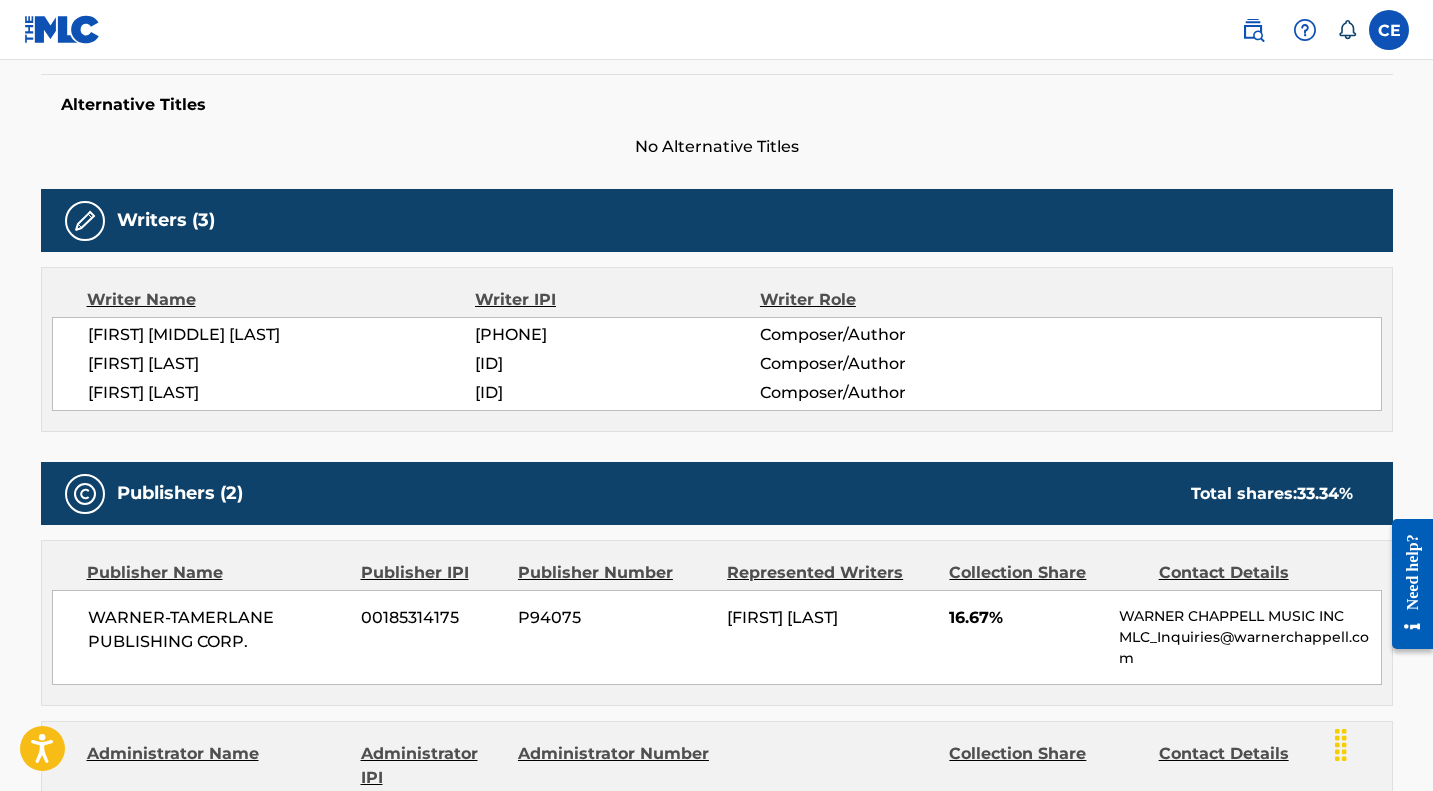 click on "Writer Name Writer IPI Writer Role GREGORY WILLIAM BARNHILL 00126728175 Composer/Author KIM CARNES 00057682351 Composer/Author CHRISTY SUTHERLAND 00350469954 Composer/Author" at bounding box center (717, 349) 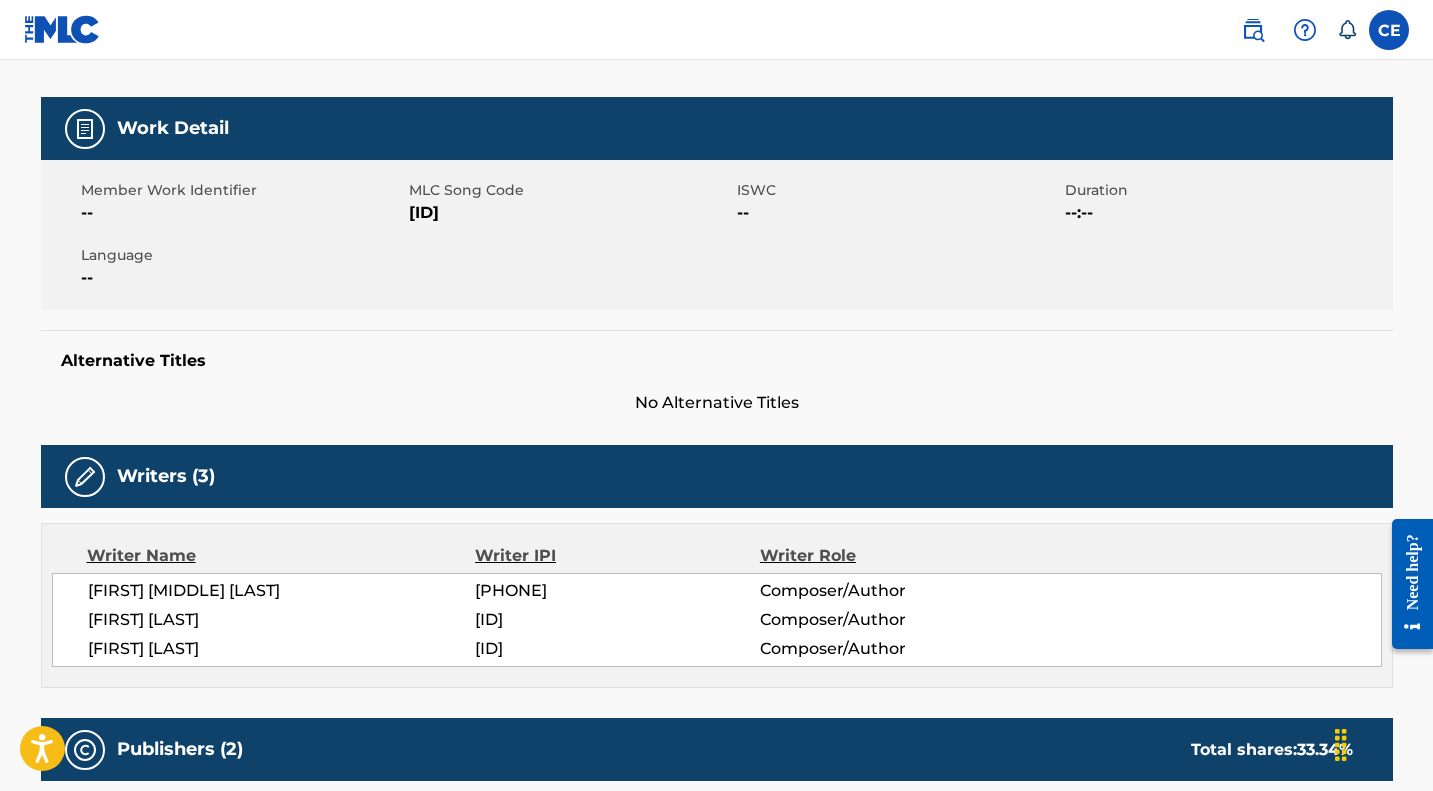 scroll, scrollTop: 251, scrollLeft: 0, axis: vertical 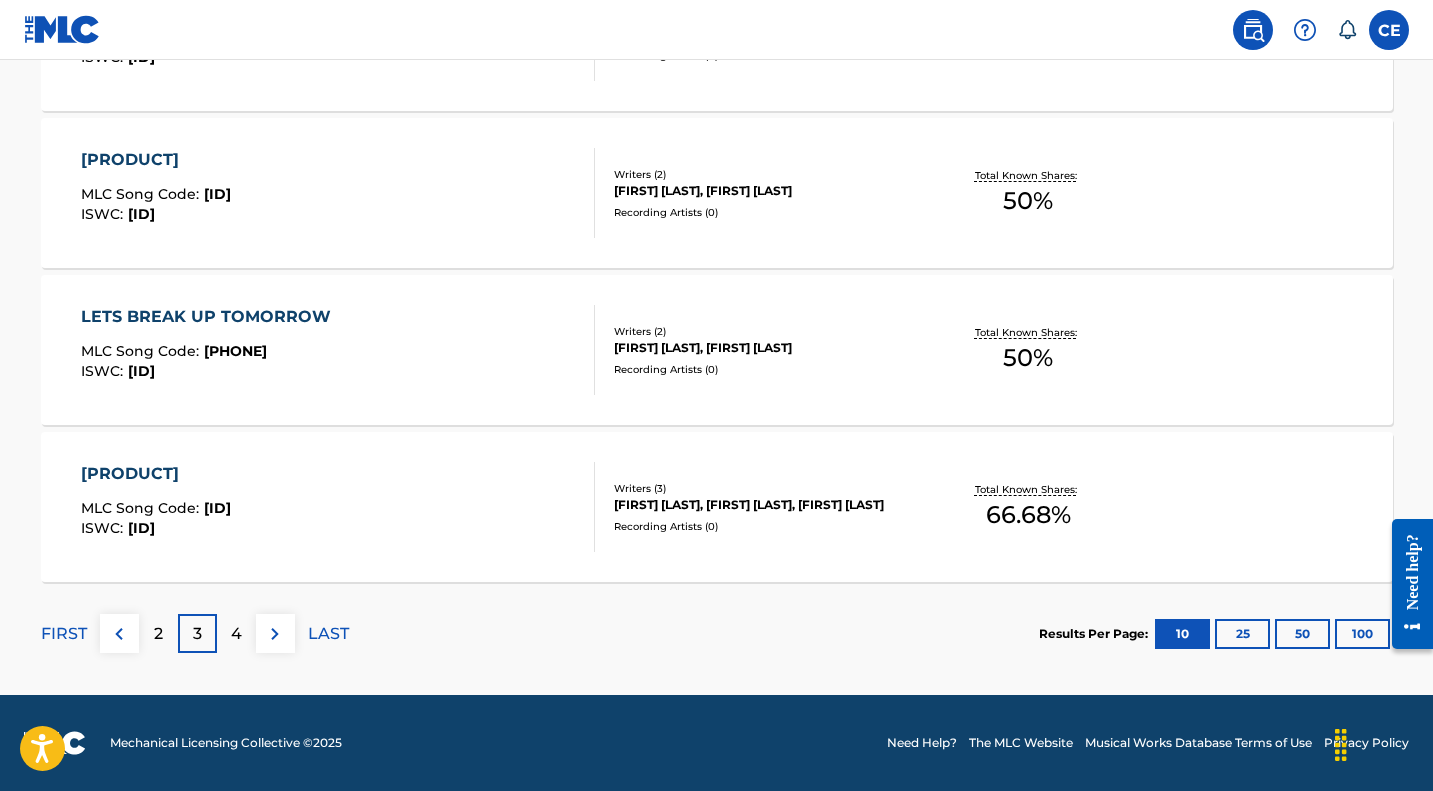 click on "4" at bounding box center (236, 634) 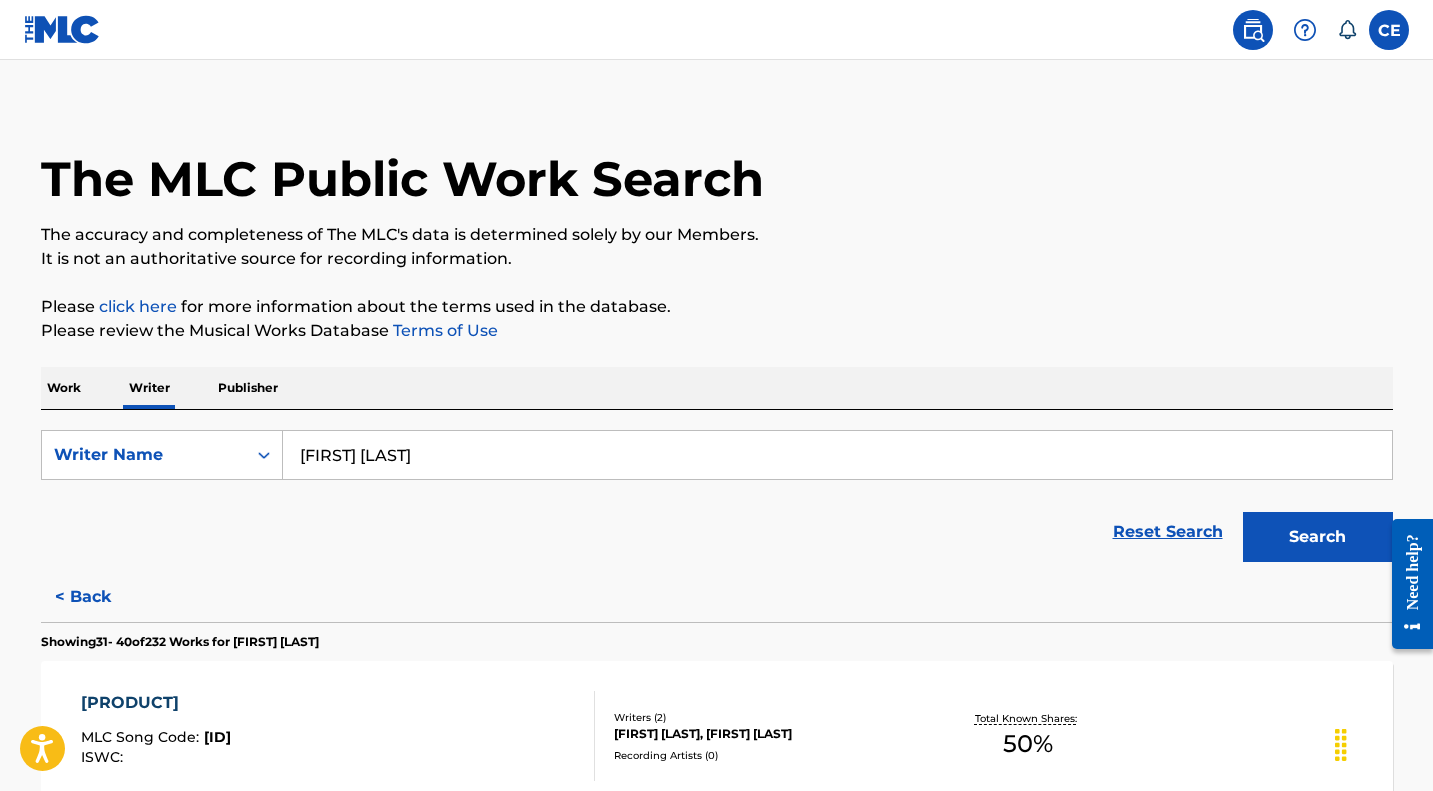 scroll, scrollTop: 1657, scrollLeft: 0, axis: vertical 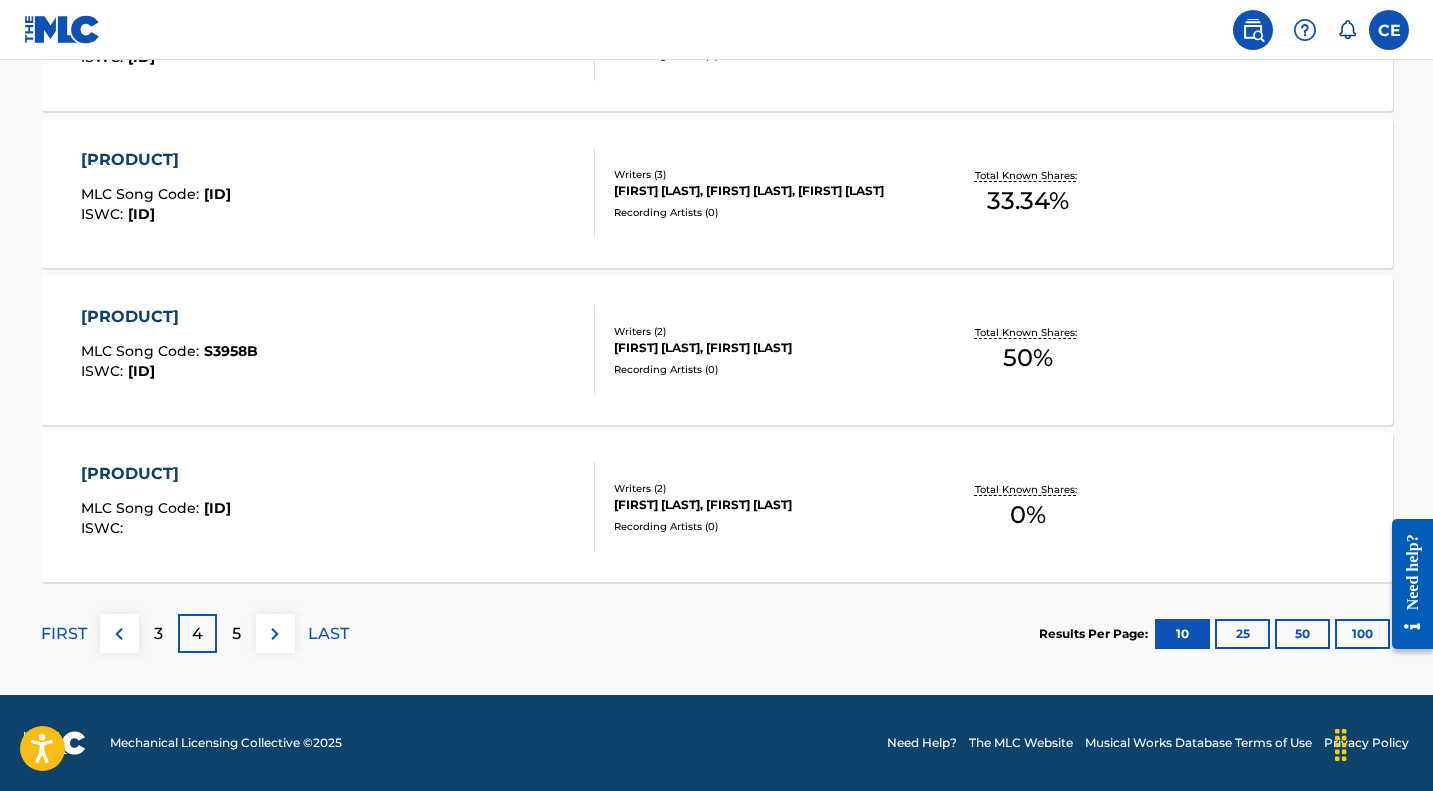 click on "5" at bounding box center [236, 634] 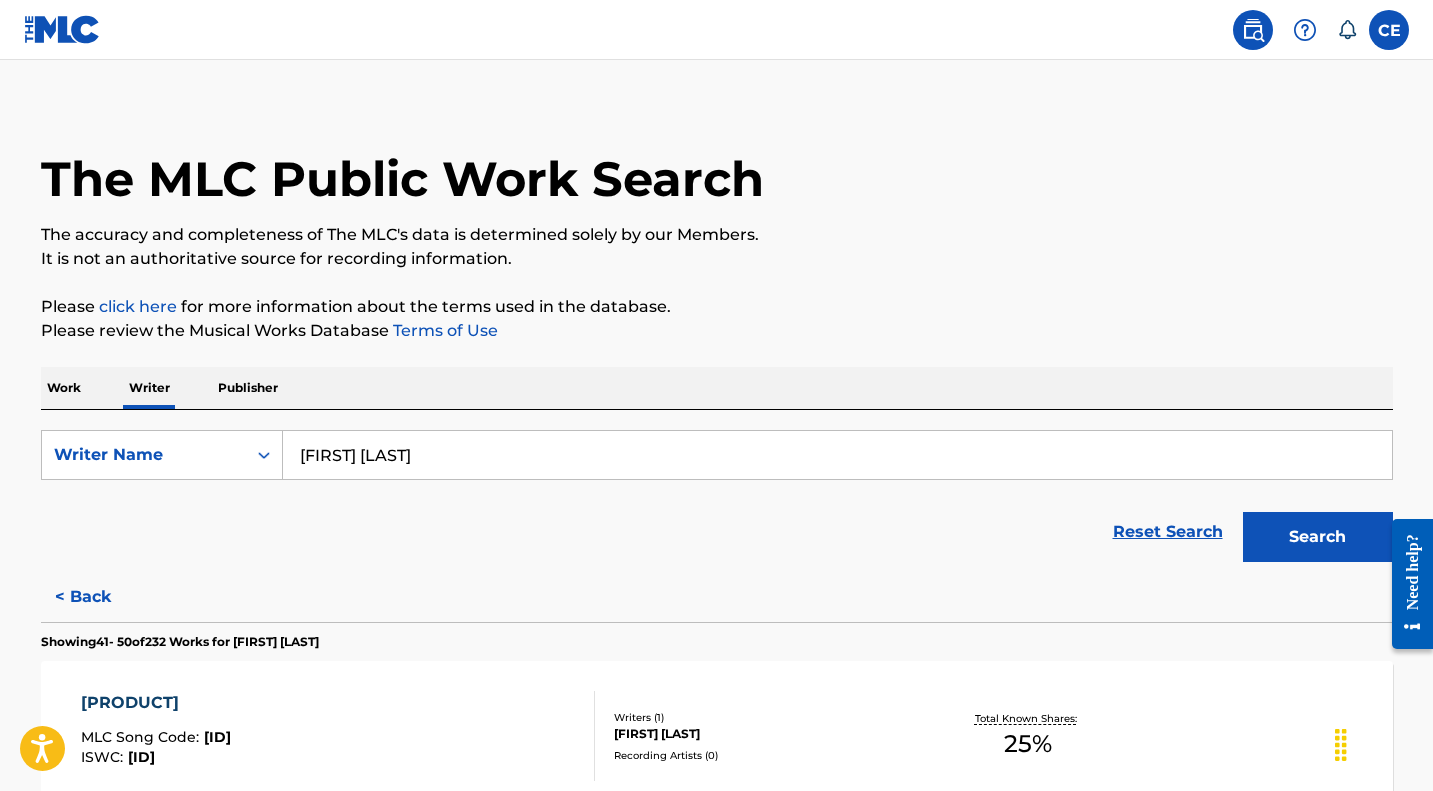 scroll, scrollTop: 1657, scrollLeft: 0, axis: vertical 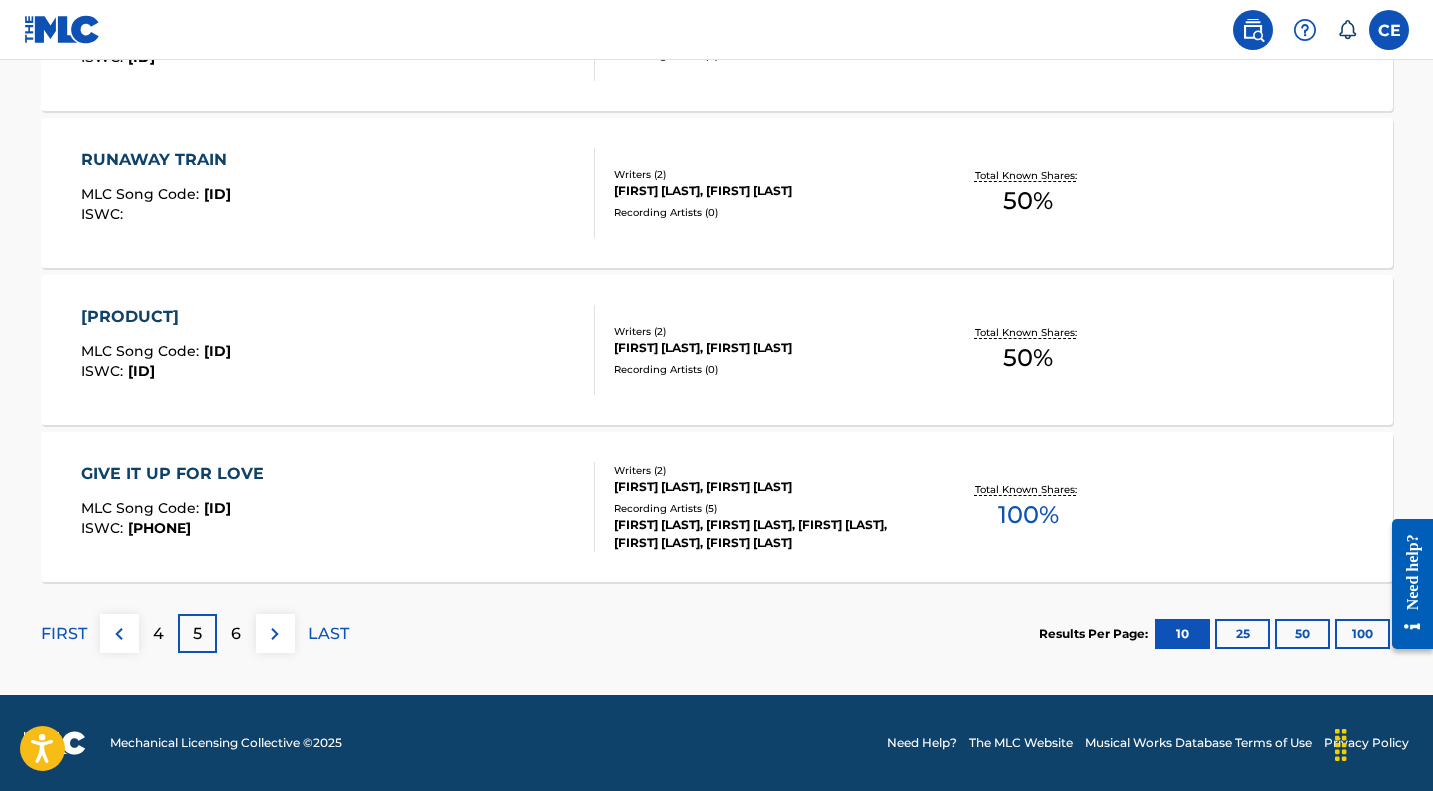 click on "RUNAWAY TRAIN" at bounding box center (159, 160) 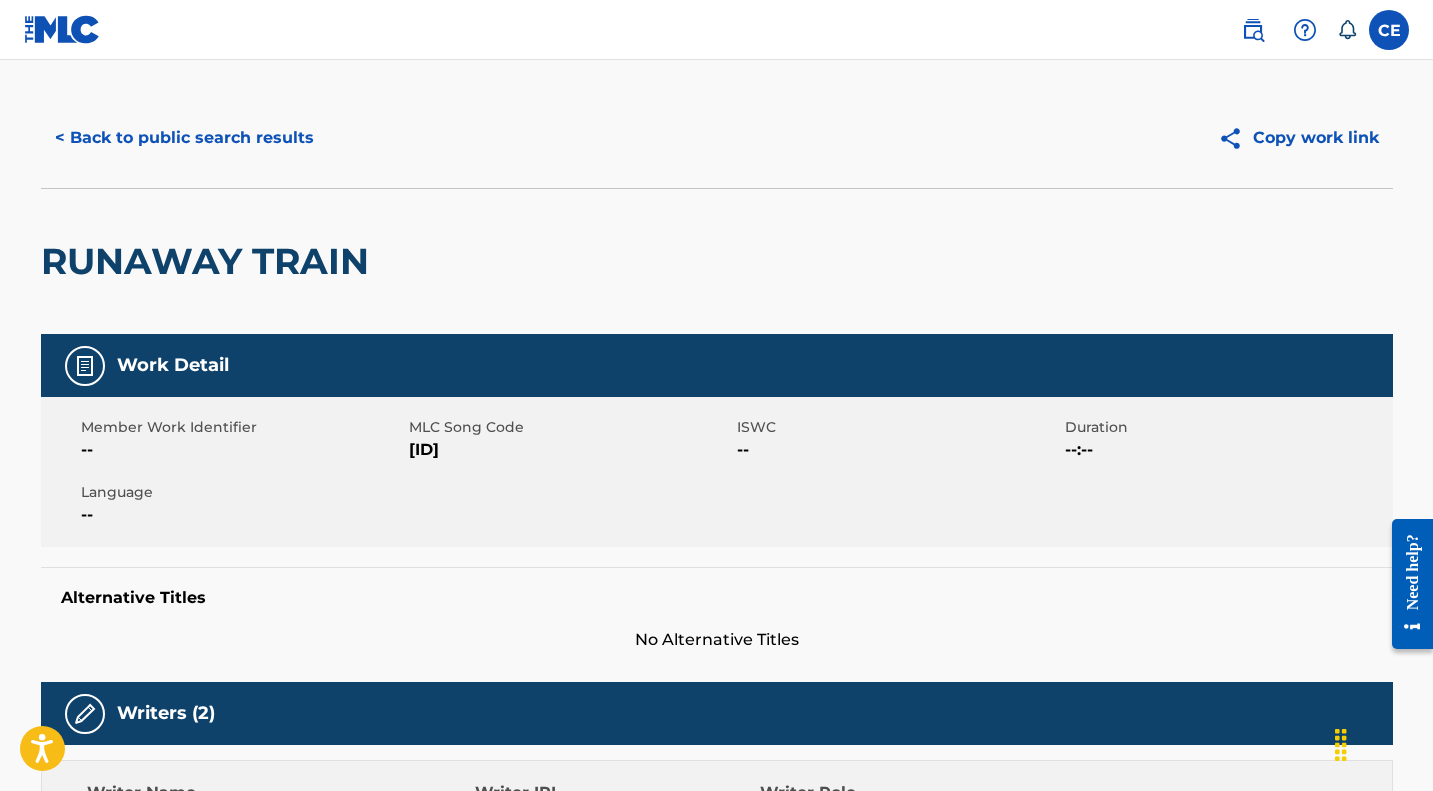 scroll, scrollTop: 0, scrollLeft: 0, axis: both 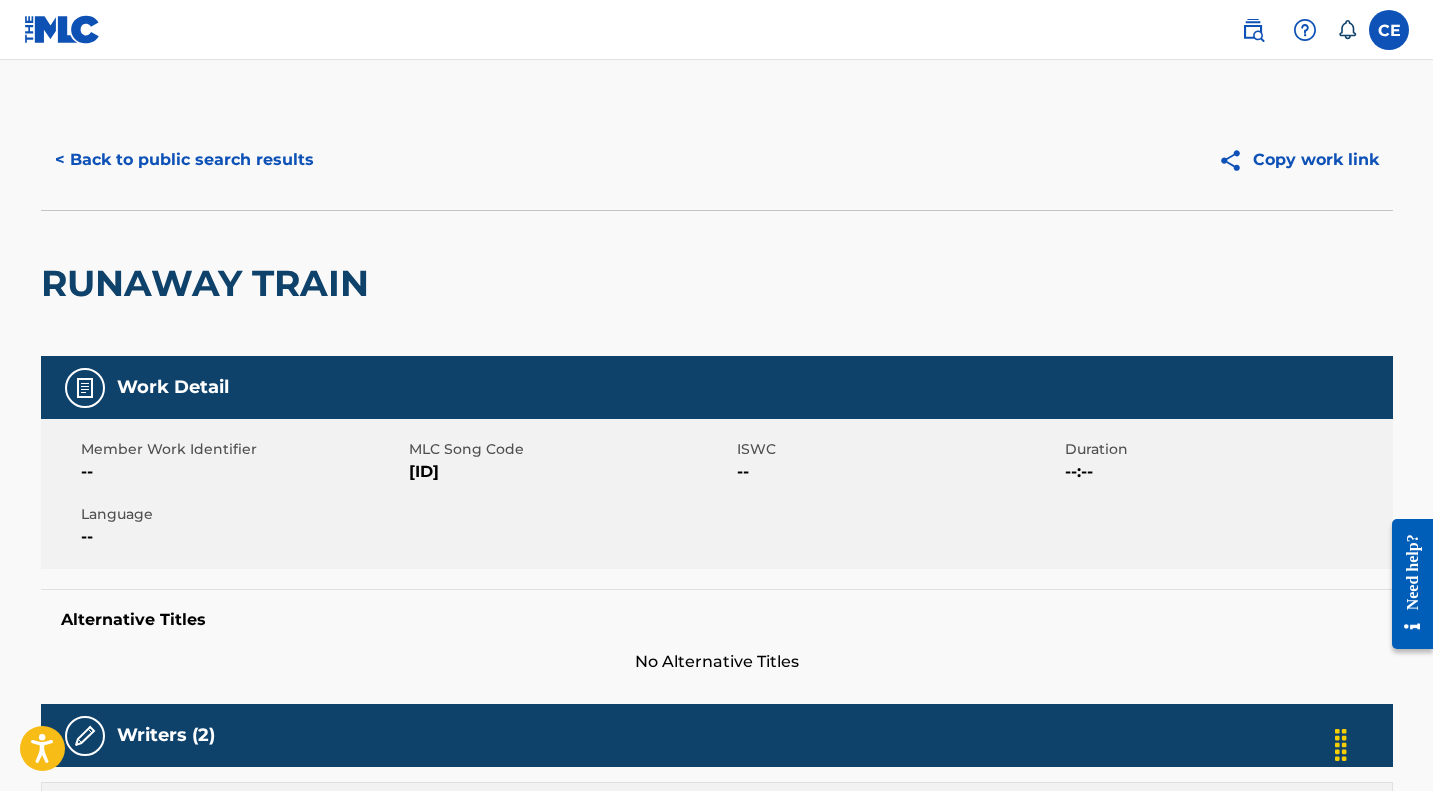 click on "< Back to public search results" at bounding box center (184, 160) 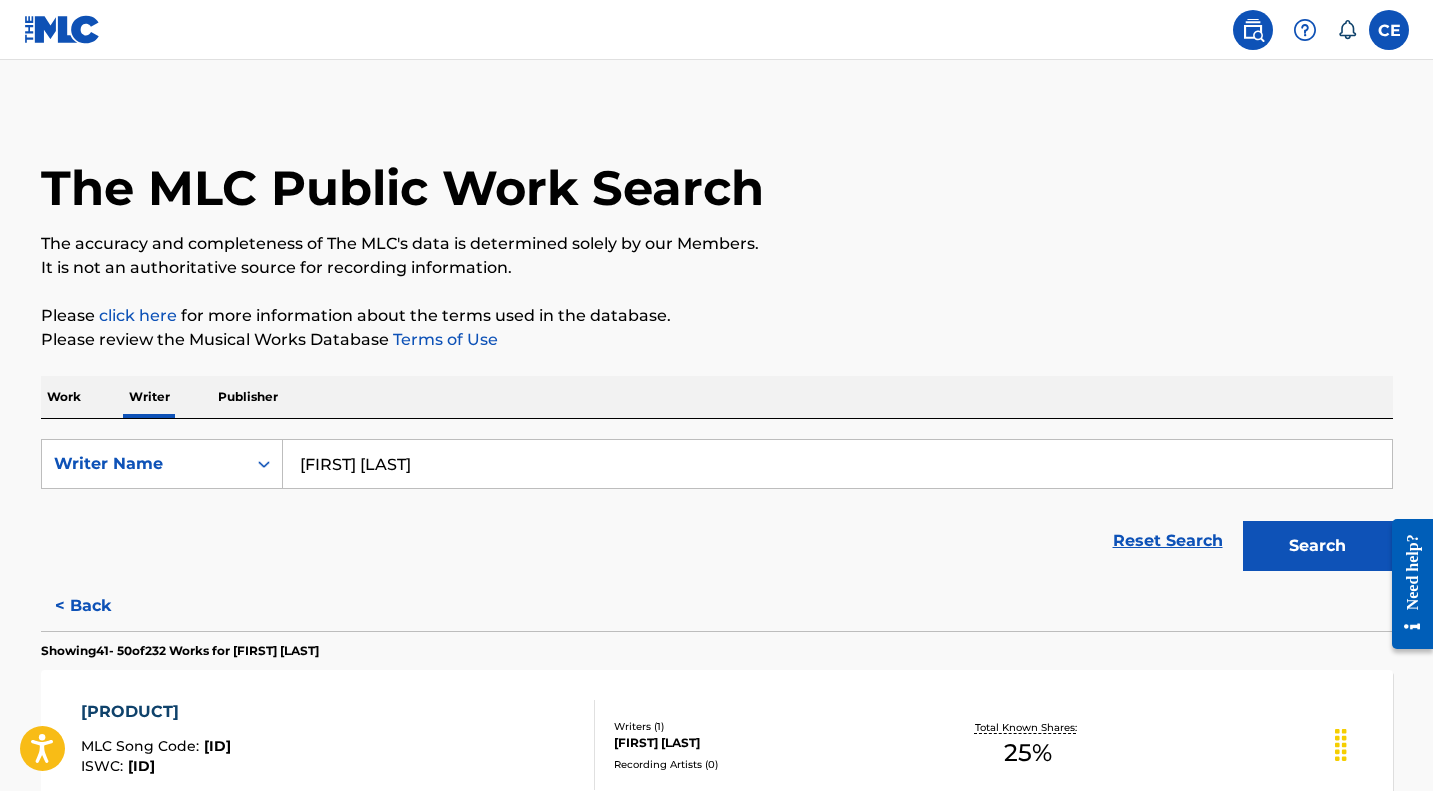 scroll, scrollTop: 5, scrollLeft: 0, axis: vertical 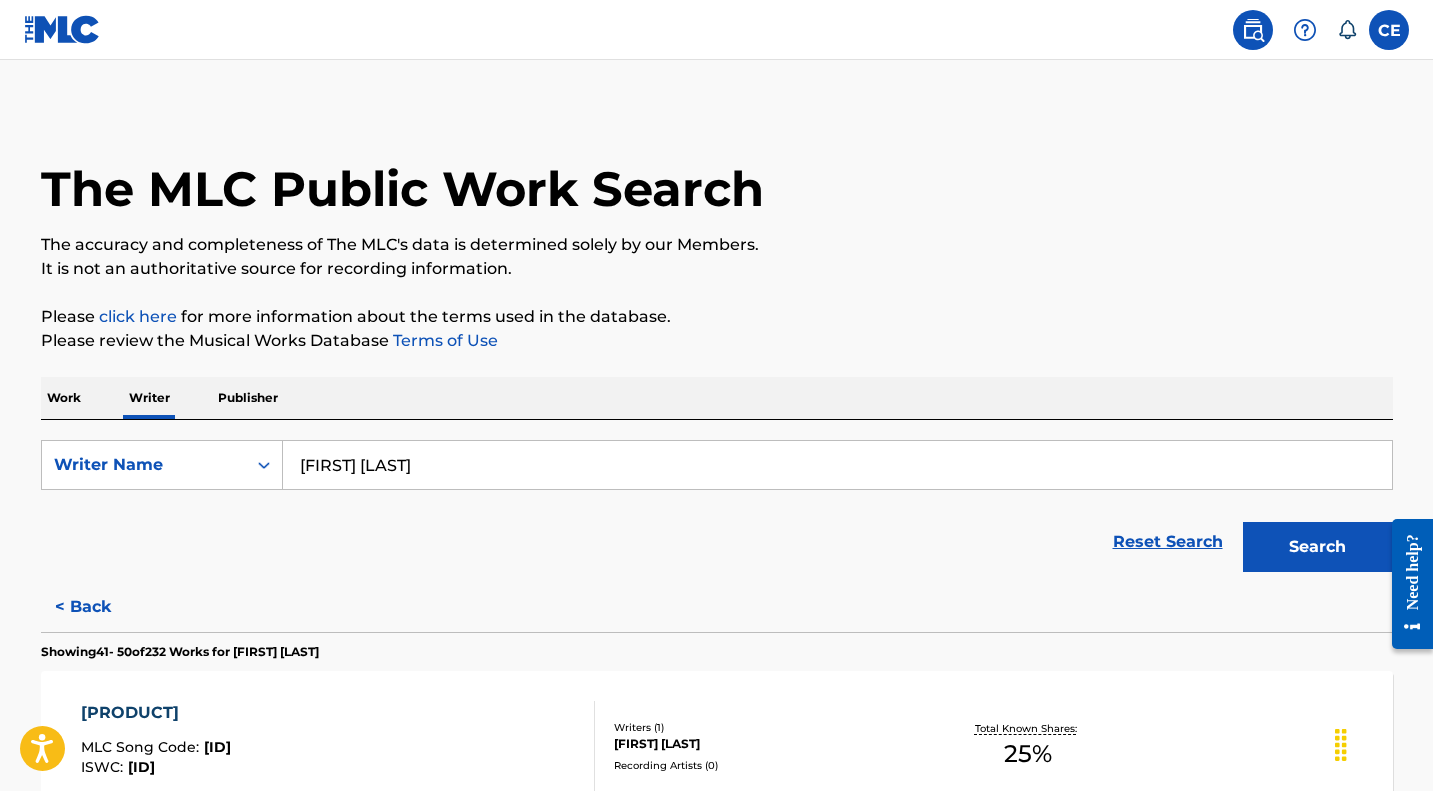 click on "kim carnes" at bounding box center [837, 465] 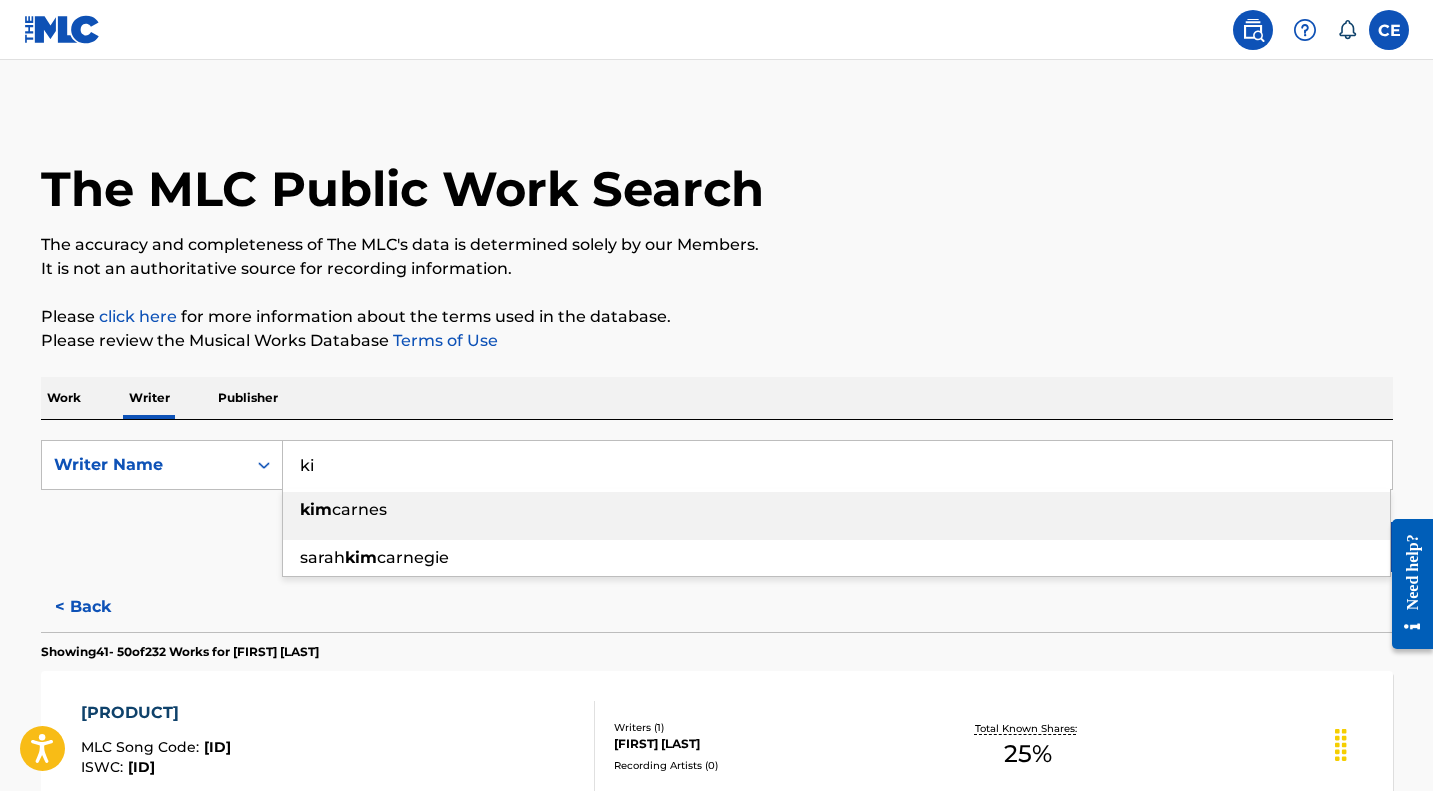 type on "k" 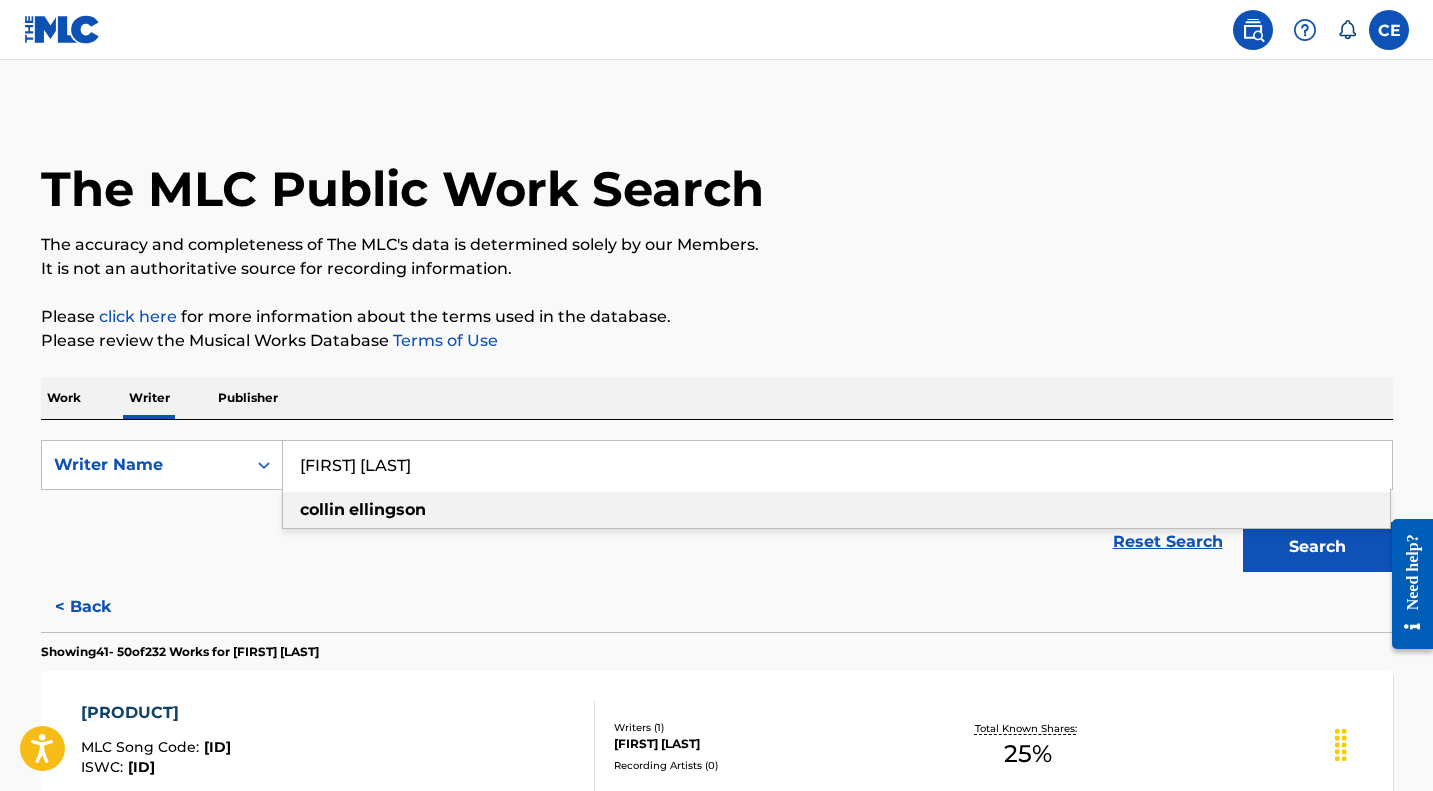 click on "ellingson" at bounding box center [387, 509] 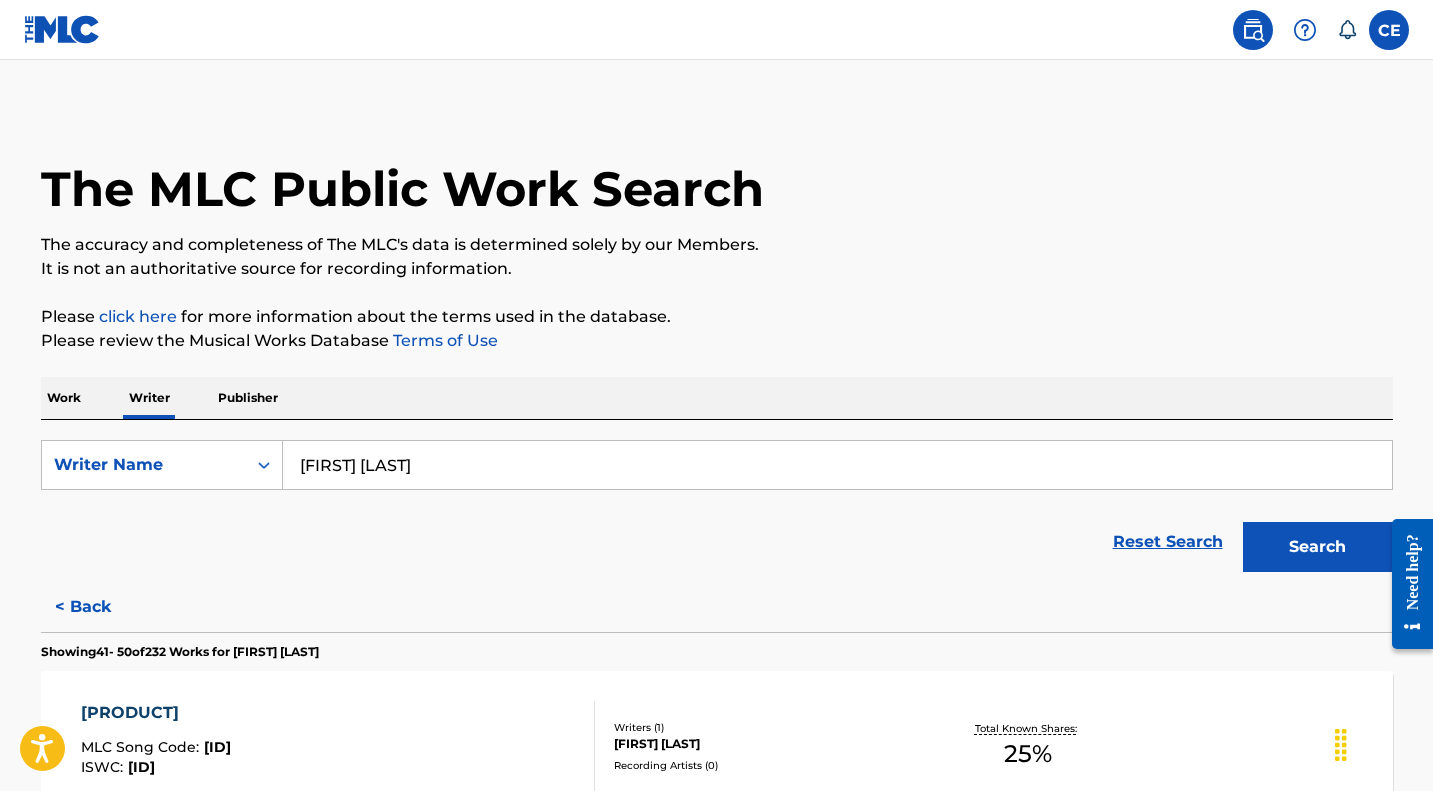 click on "Search" at bounding box center [1318, 547] 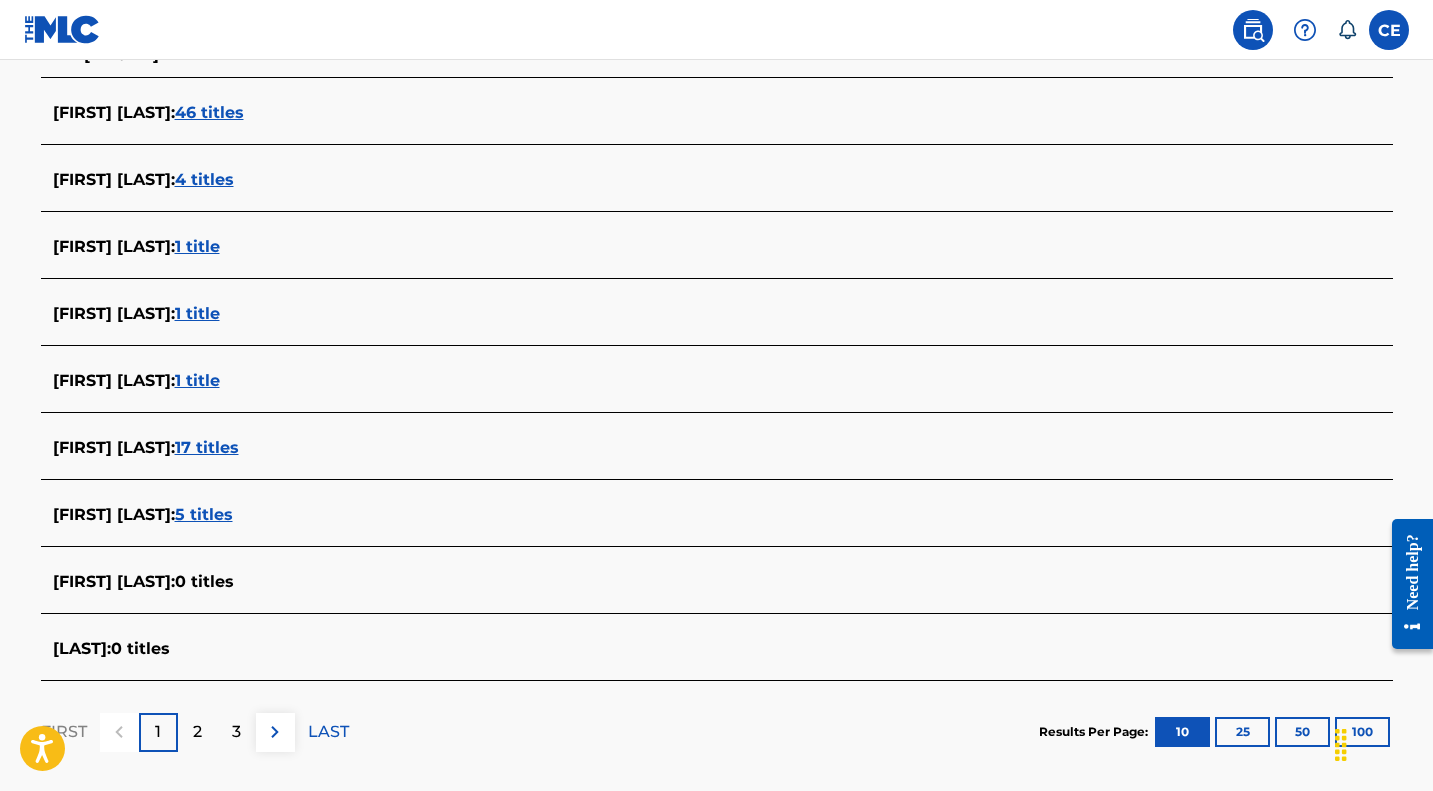 scroll, scrollTop: 609, scrollLeft: 0, axis: vertical 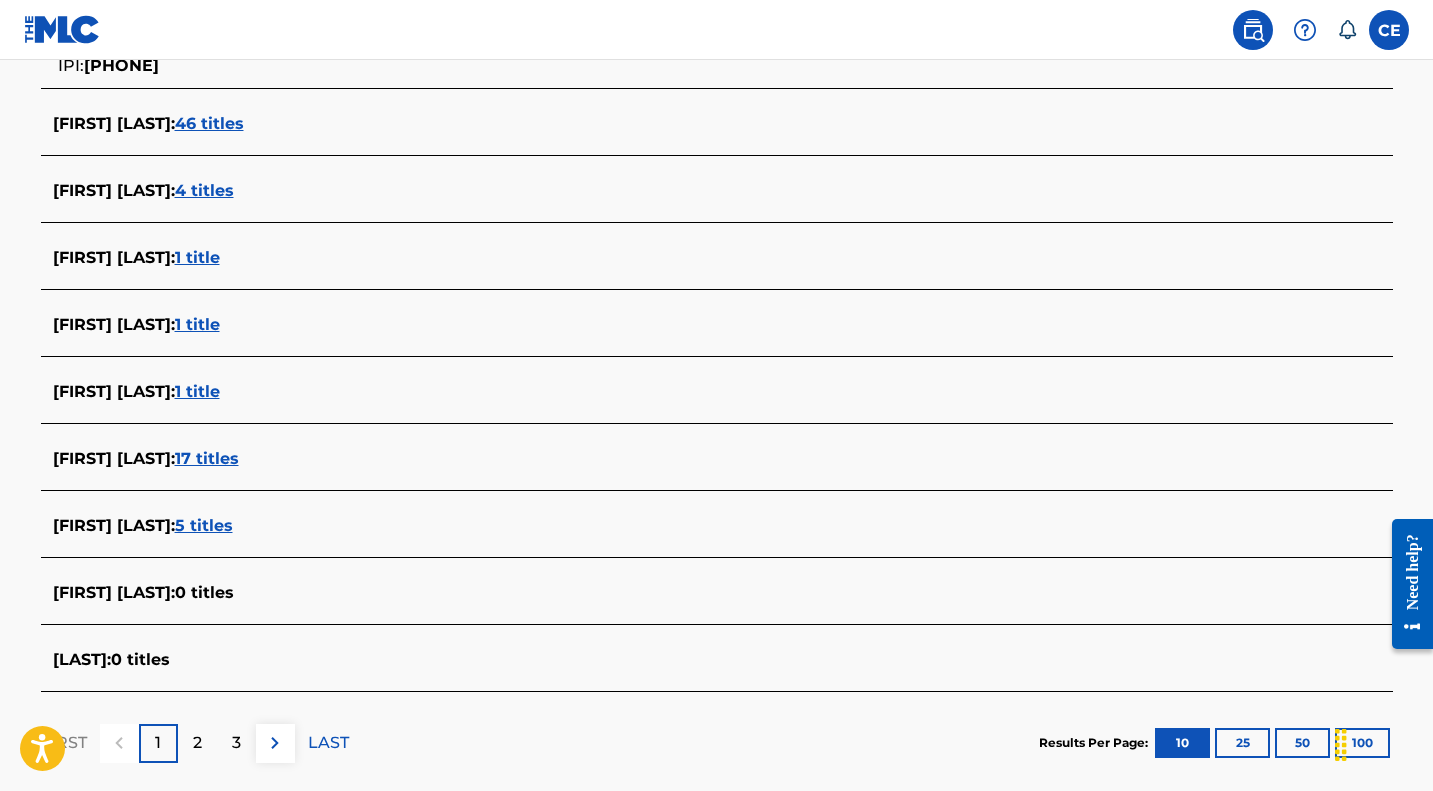 click on "5 titles" at bounding box center (204, 525) 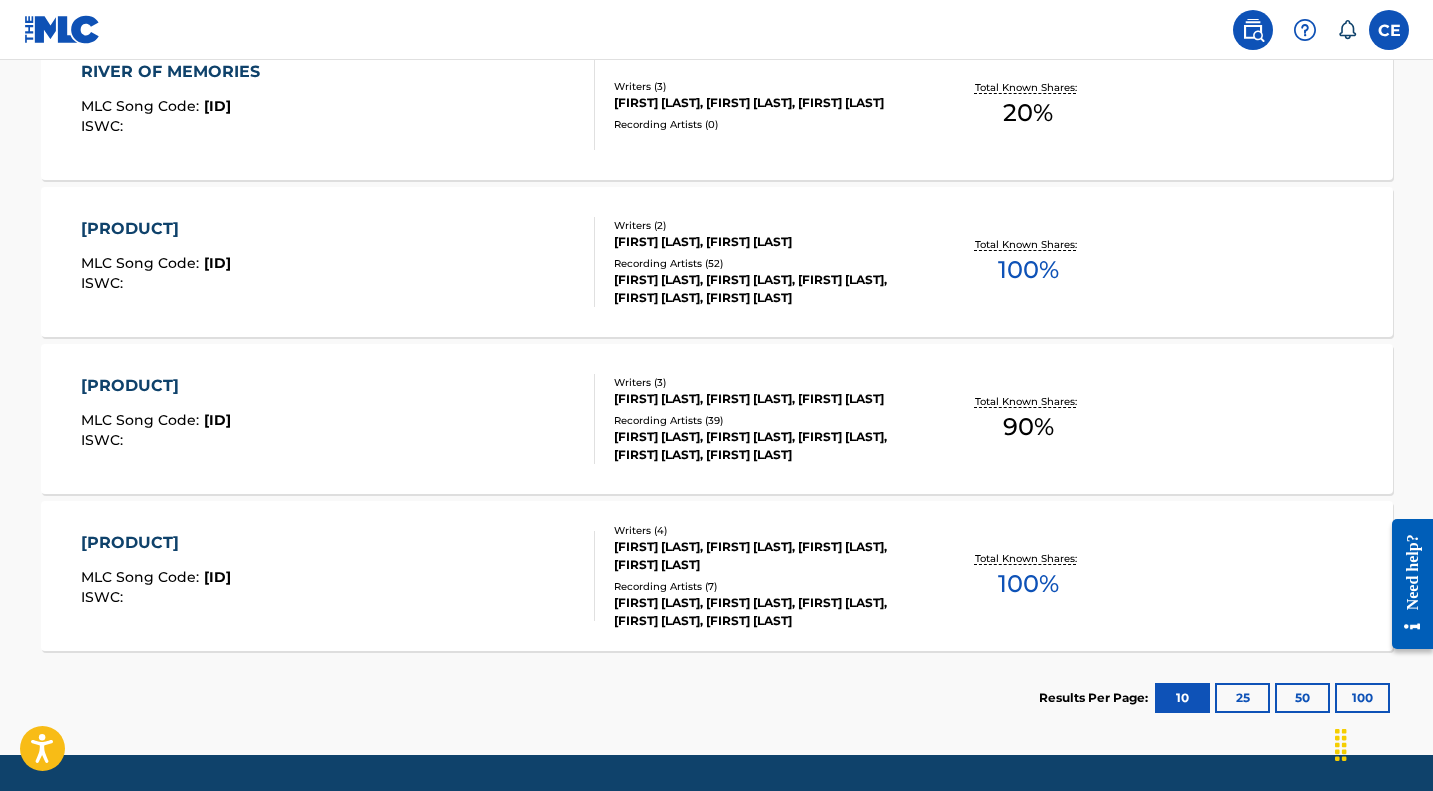 scroll, scrollTop: 808, scrollLeft: 0, axis: vertical 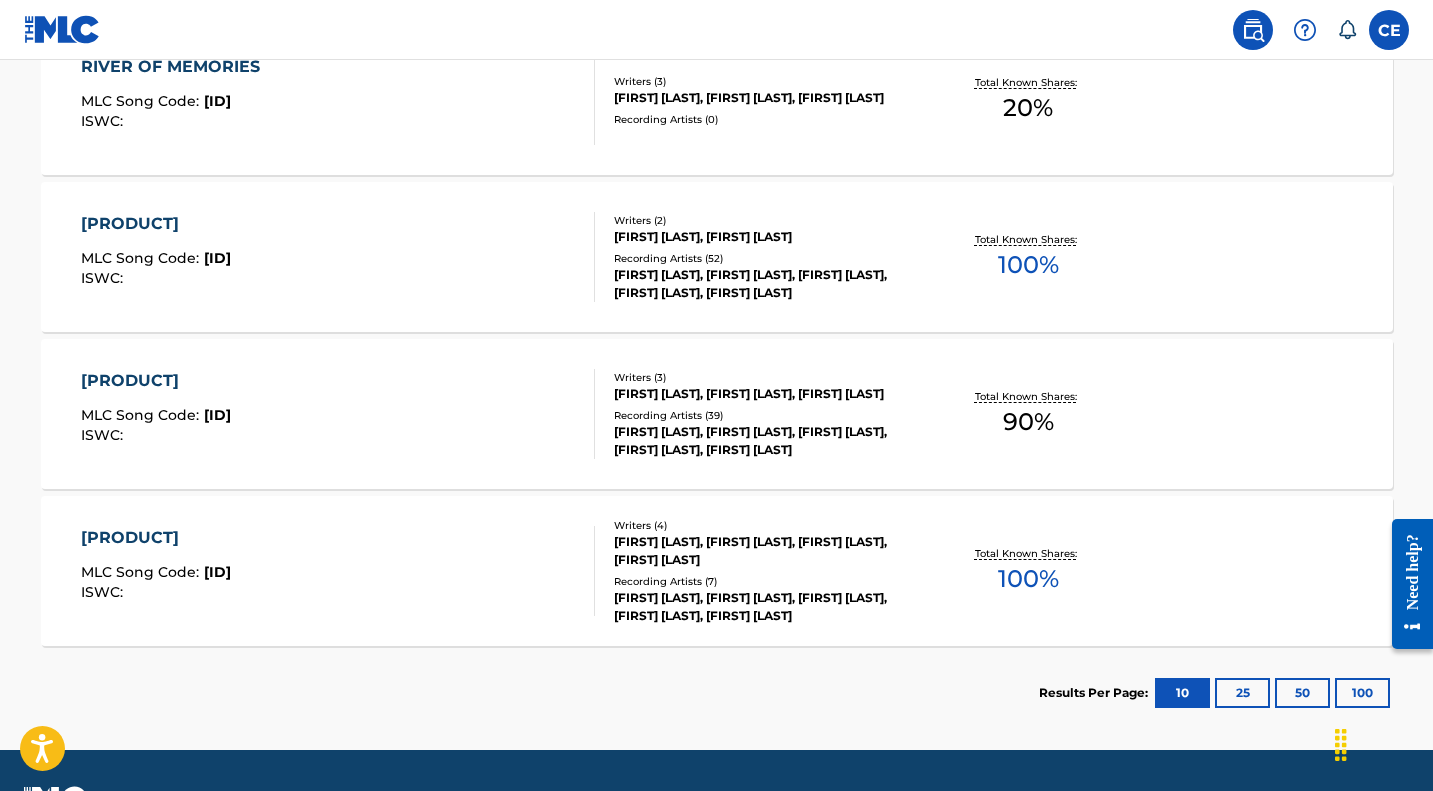 click on "DON'T CRY NOW MLC Song Code : D01705 ISWC :" at bounding box center [338, 414] 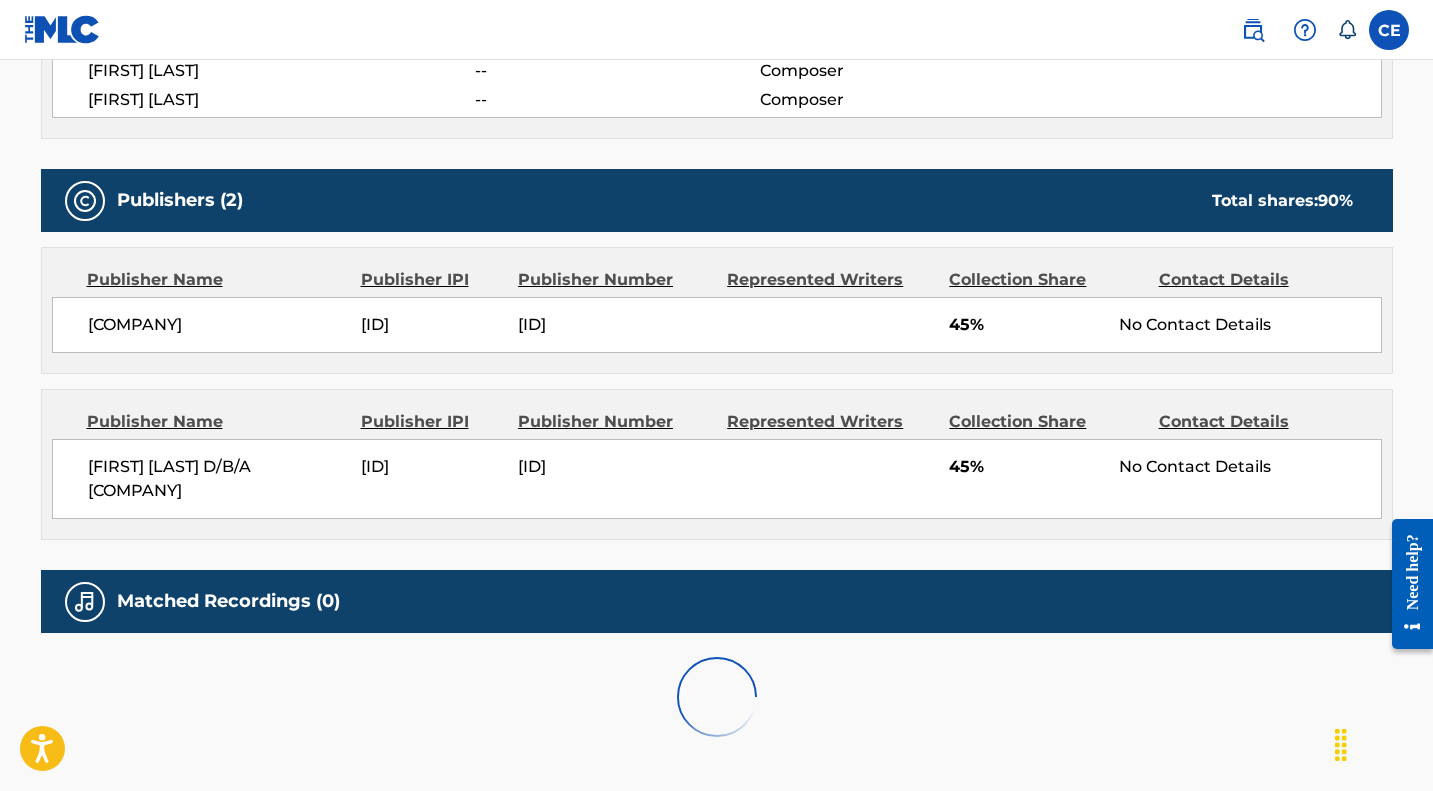 scroll, scrollTop: 0, scrollLeft: 0, axis: both 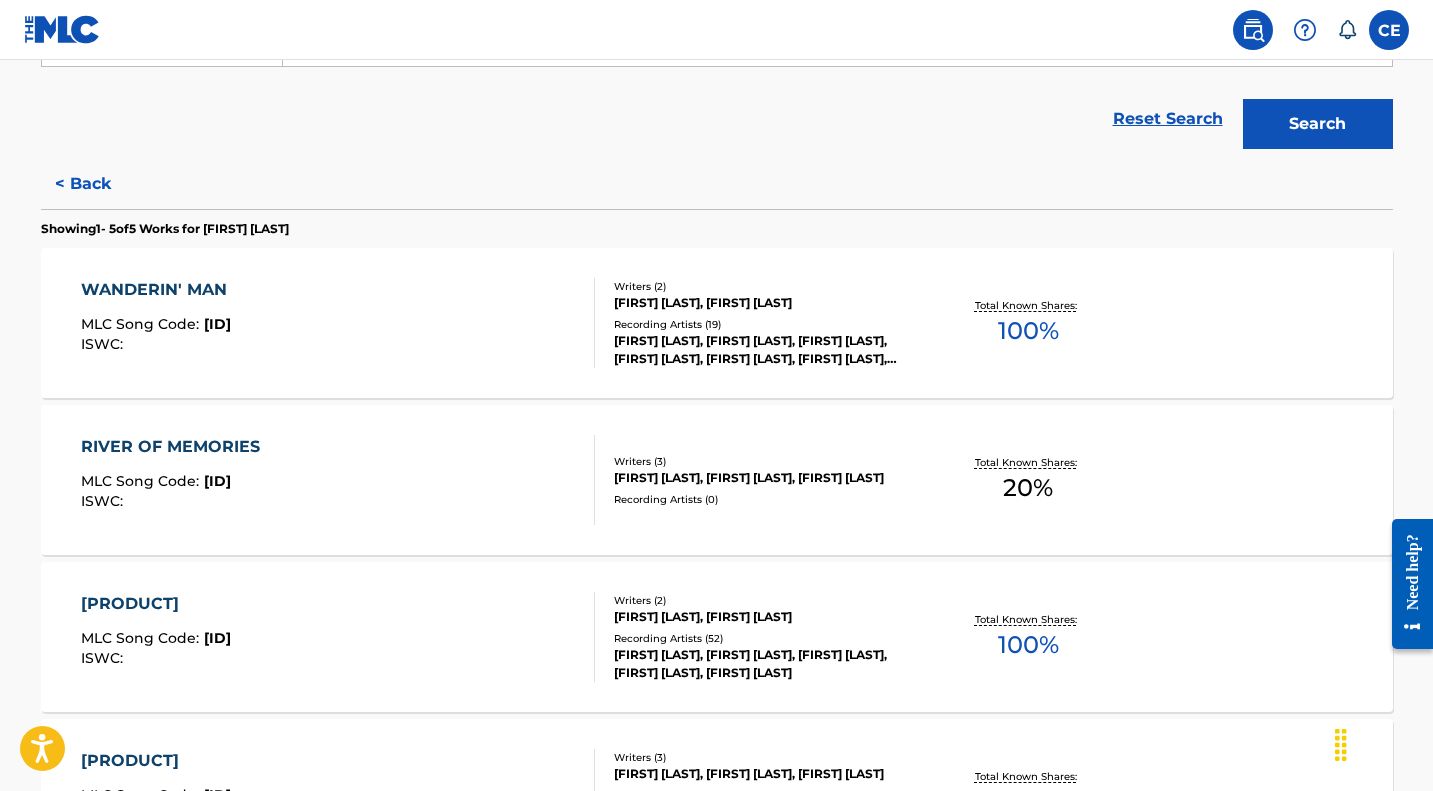 click on "WANDERIN' MAN" at bounding box center (159, 290) 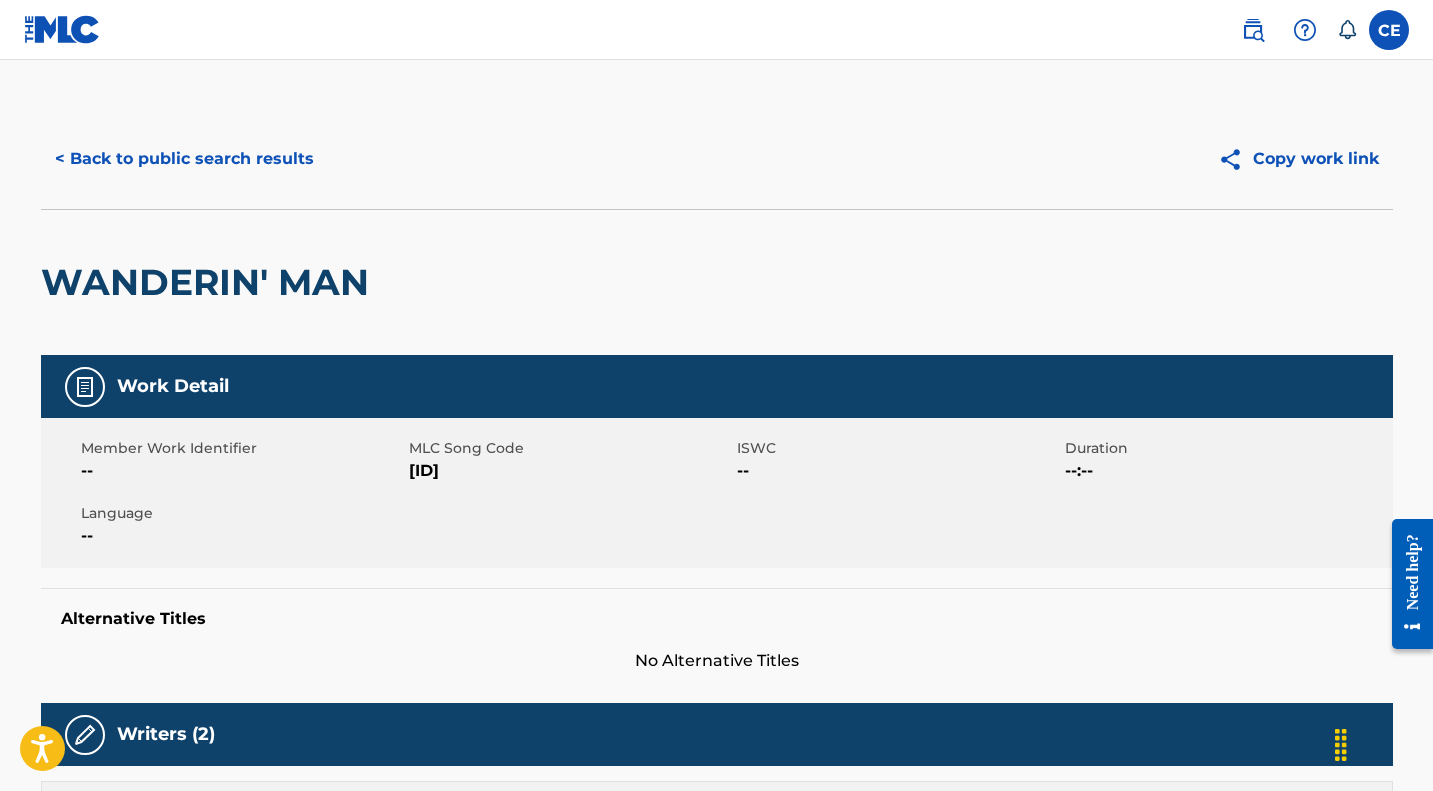 scroll, scrollTop: 0, scrollLeft: 0, axis: both 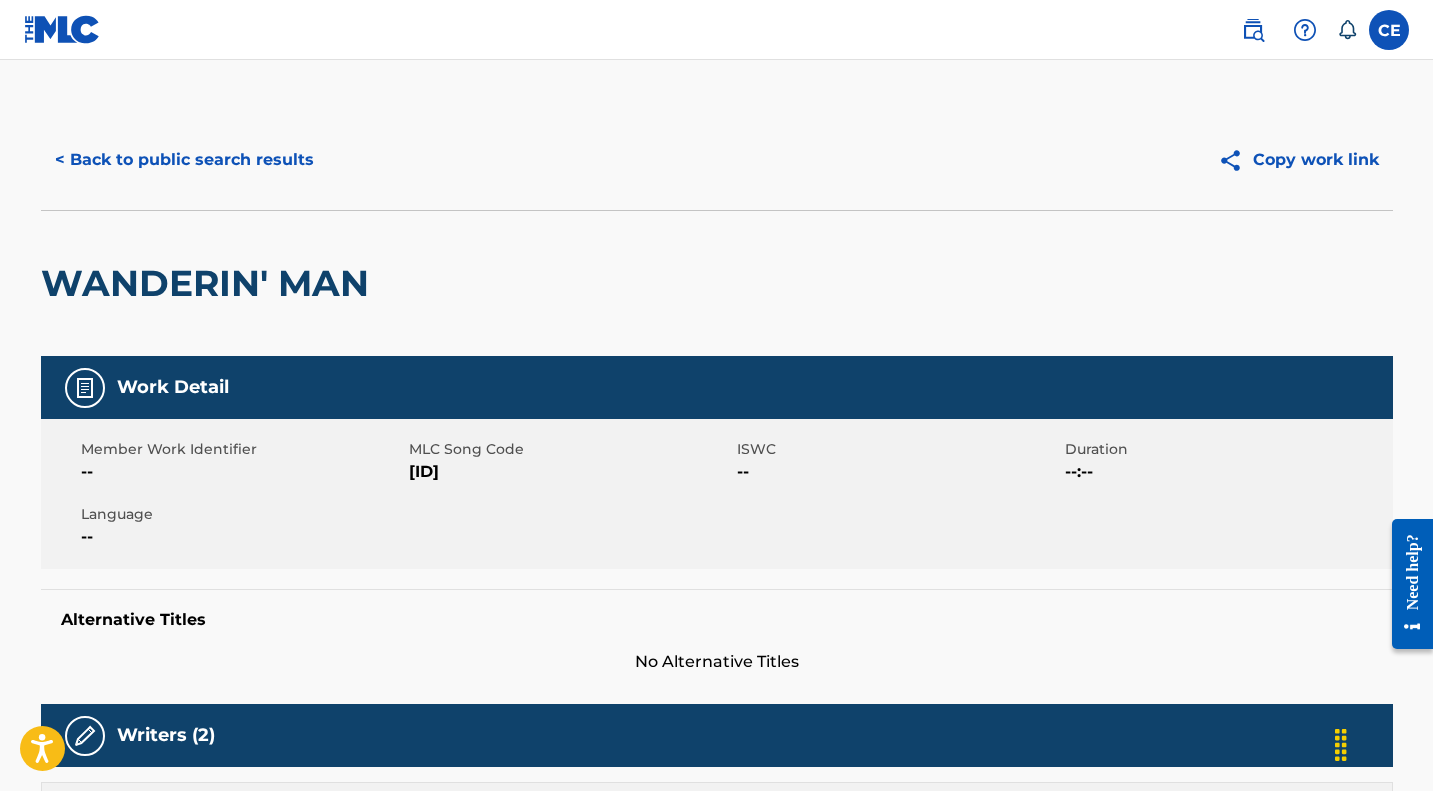 click on "< Back to public search results" at bounding box center (184, 160) 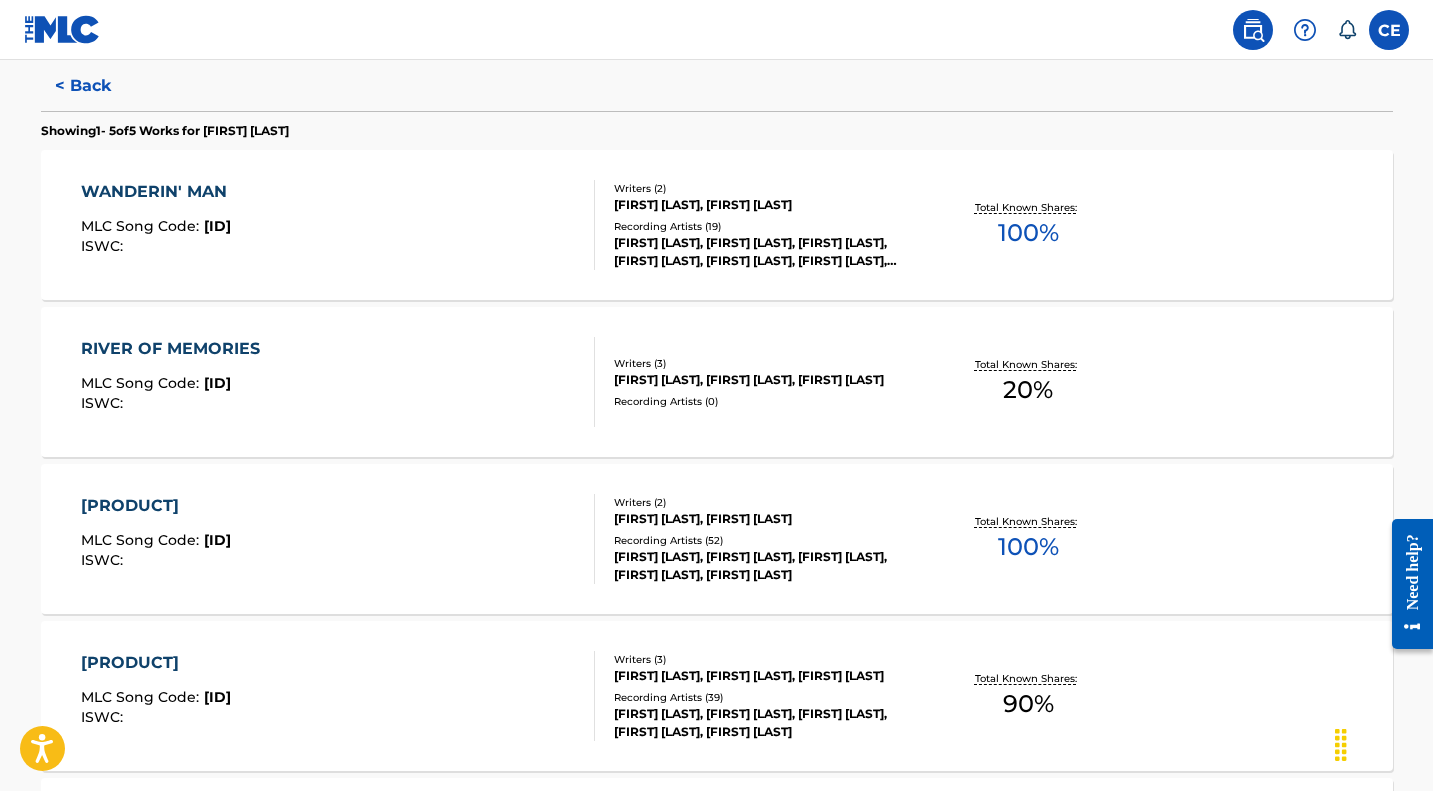 scroll, scrollTop: 580, scrollLeft: 0, axis: vertical 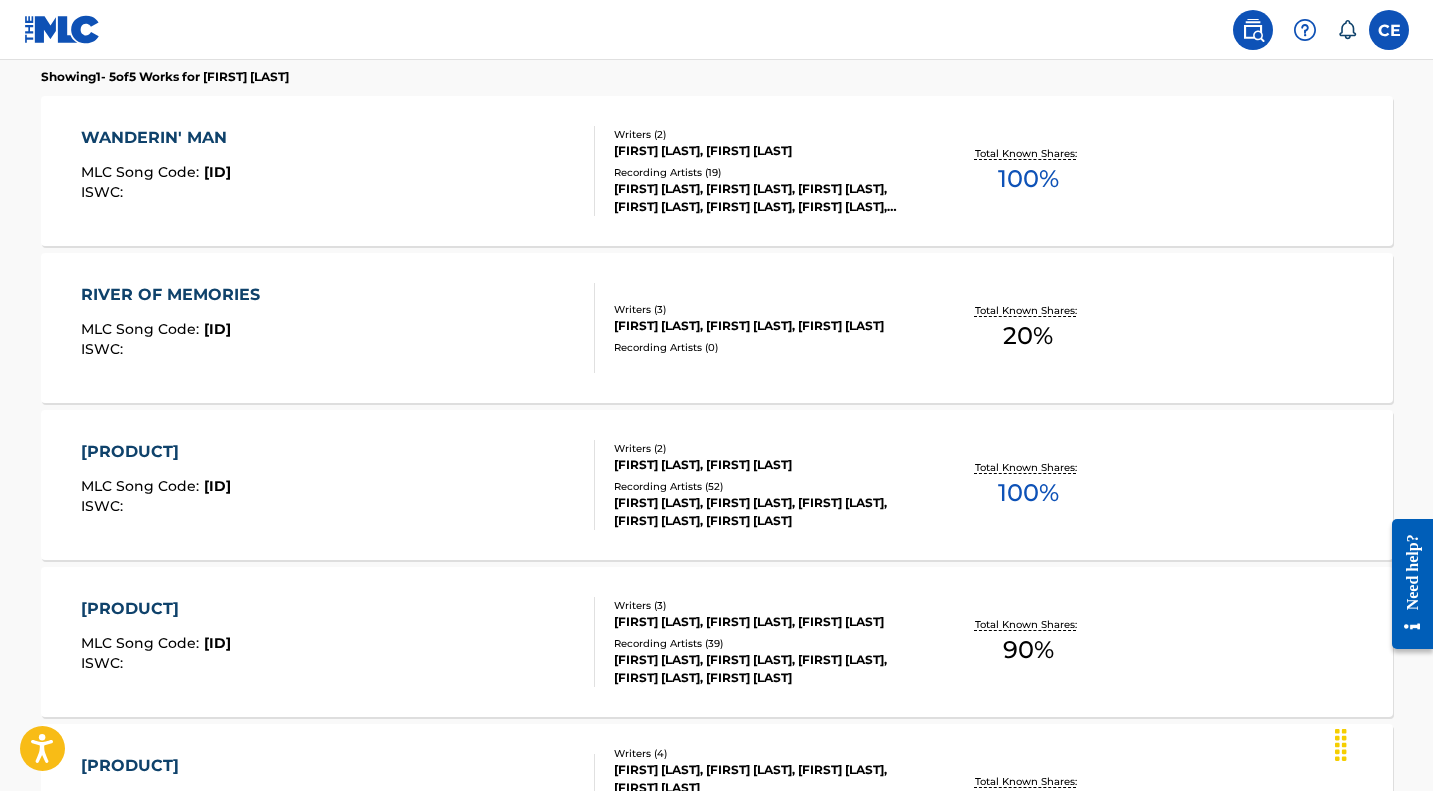 click on "GYPSY HONEYMOON" at bounding box center (156, 452) 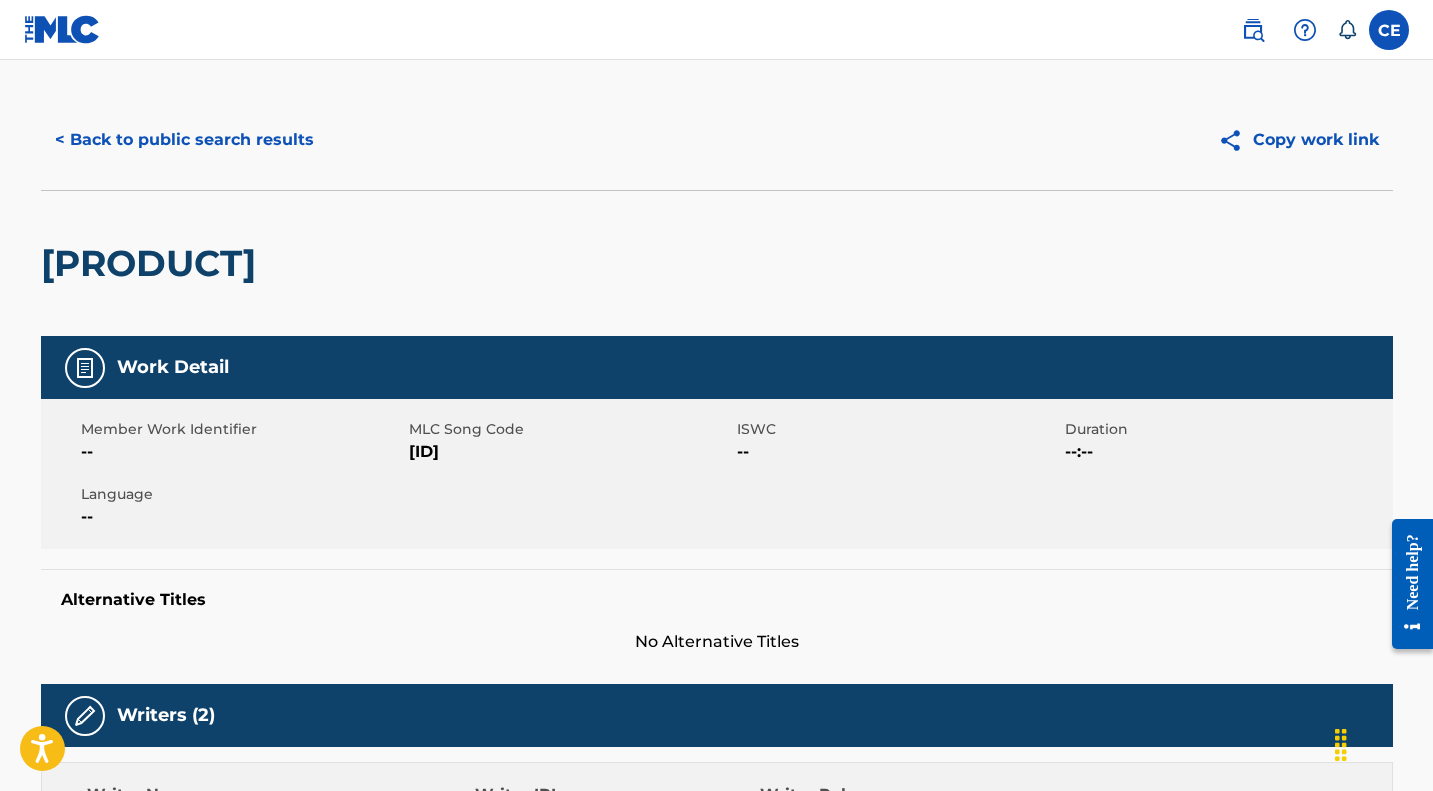 scroll, scrollTop: 0, scrollLeft: 0, axis: both 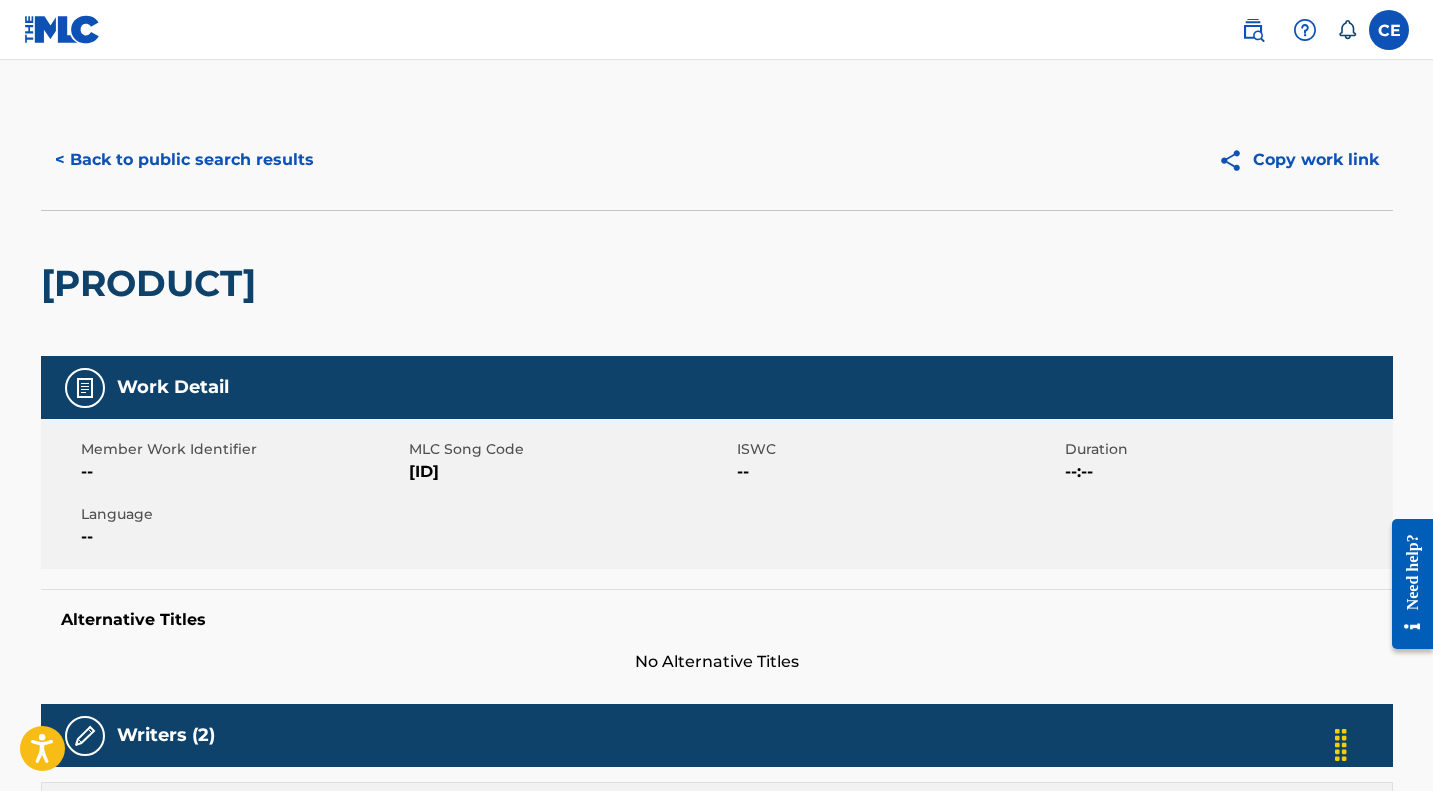 click on "< Back to public search results" at bounding box center [184, 160] 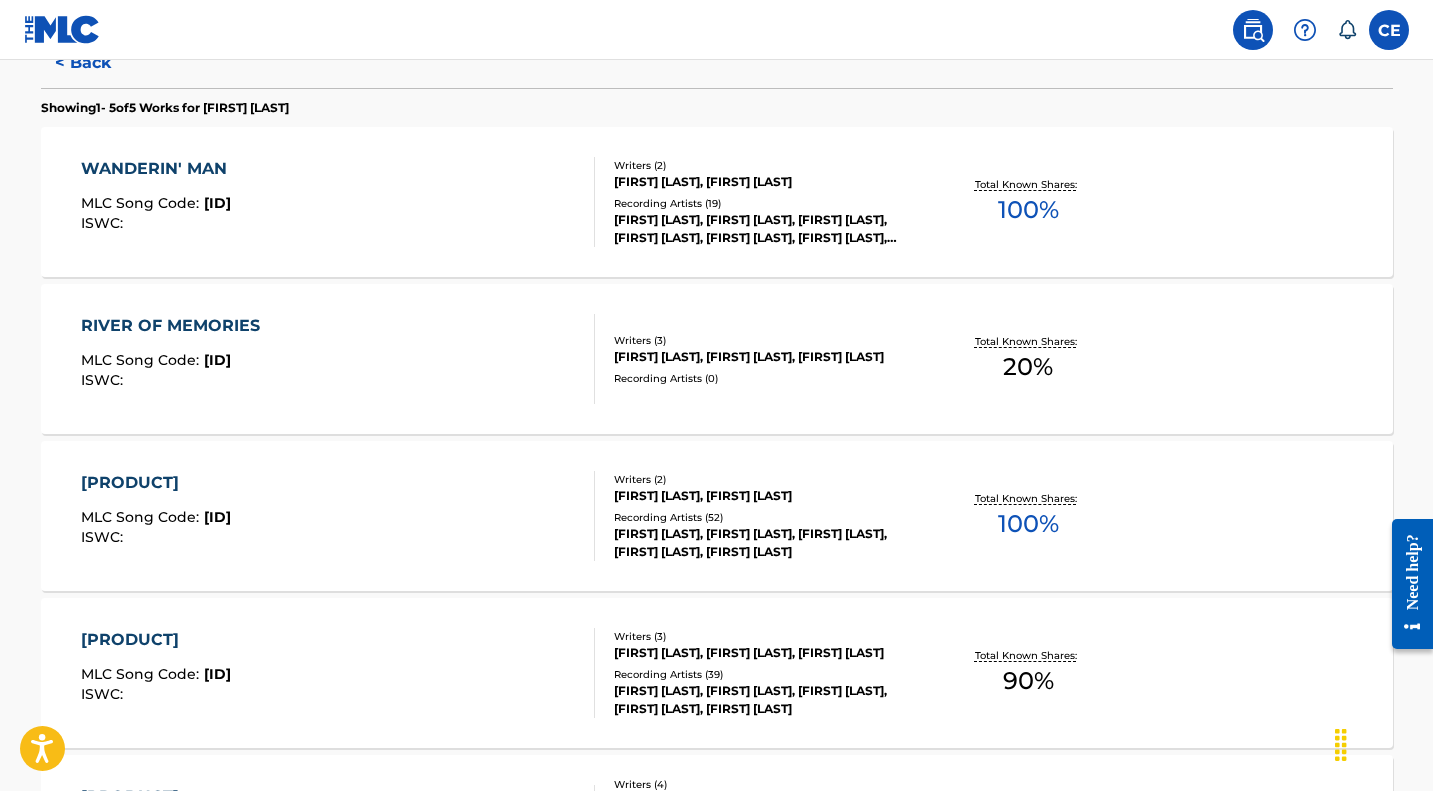 scroll, scrollTop: 551, scrollLeft: 0, axis: vertical 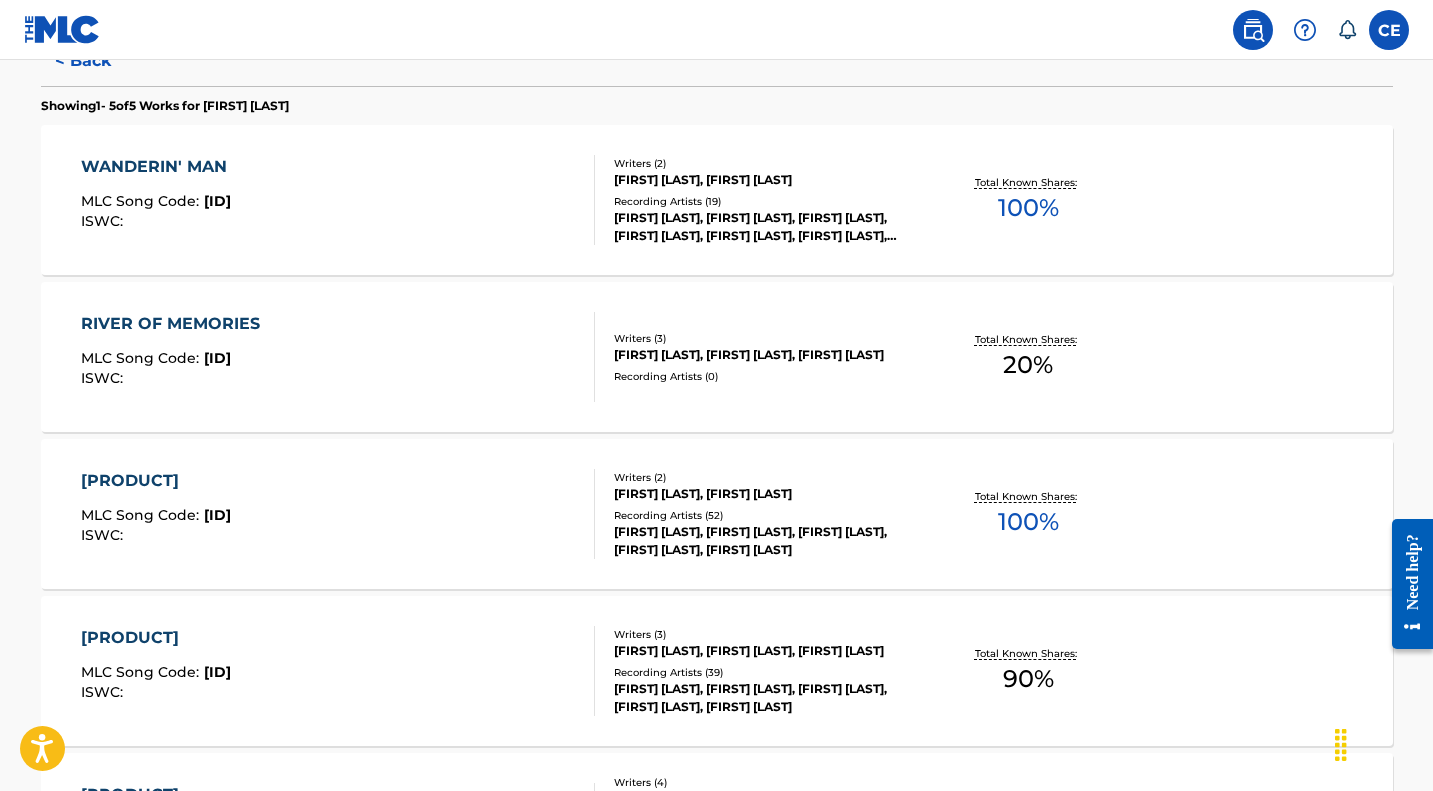 click on "GYPSY HONEYMOON" at bounding box center [156, 481] 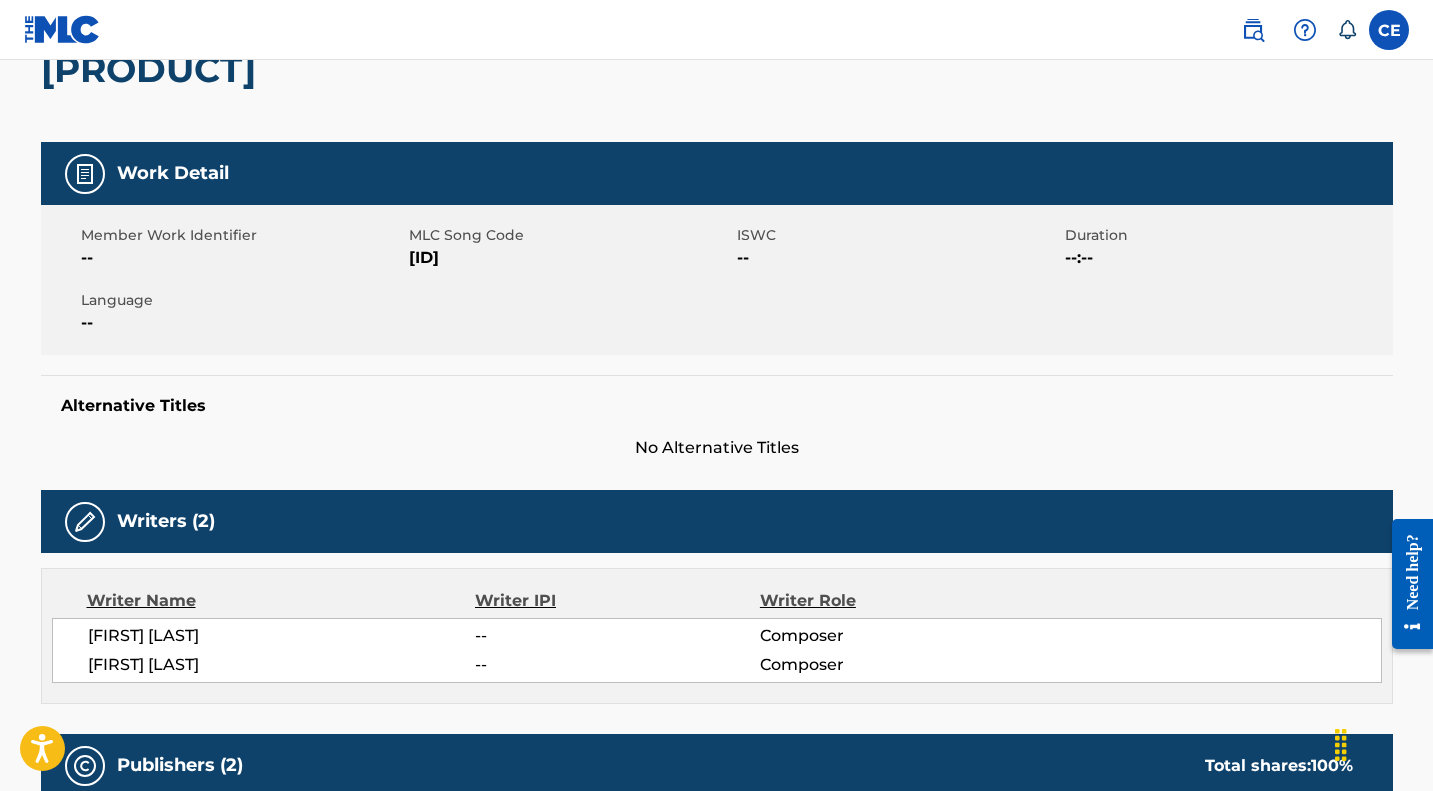scroll, scrollTop: 0, scrollLeft: 0, axis: both 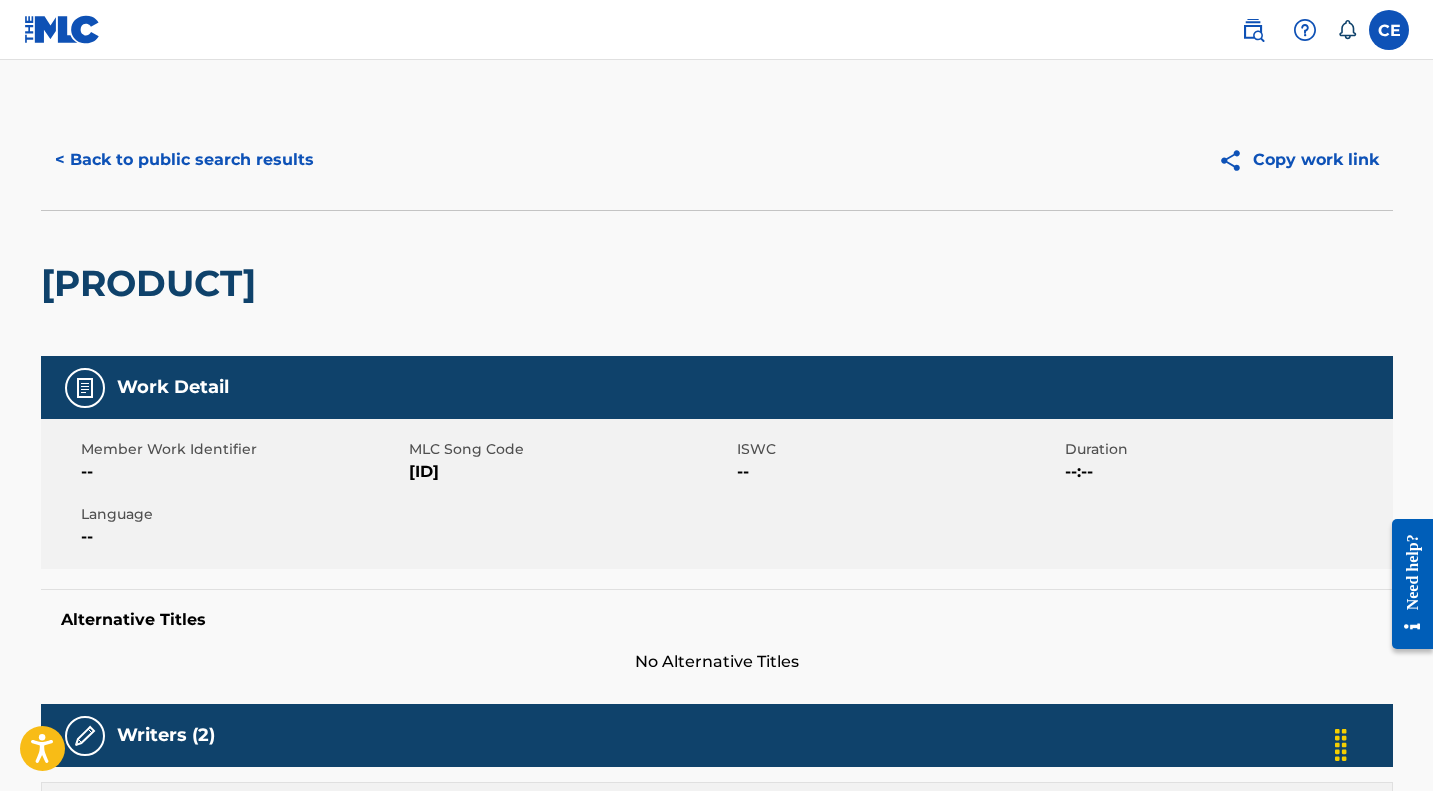click on "< Back to public search results" at bounding box center [184, 160] 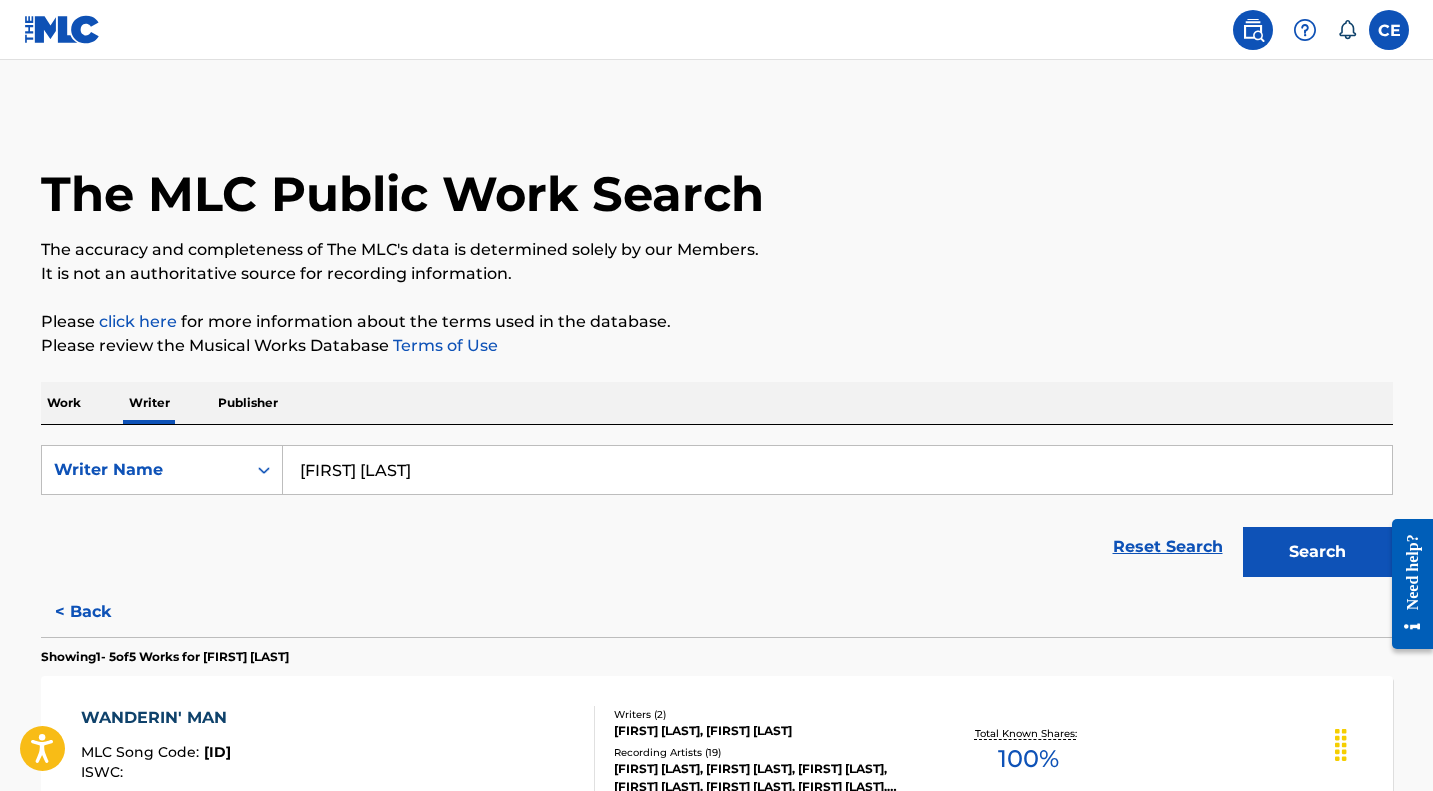 click at bounding box center [1389, 30] 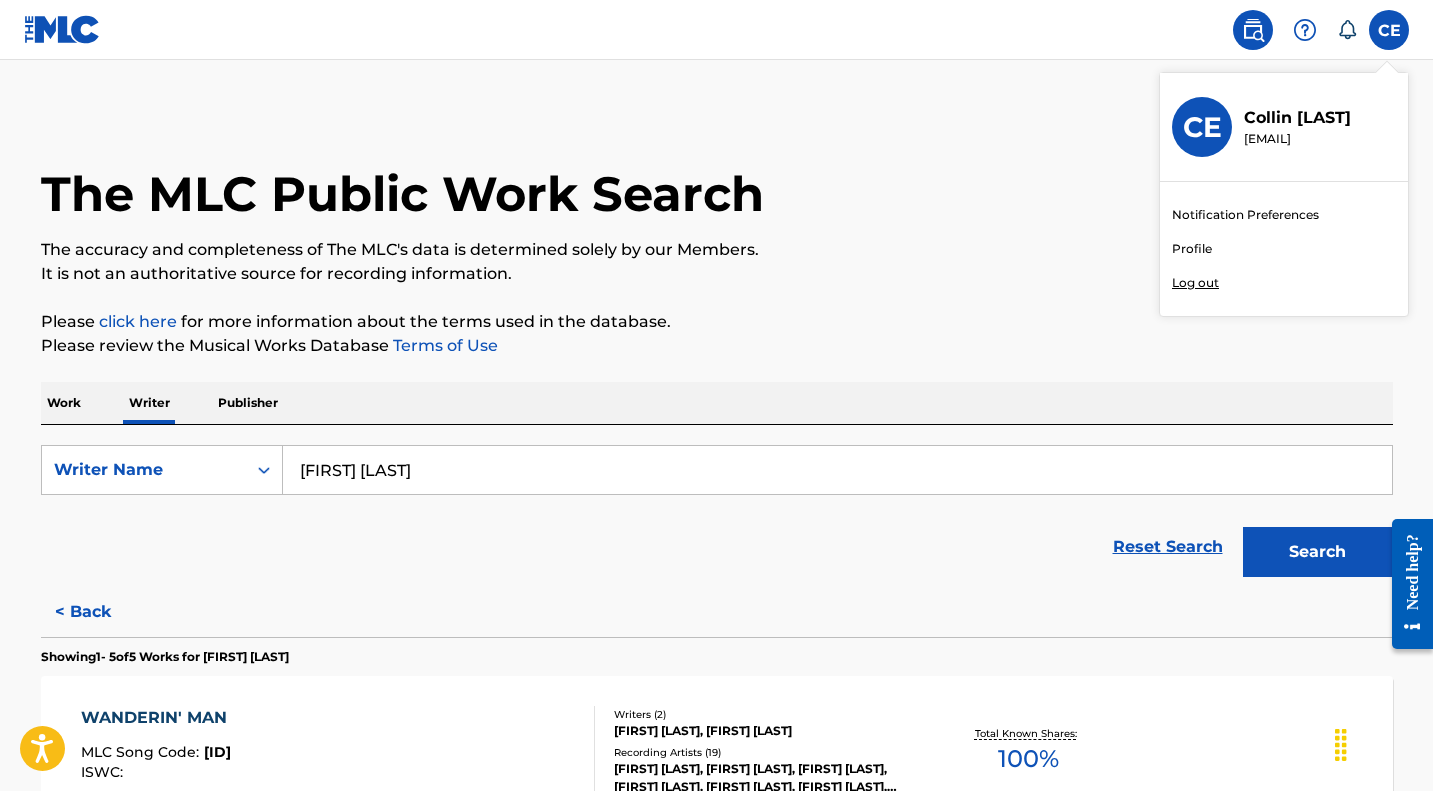 click on "Profile" at bounding box center [1192, 249] 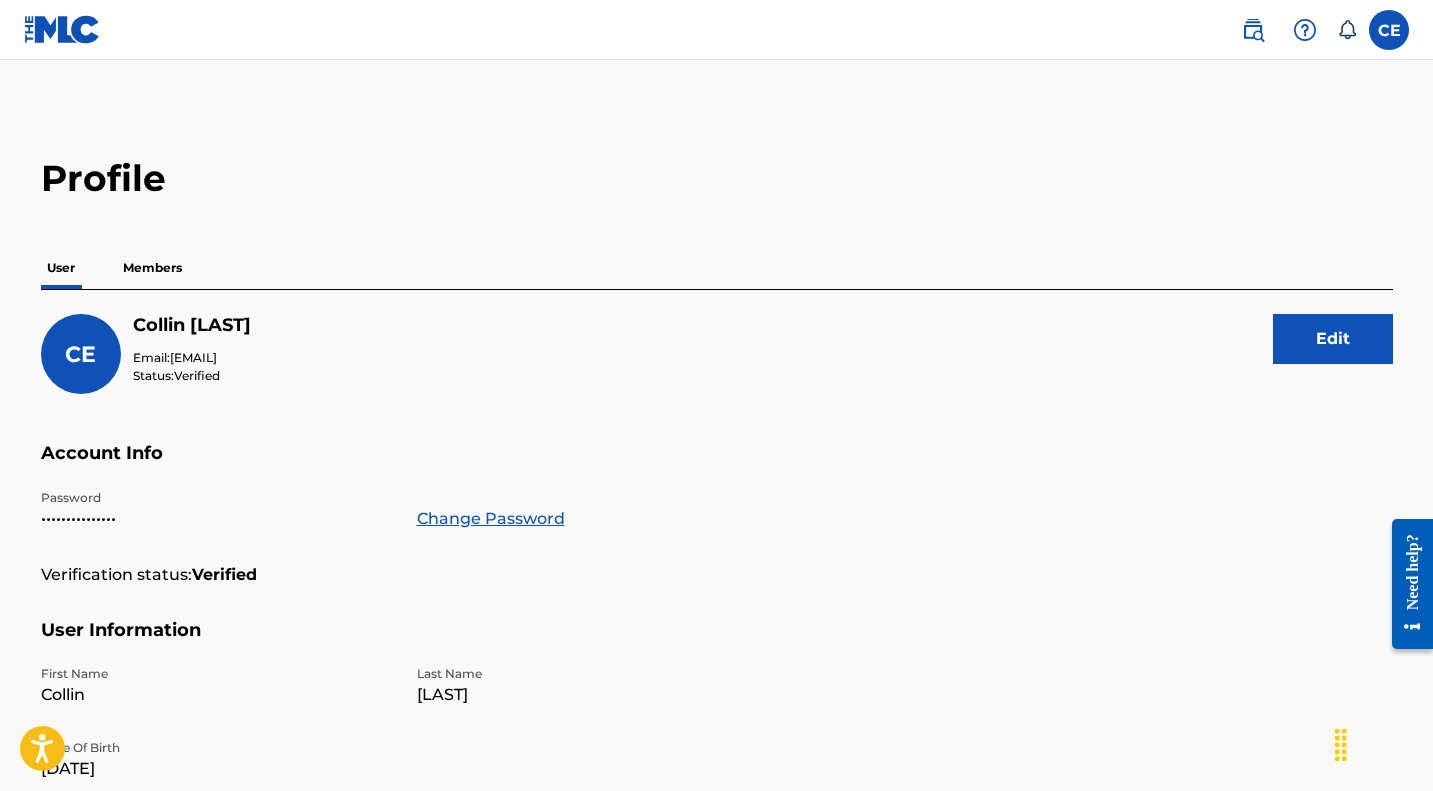 click on "Members" at bounding box center (152, 268) 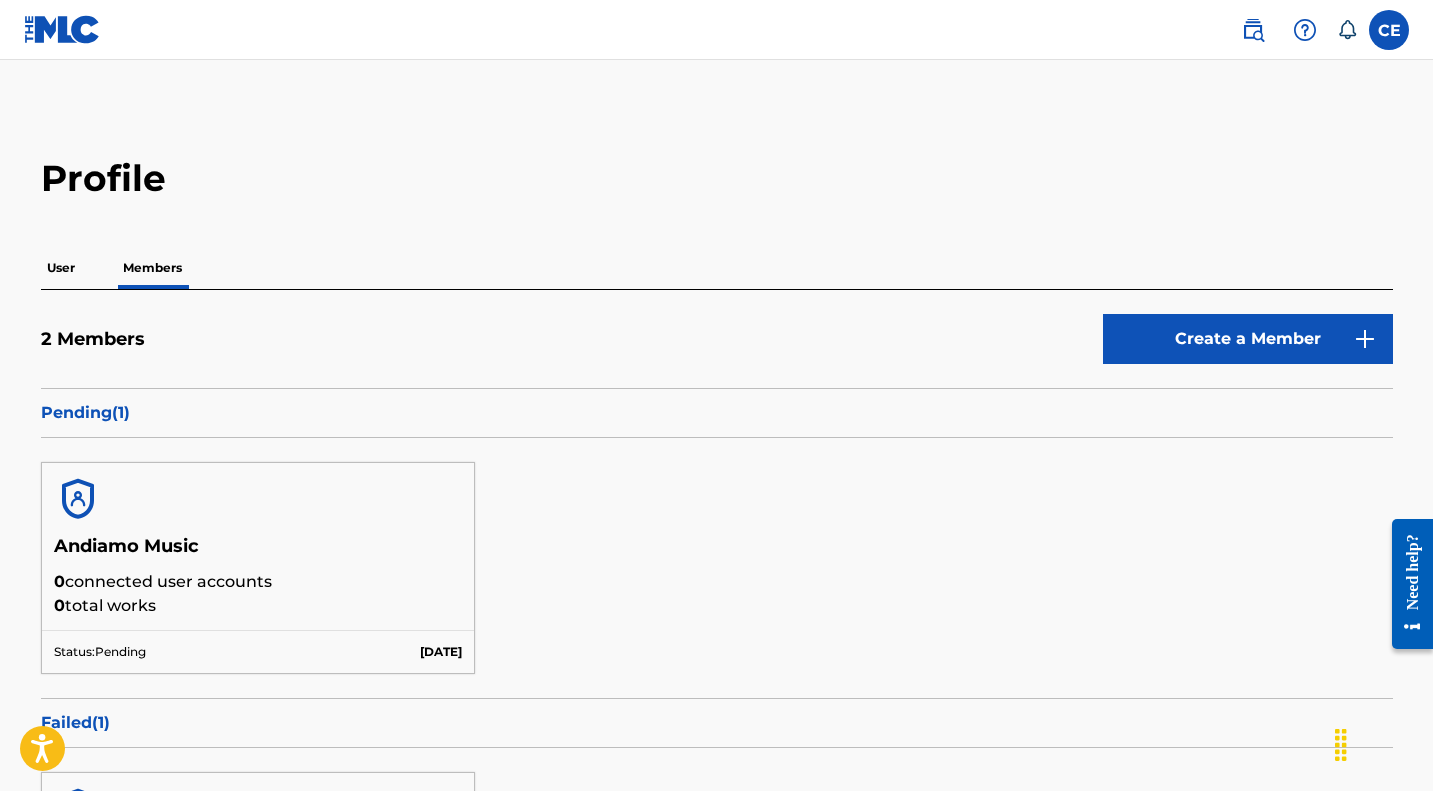 click on "Create a Member" at bounding box center (1248, 339) 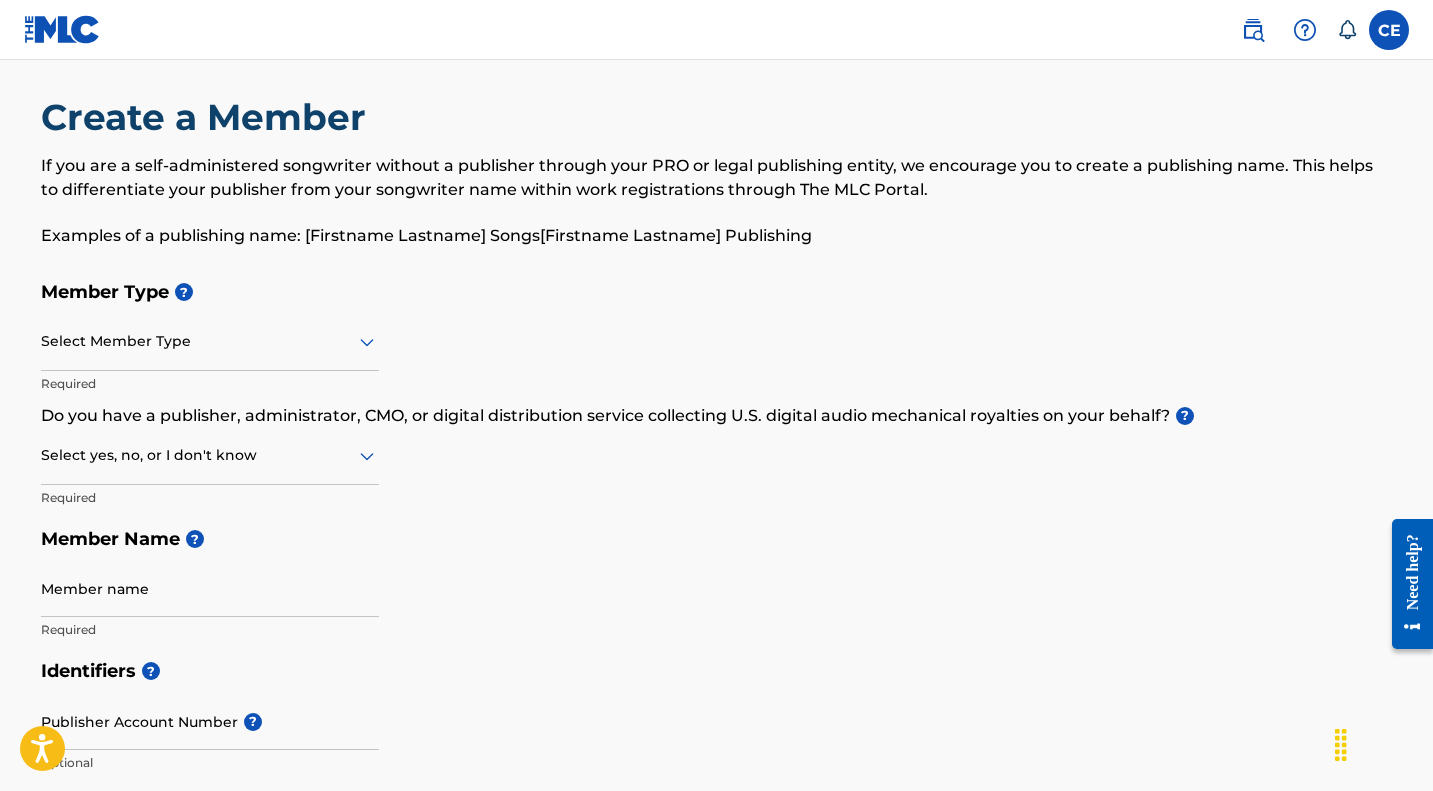 scroll, scrollTop: 14, scrollLeft: 0, axis: vertical 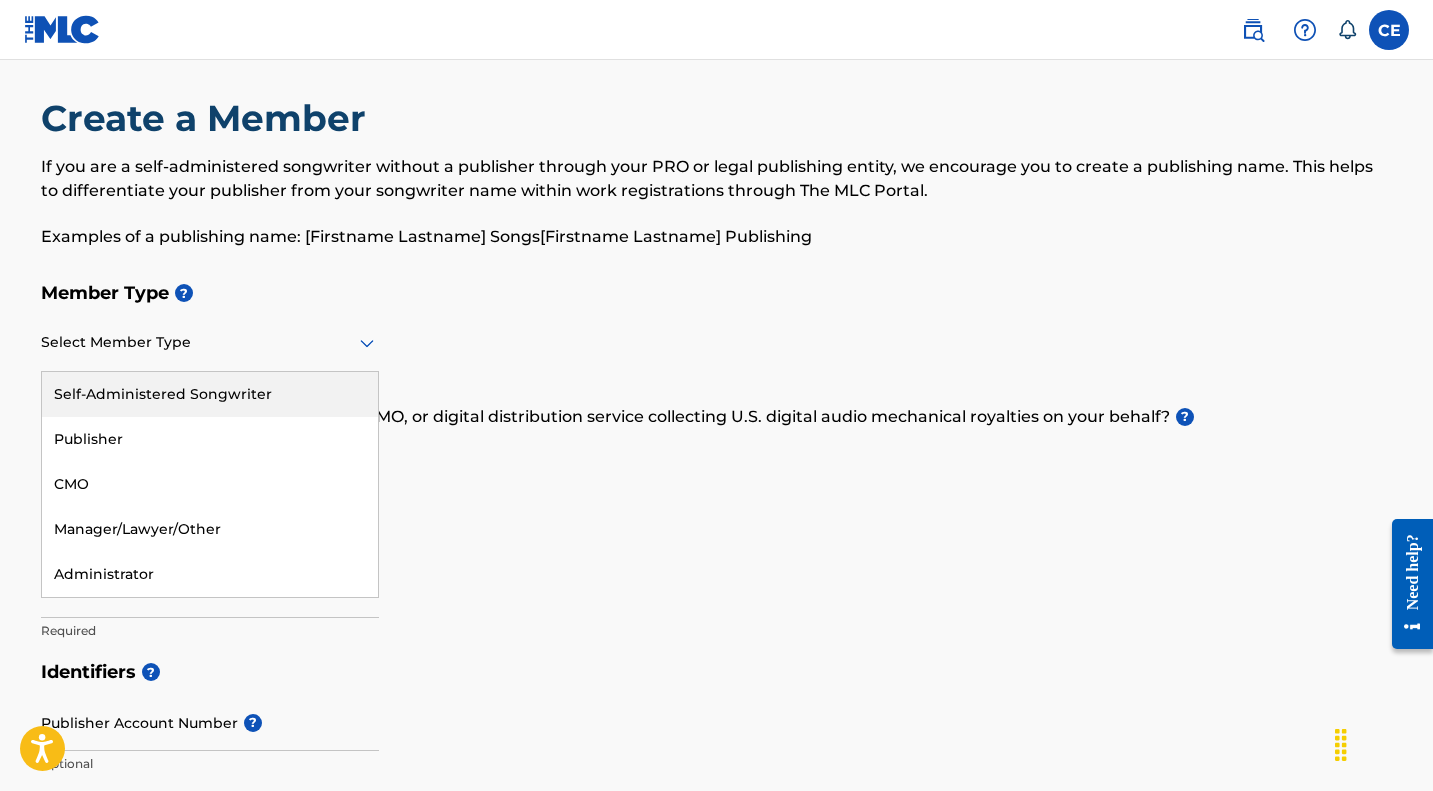 click 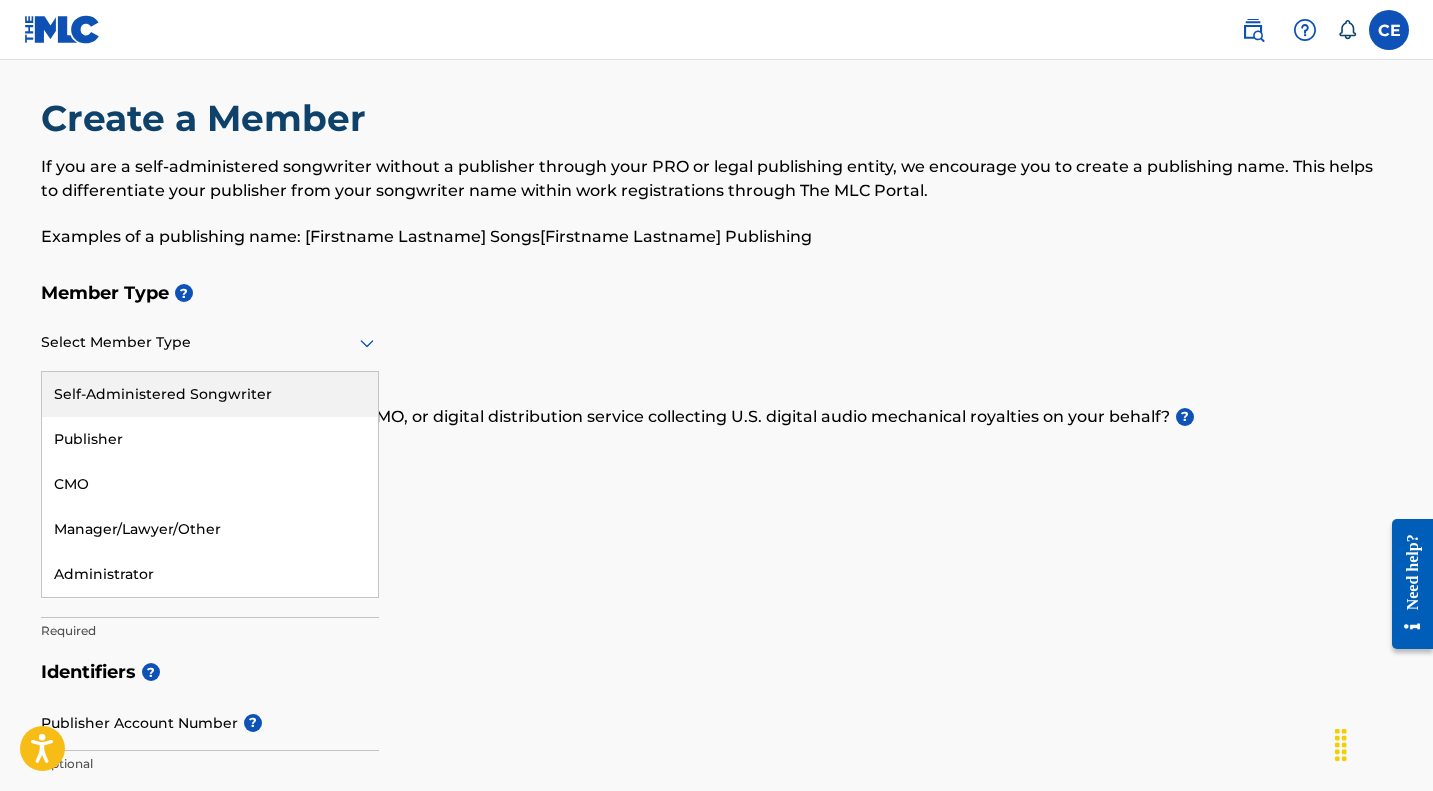 click on "Member Type ? 5 results available. Use Up and Down to choose options, press Enter to select the currently focused option, press Escape to exit the menu, press Tab to select the option and exit the menu. Select Member Type Self-Administered Songwriter Publisher CMO Manager/Lawyer/Other Administrator Required Do you have a publisher, administrator, CMO, or digital distribution service collecting U.S. digital audio mechanical royalties on your behalf? ? Select yes, no, or I don't know Required Member Name ? Member name Required" at bounding box center [717, 461] 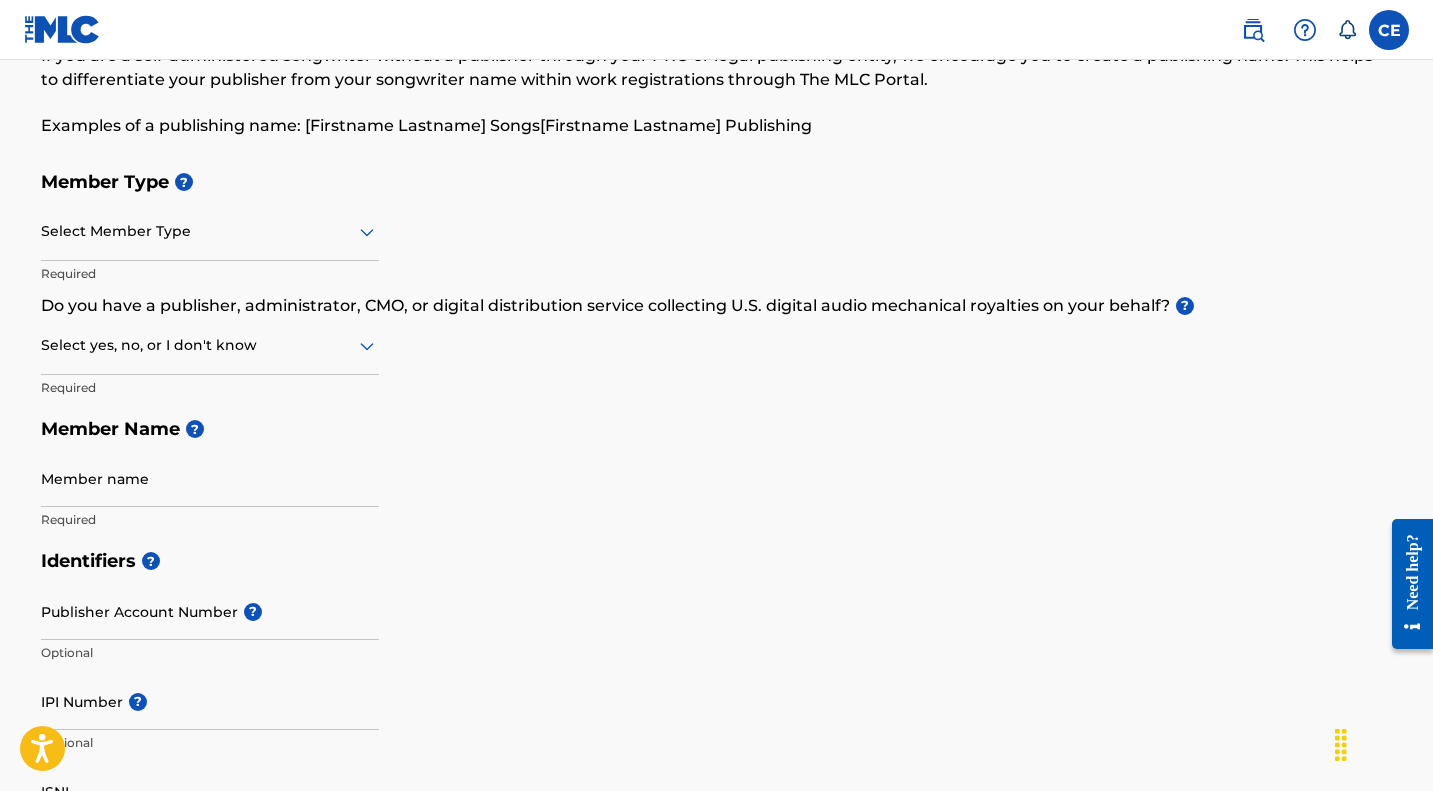 scroll, scrollTop: 0, scrollLeft: 0, axis: both 